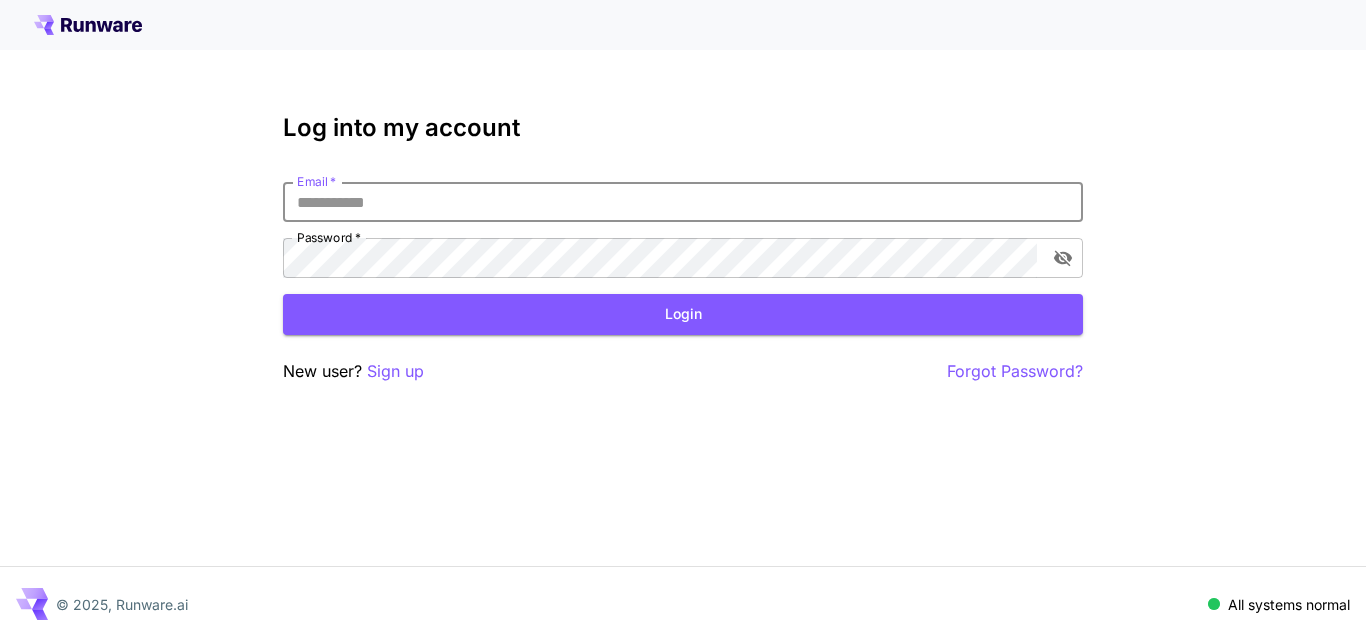 click on "Email   *" at bounding box center [683, 202] 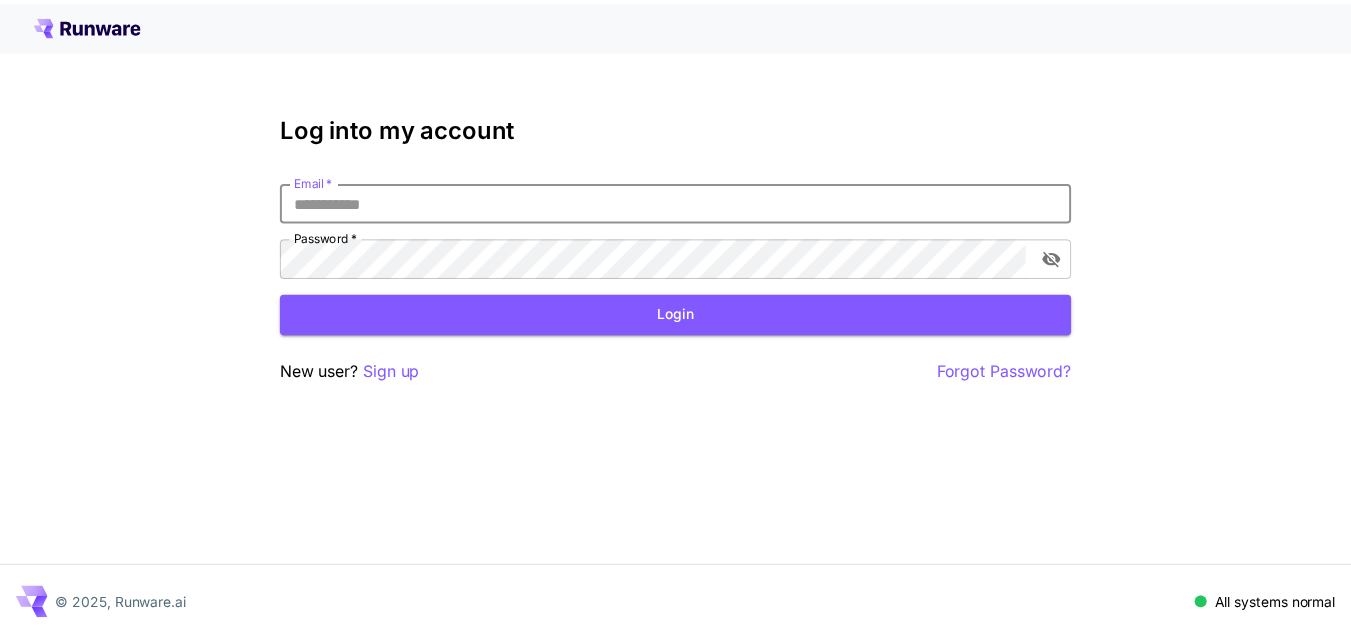 scroll, scrollTop: 0, scrollLeft: 0, axis: both 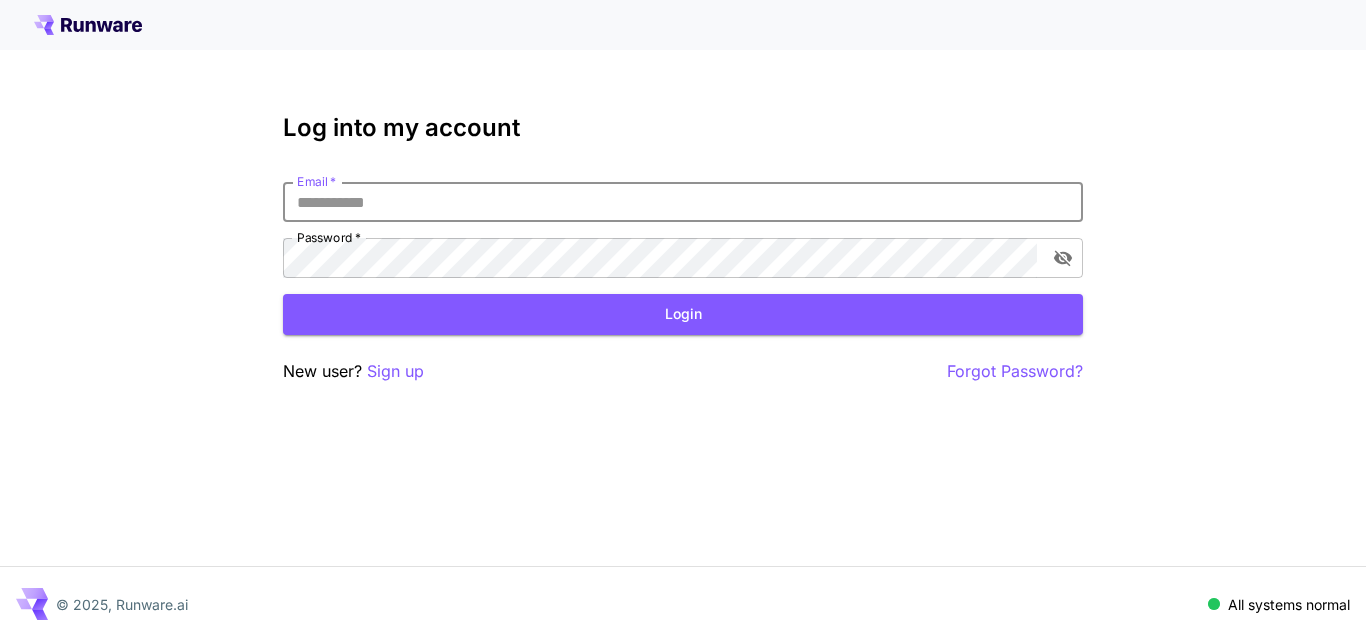 type on "**********" 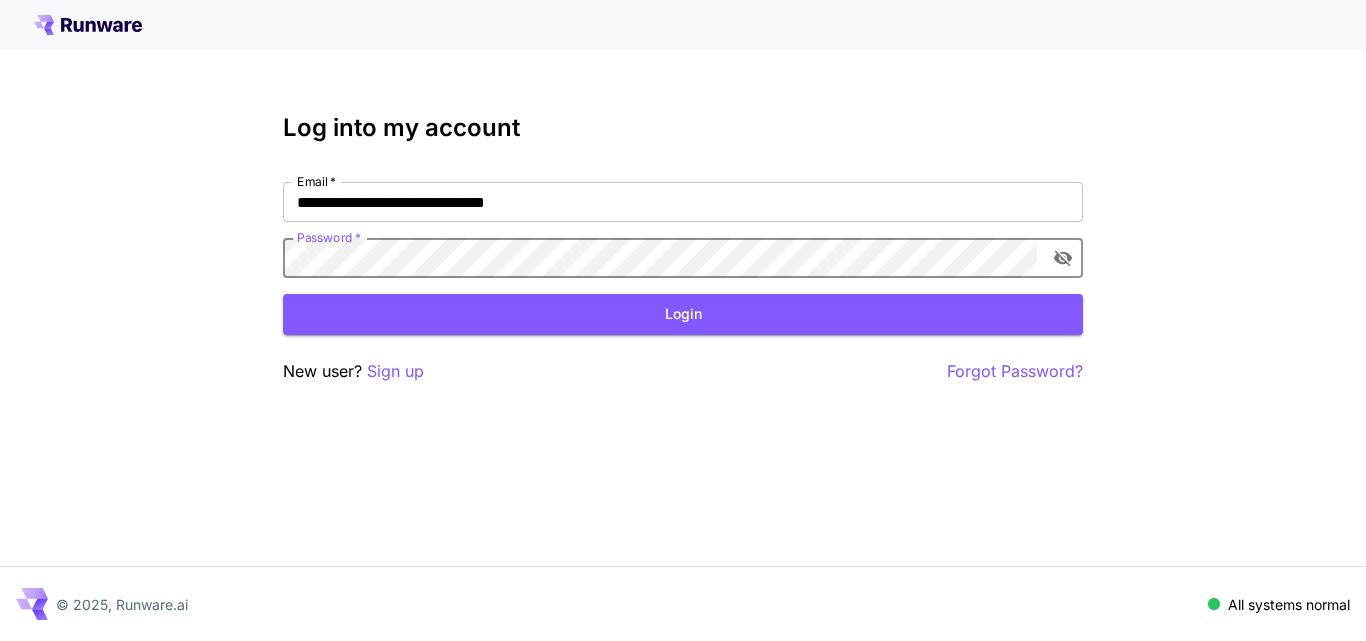 click on "Login" at bounding box center (683, 314) 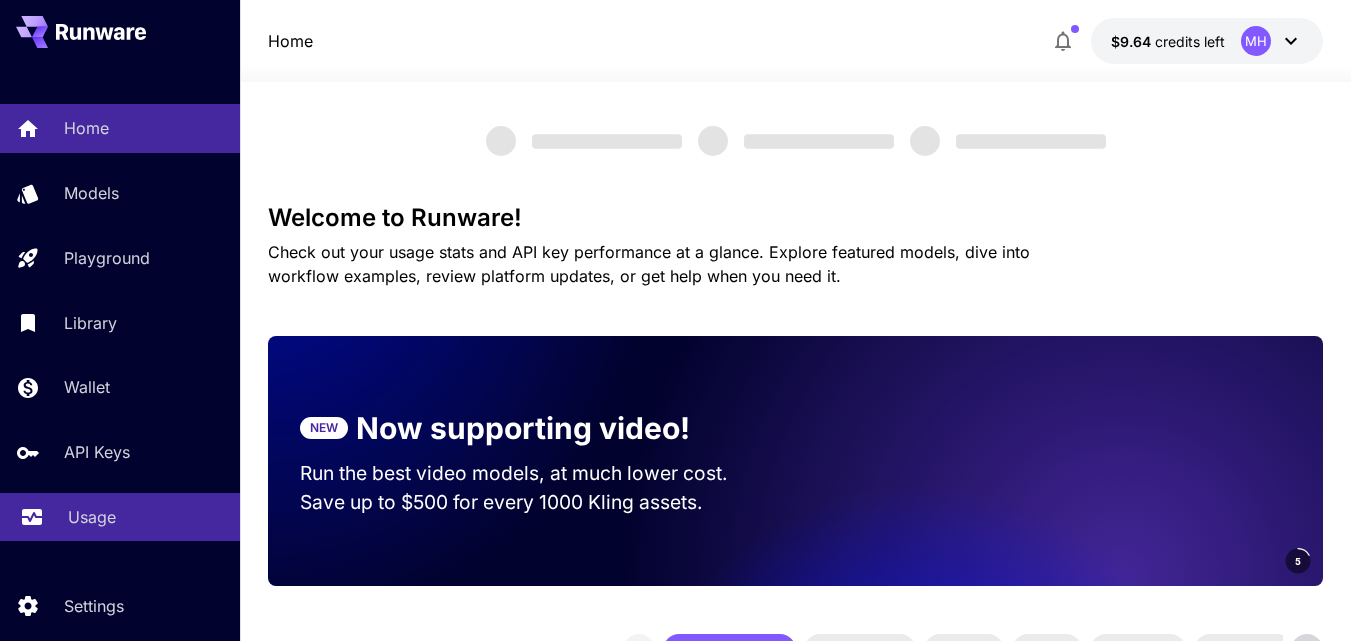 click on "Usage" at bounding box center (146, 517) 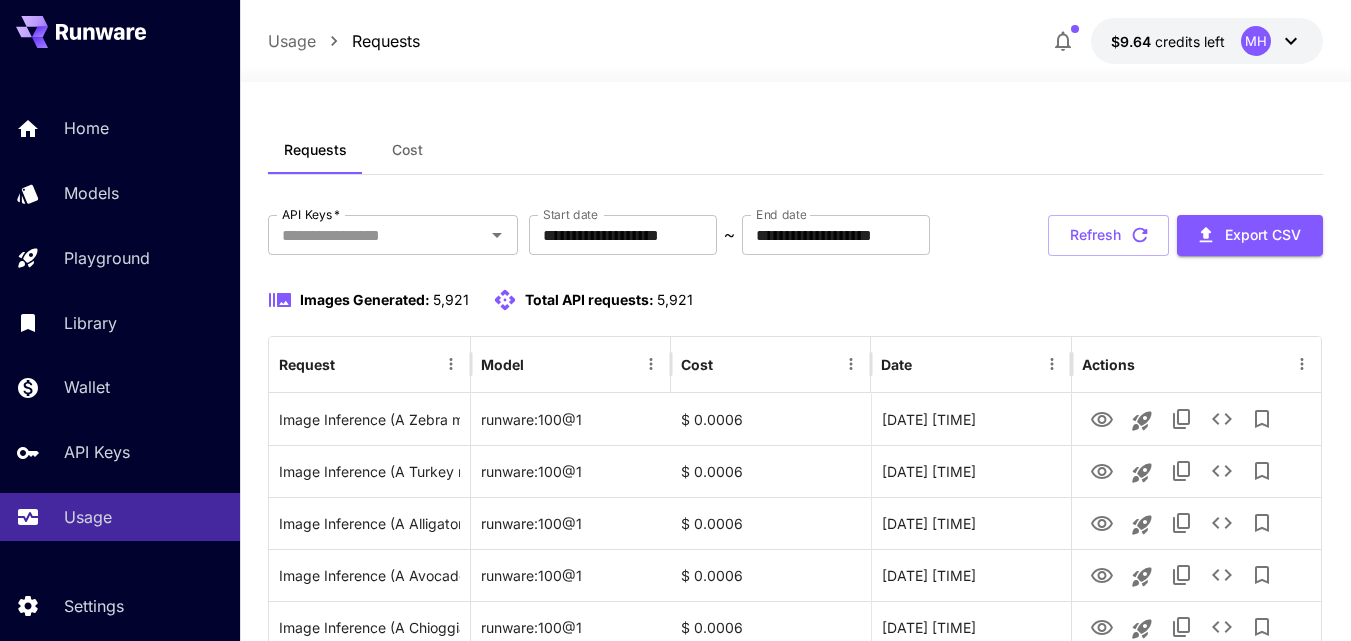 scroll, scrollTop: 600, scrollLeft: 0, axis: vertical 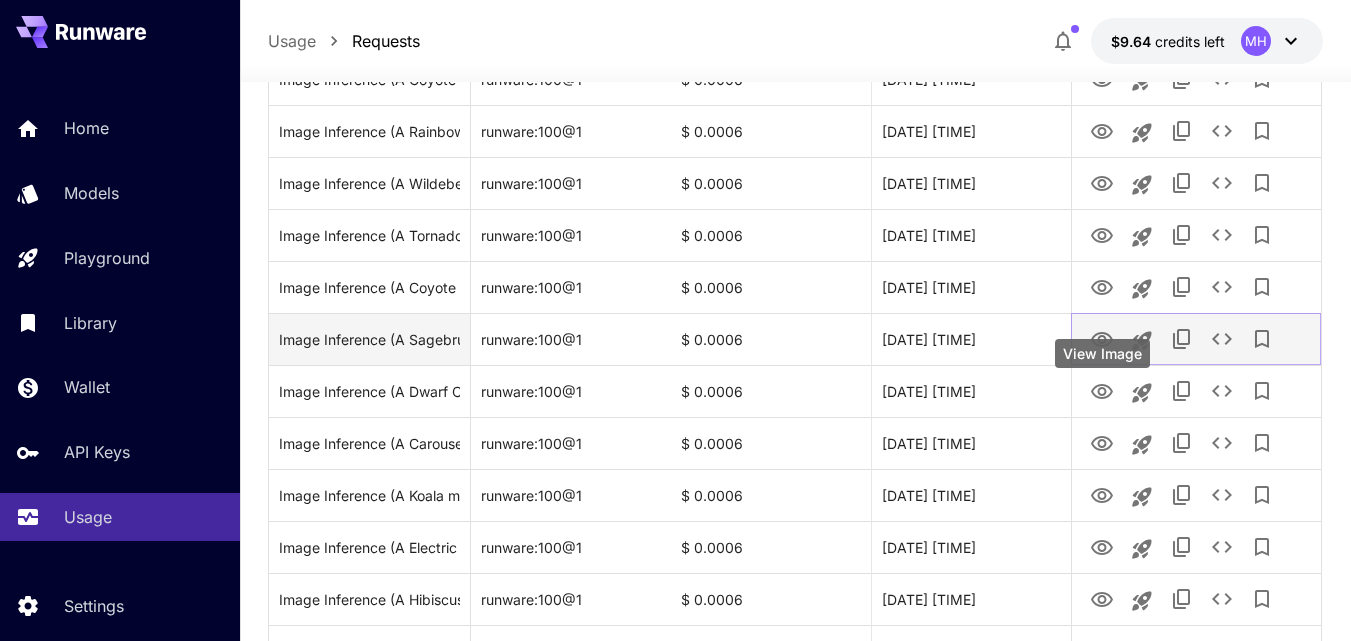 click 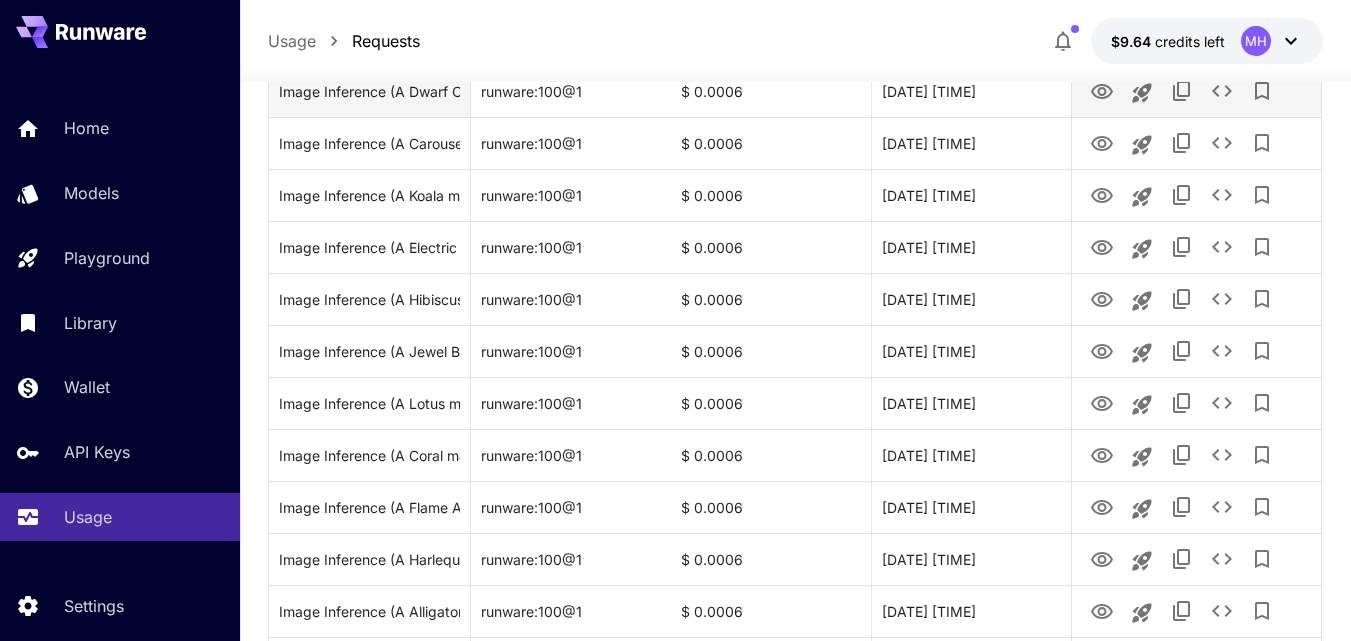 scroll, scrollTop: 800, scrollLeft: 0, axis: vertical 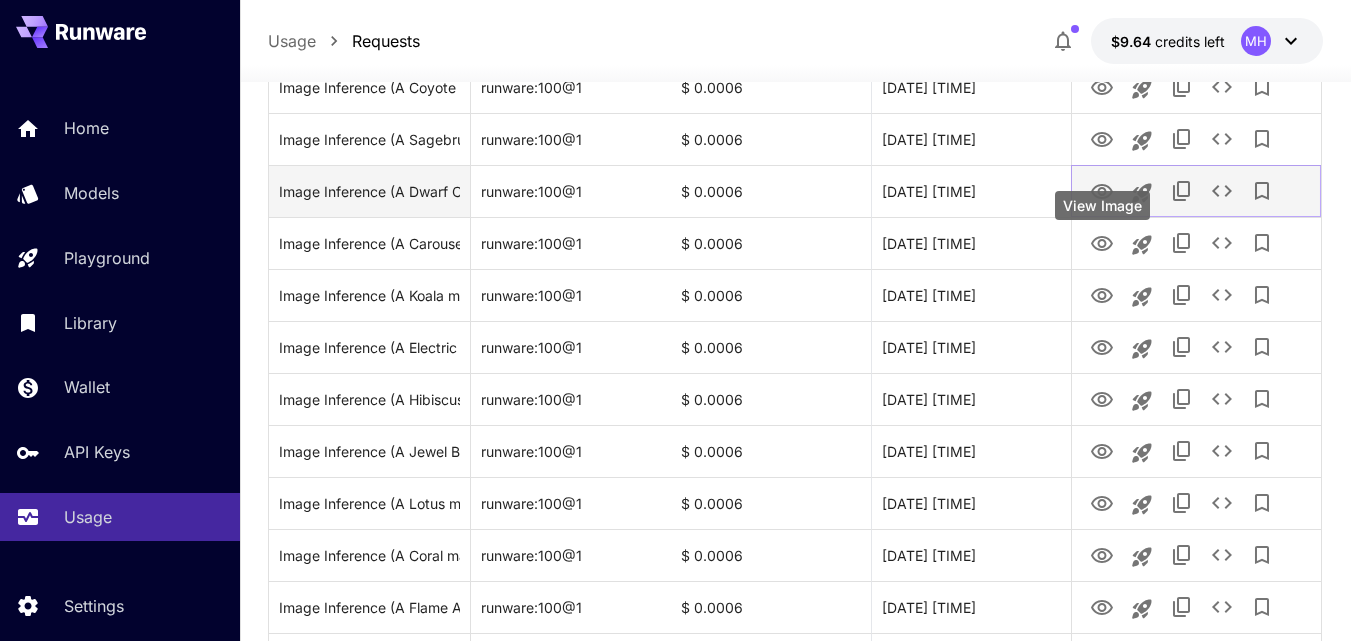 click 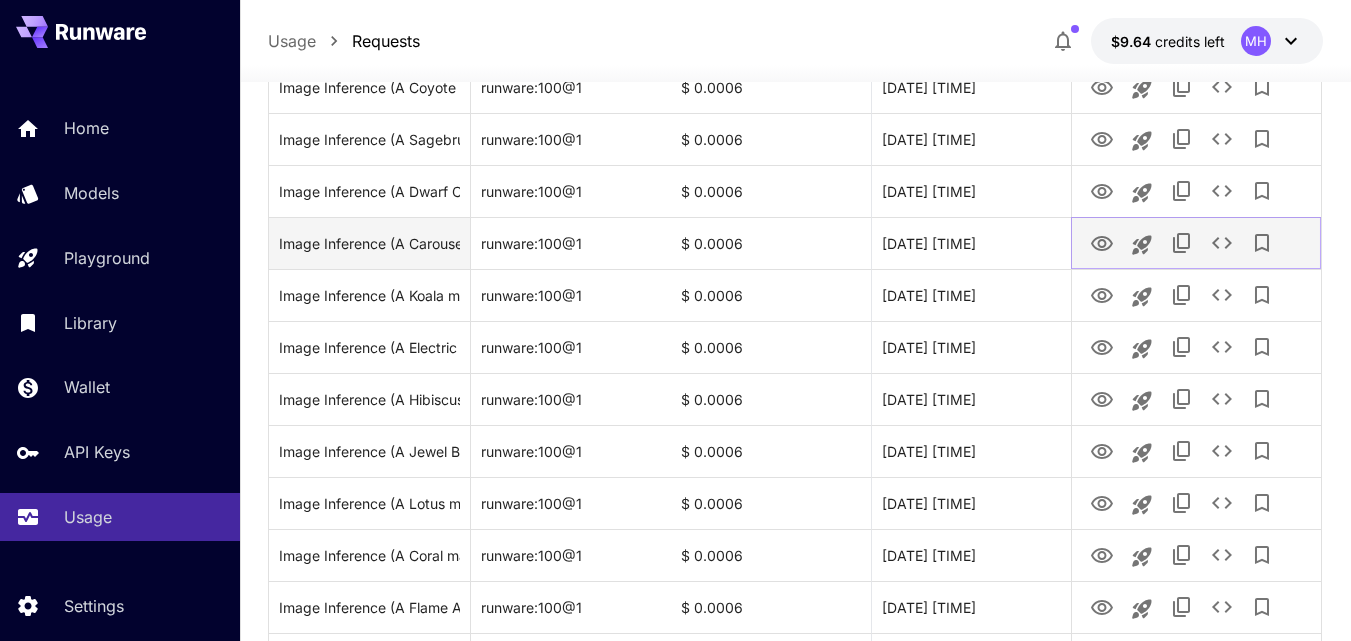 click 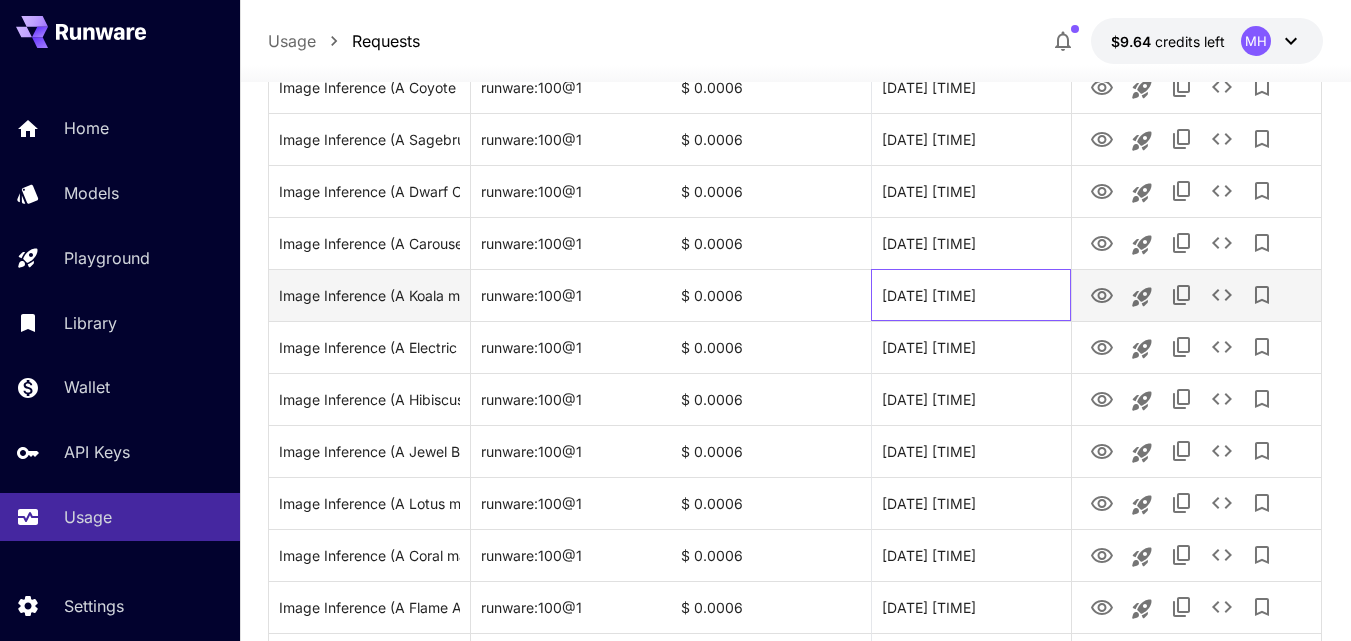 click on "[DATE] [TIME]" at bounding box center [971, 295] 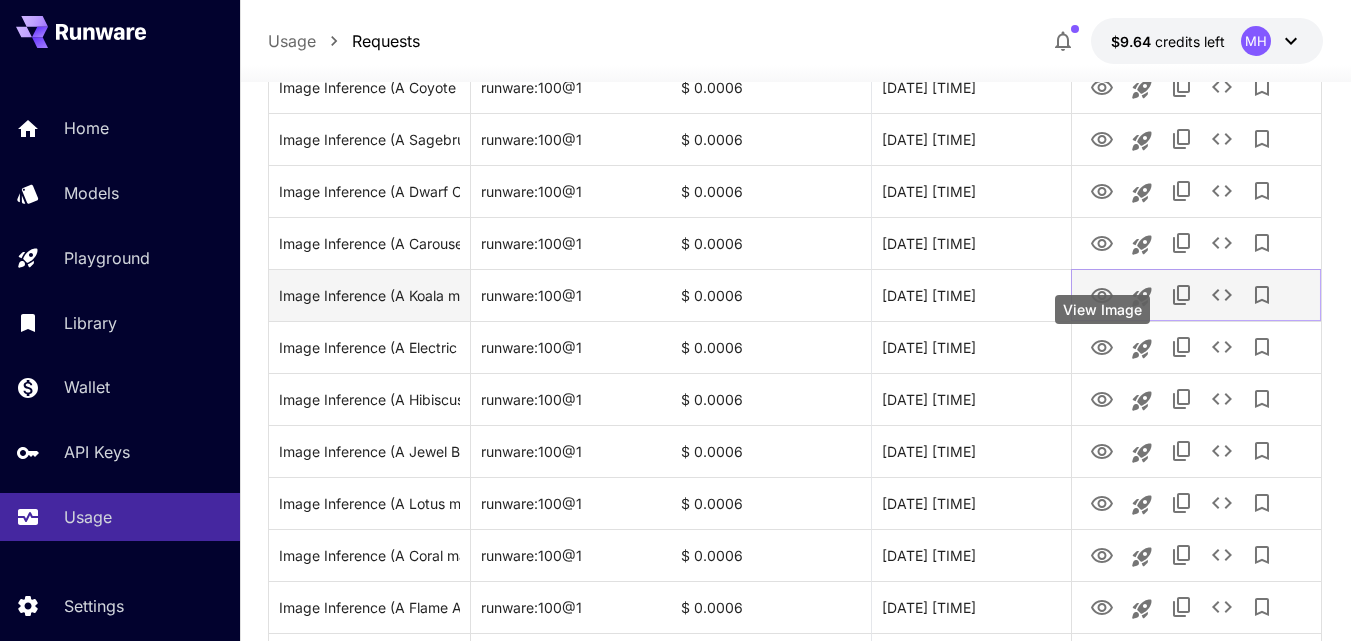 click 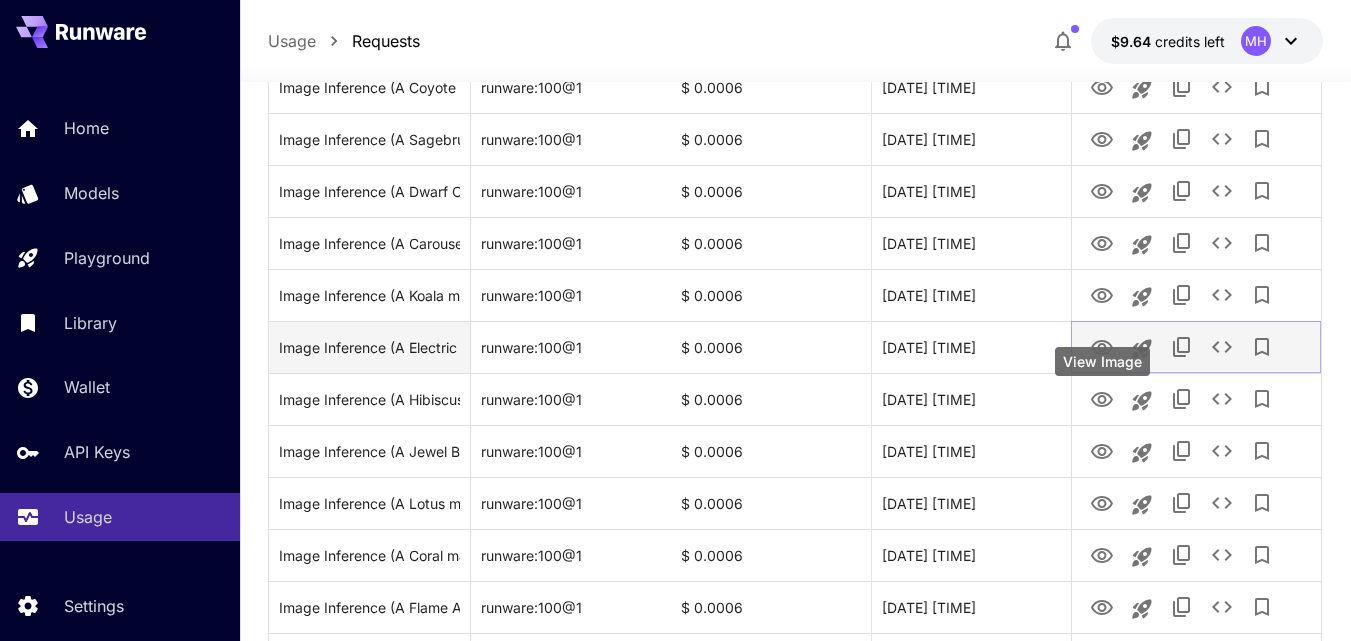 click 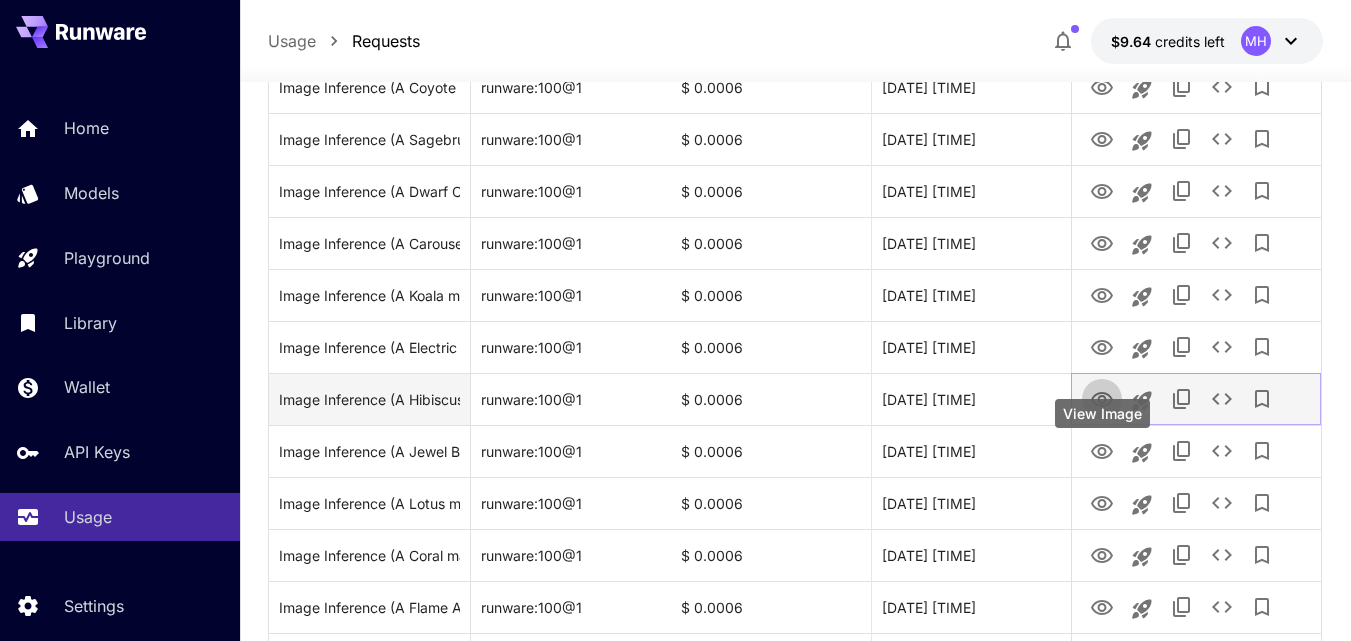 click 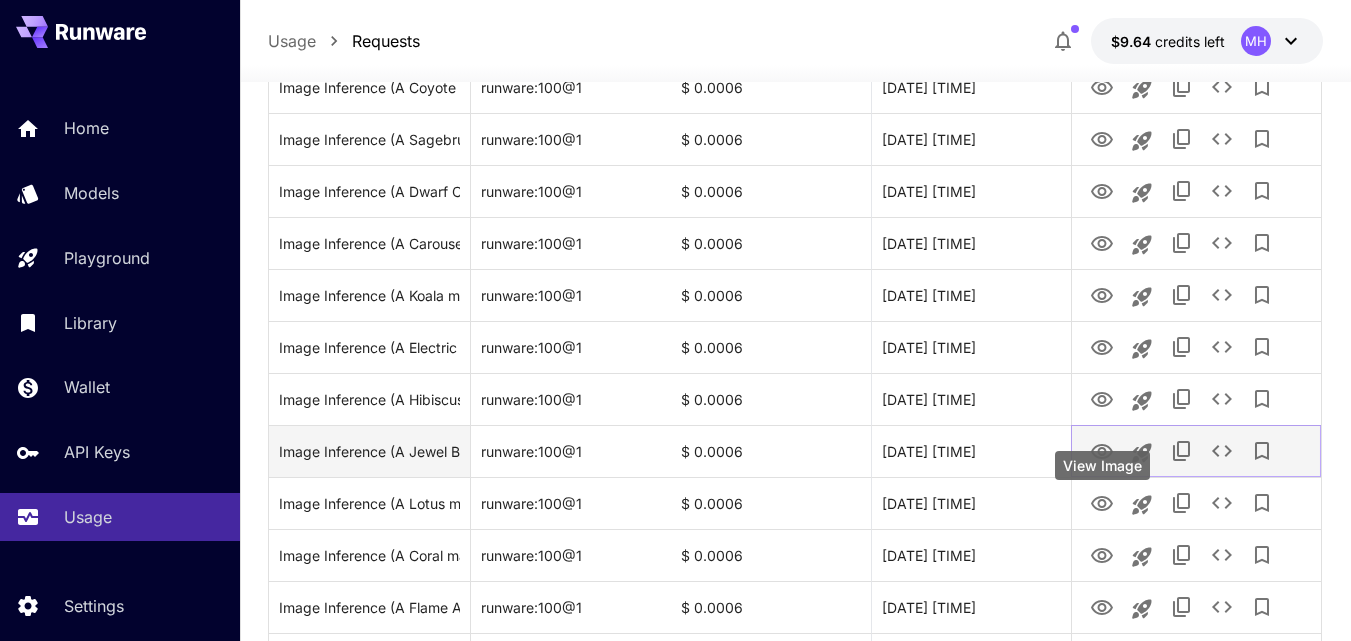 click 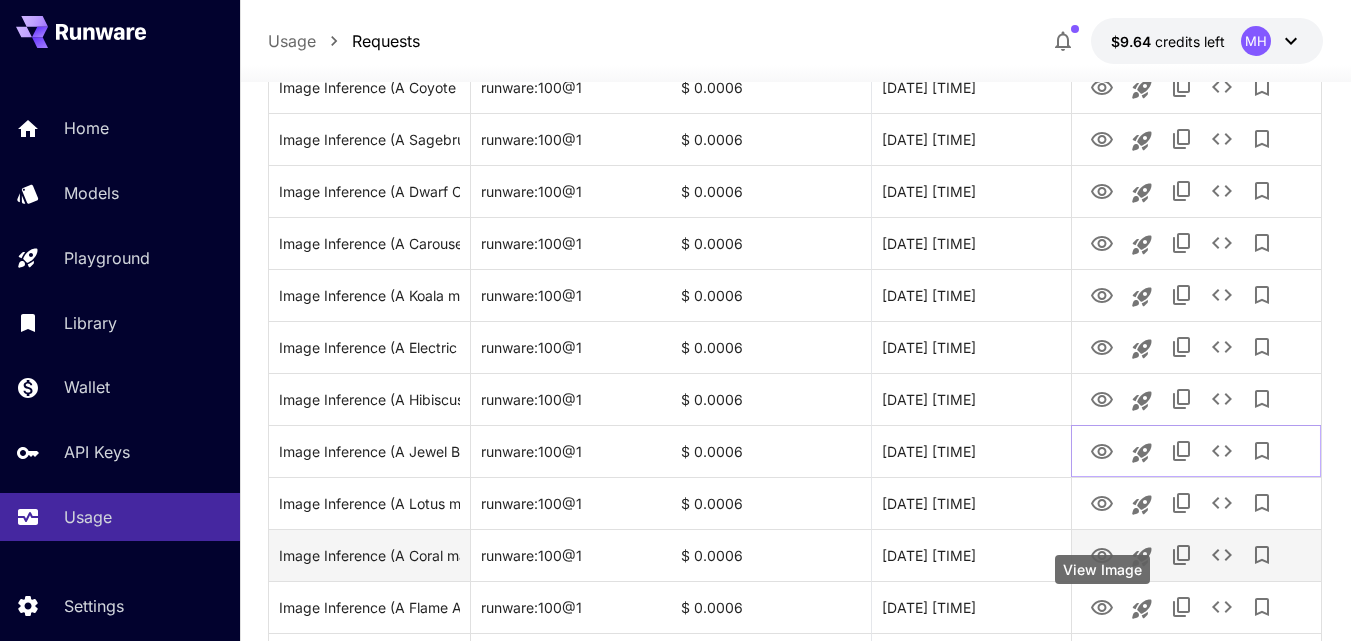 scroll, scrollTop: 900, scrollLeft: 0, axis: vertical 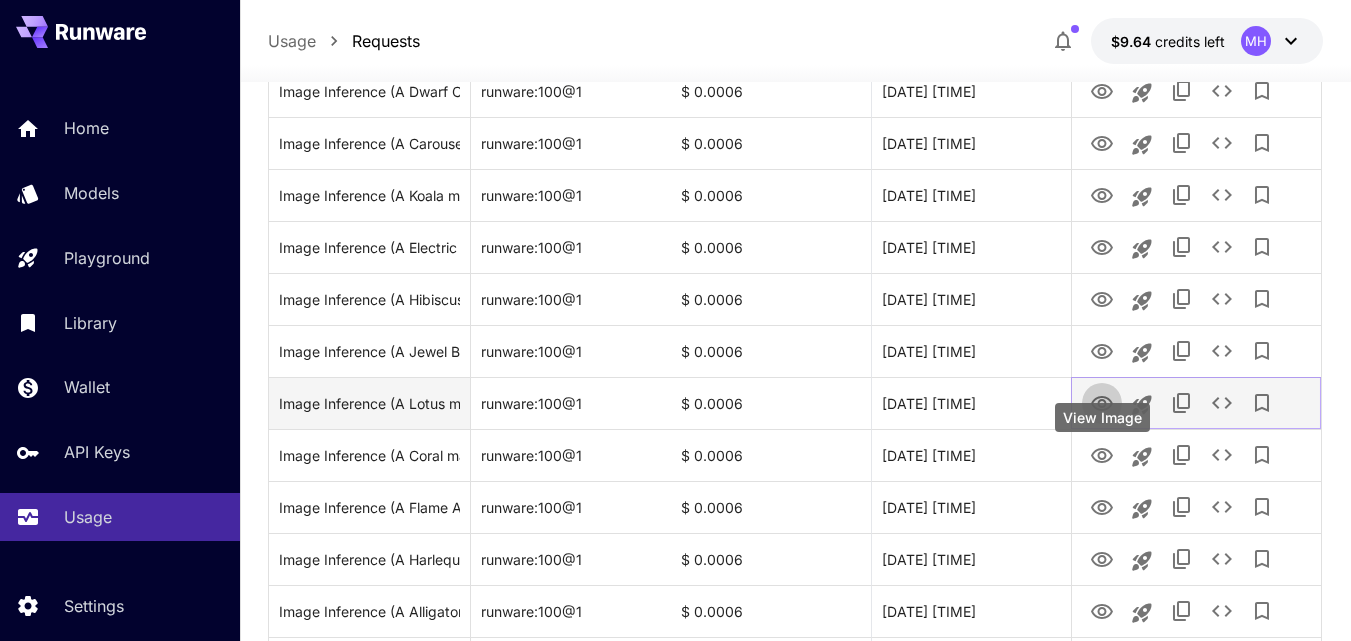 click 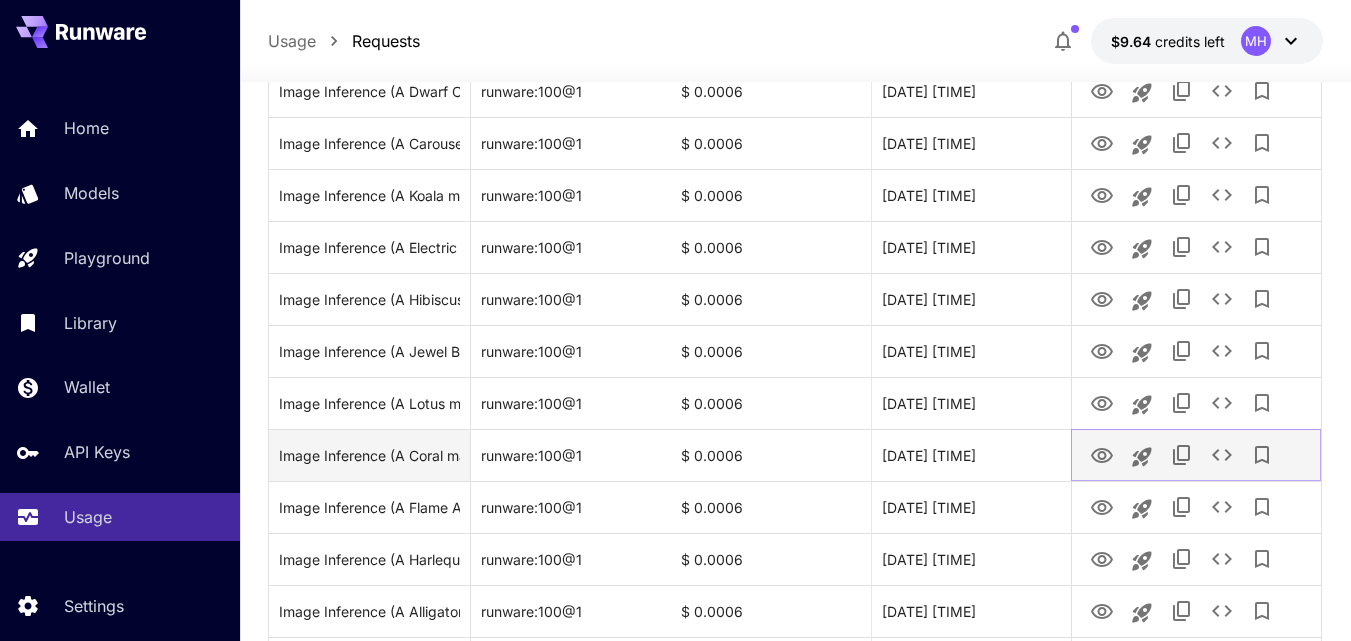 click 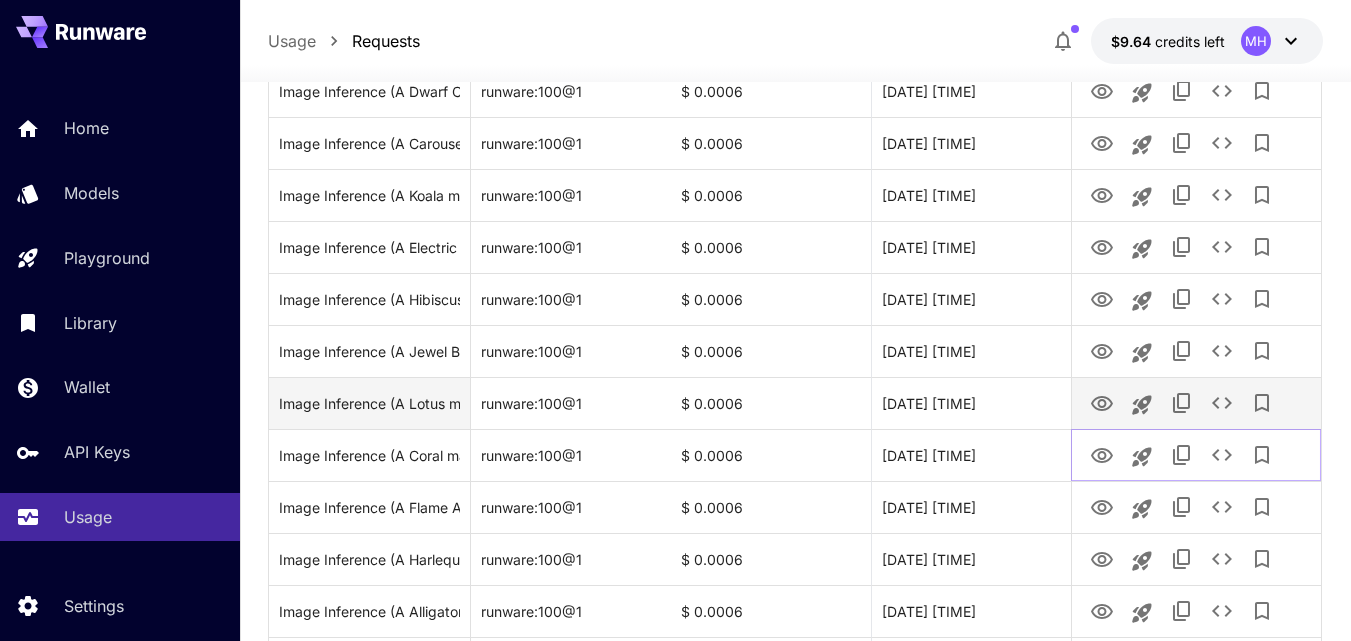 scroll, scrollTop: 1000, scrollLeft: 0, axis: vertical 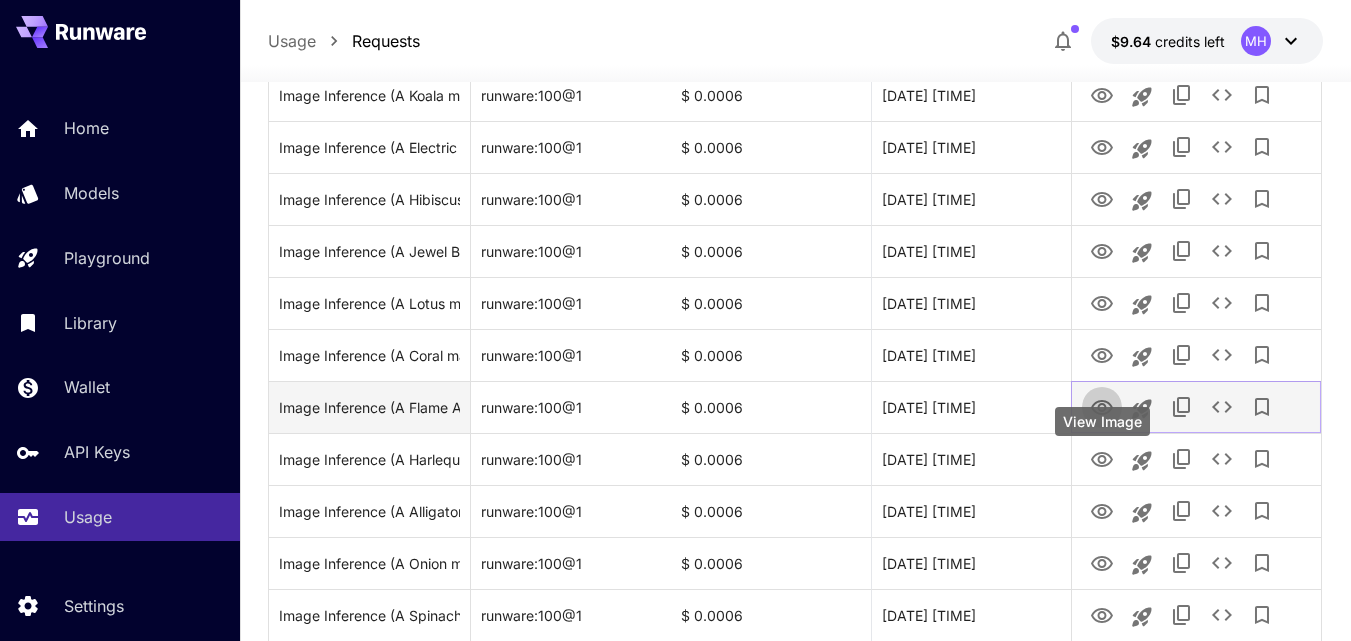 click 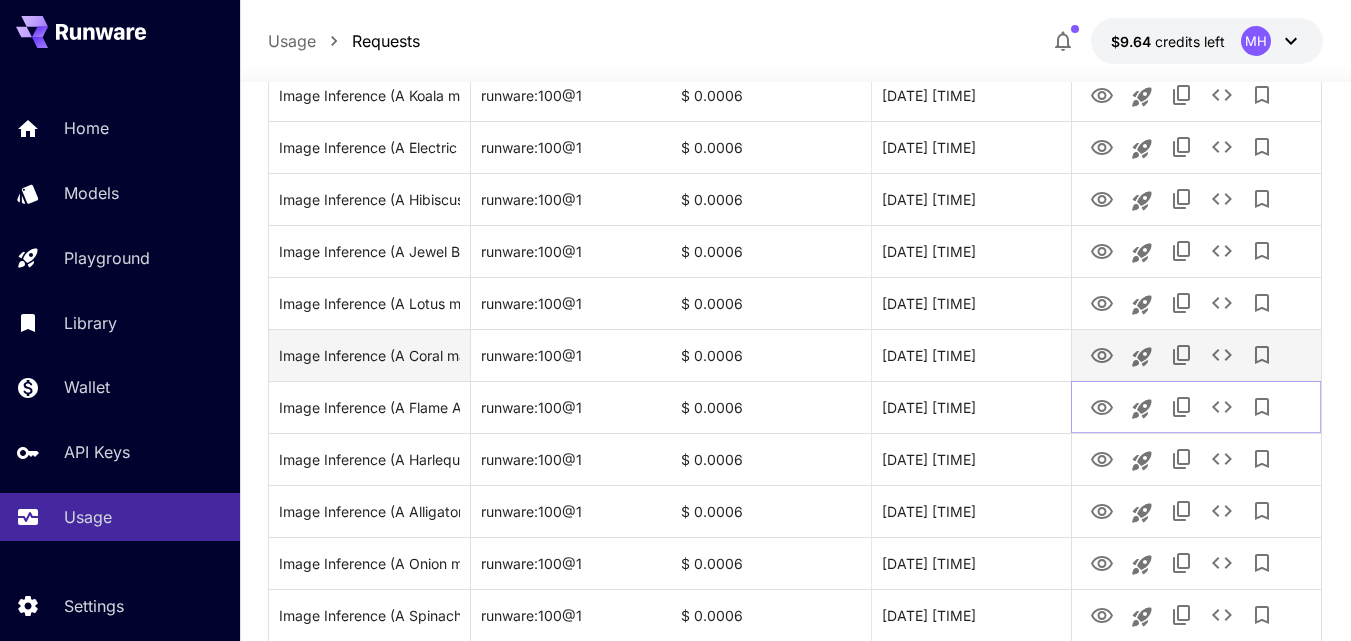 scroll, scrollTop: 1100, scrollLeft: 0, axis: vertical 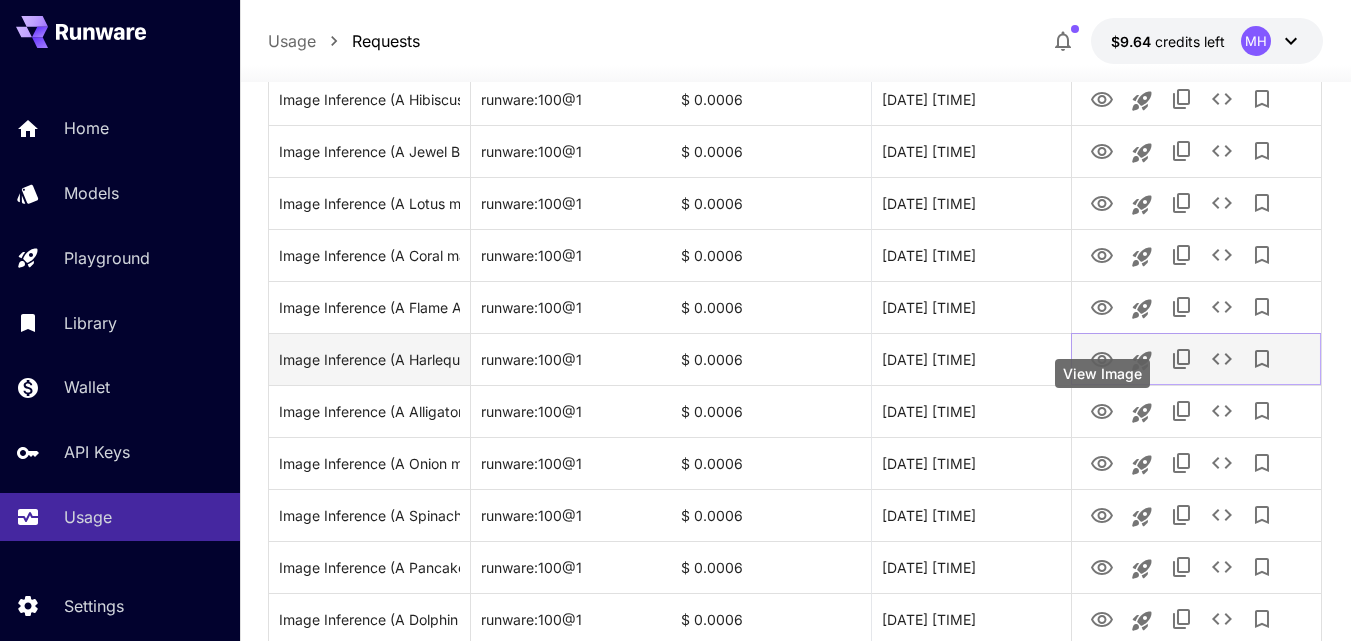 click 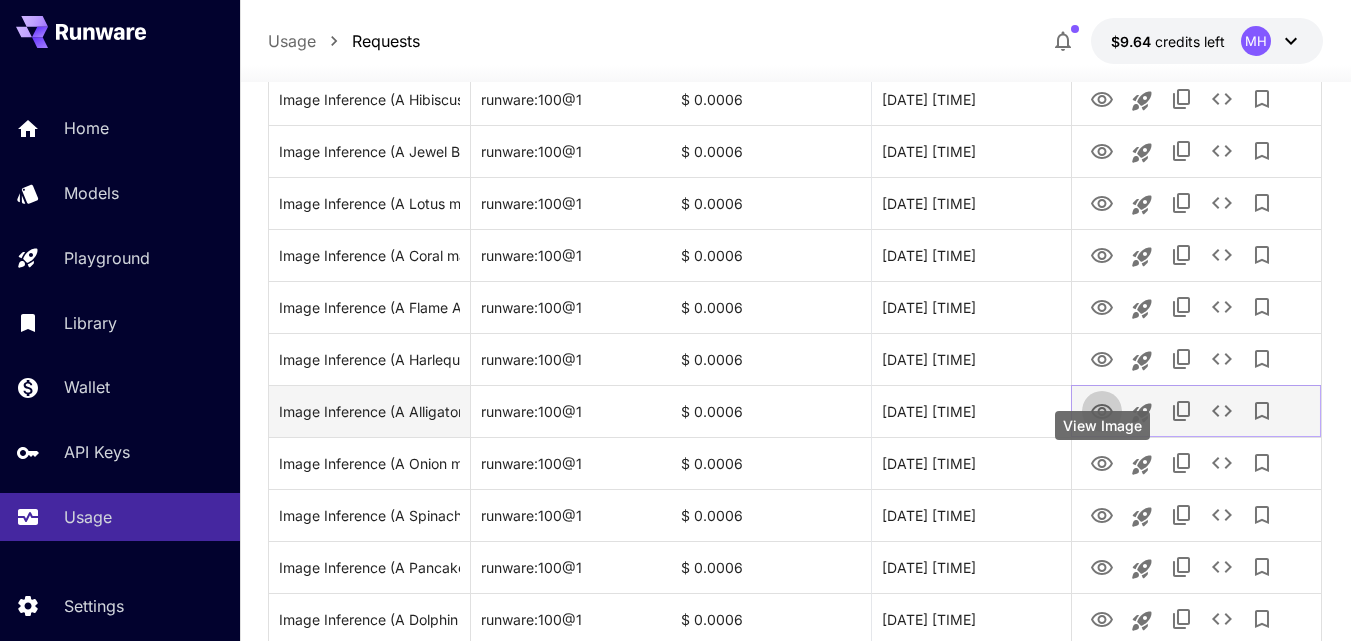click 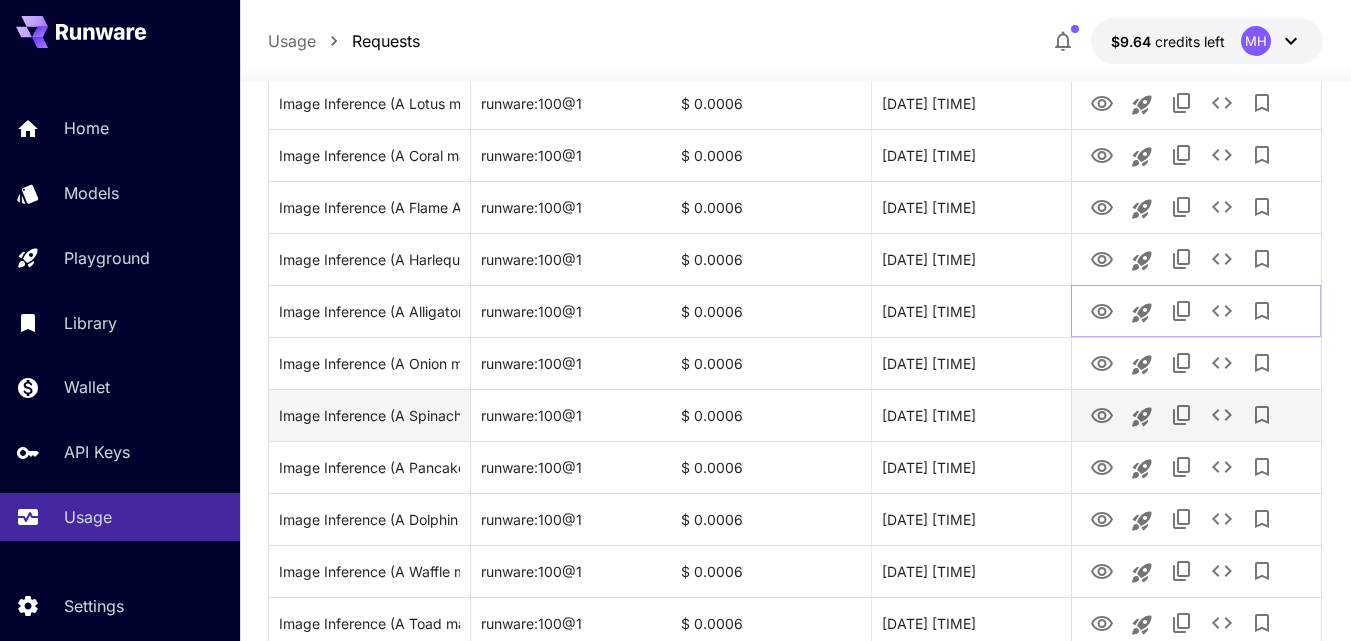 scroll, scrollTop: 1300, scrollLeft: 0, axis: vertical 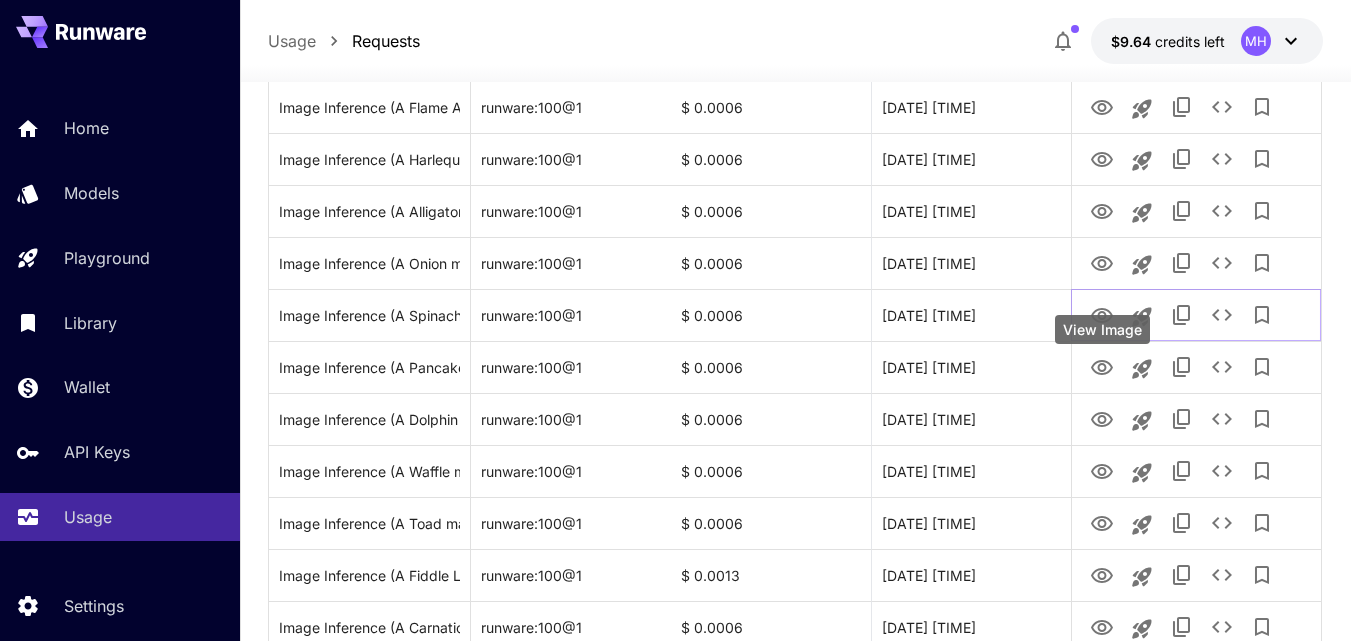 click on "View Image" at bounding box center [1102, 335] 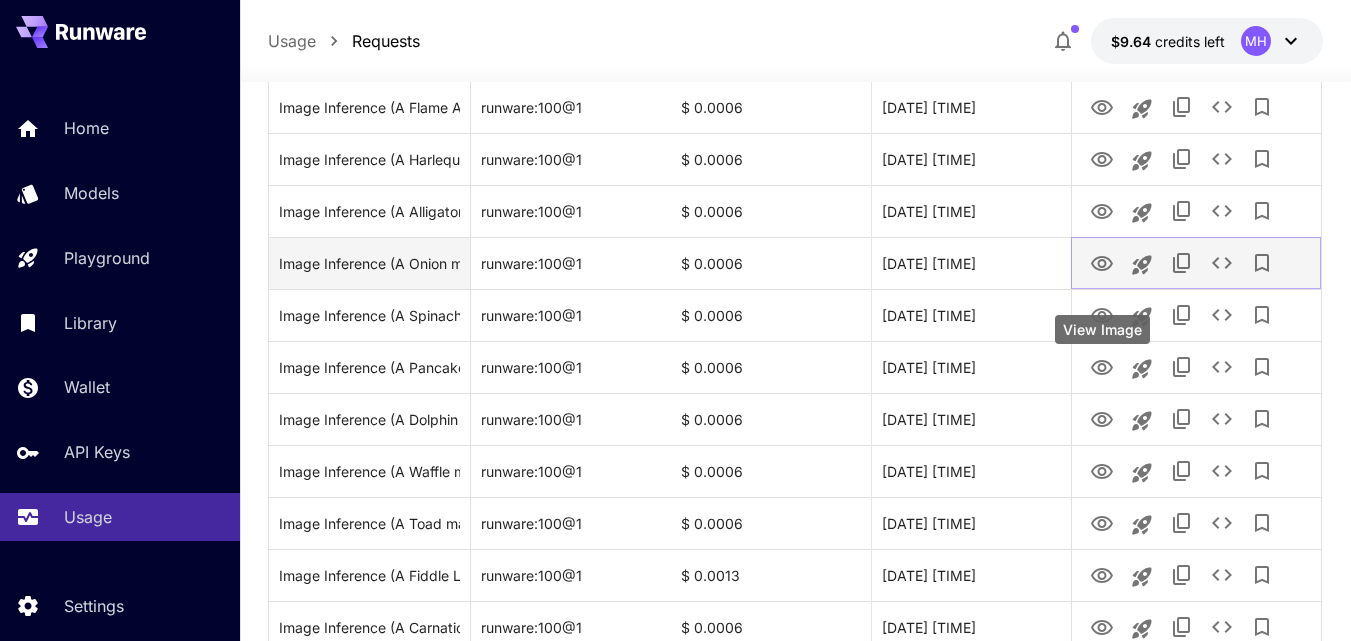 click 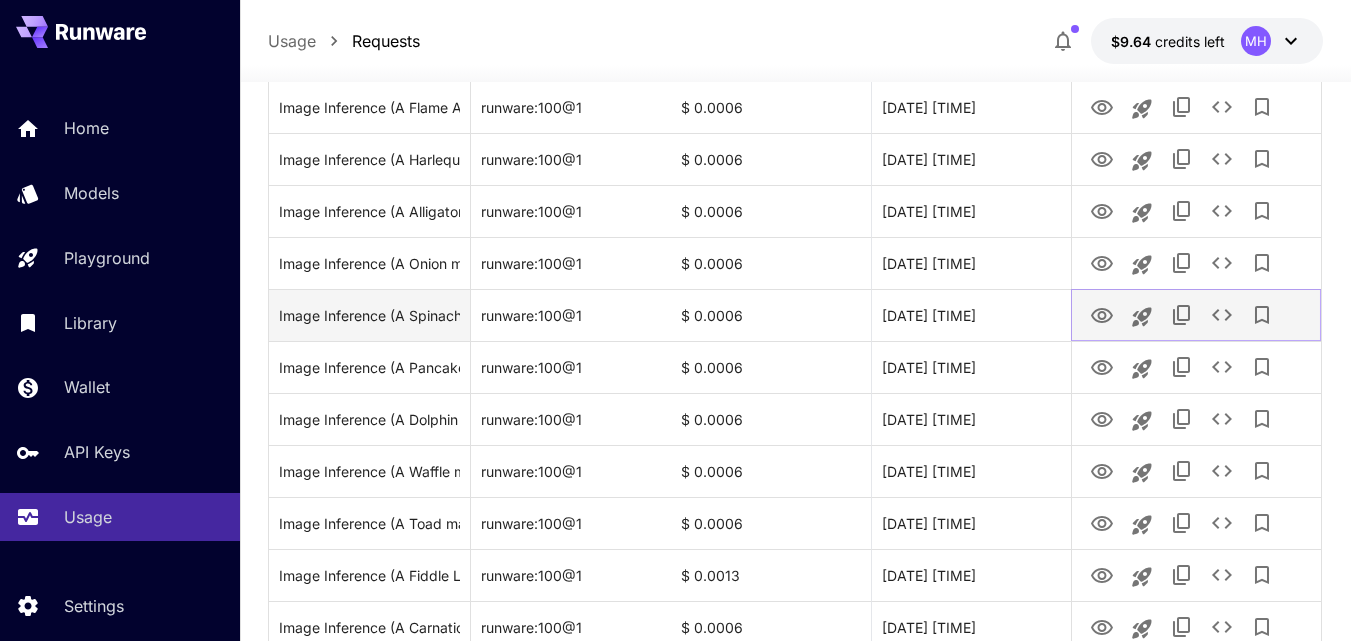 click 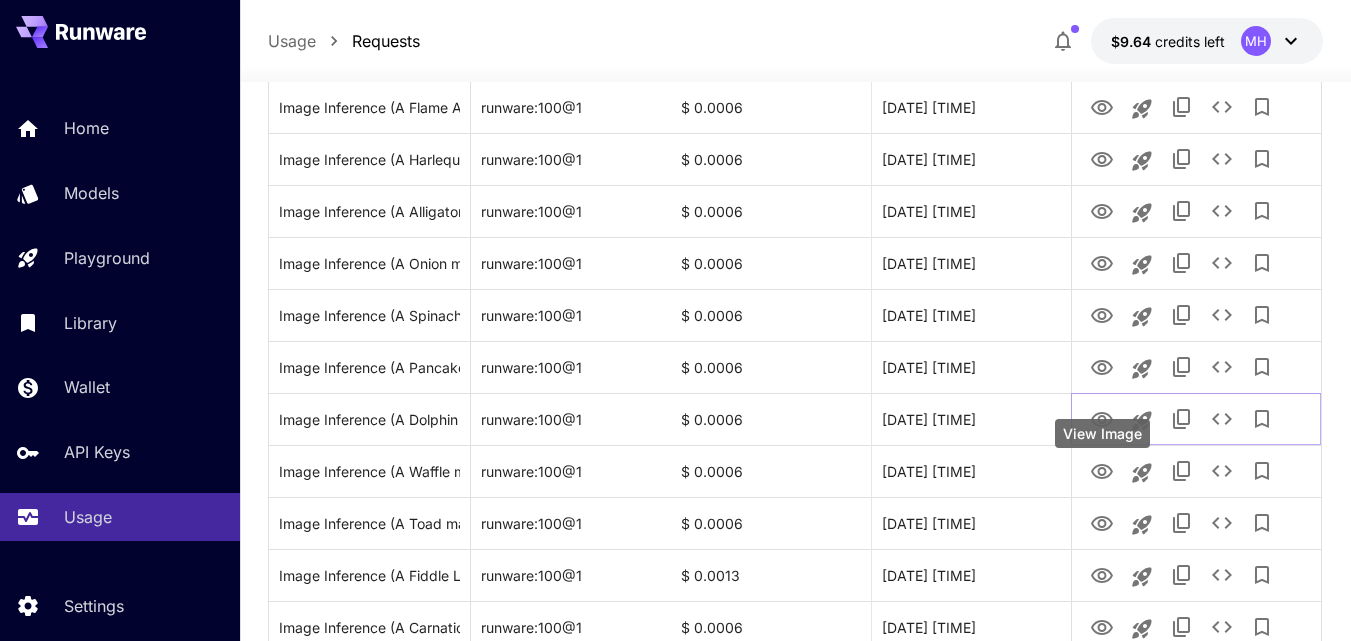 click on "View Image" at bounding box center [1102, 433] 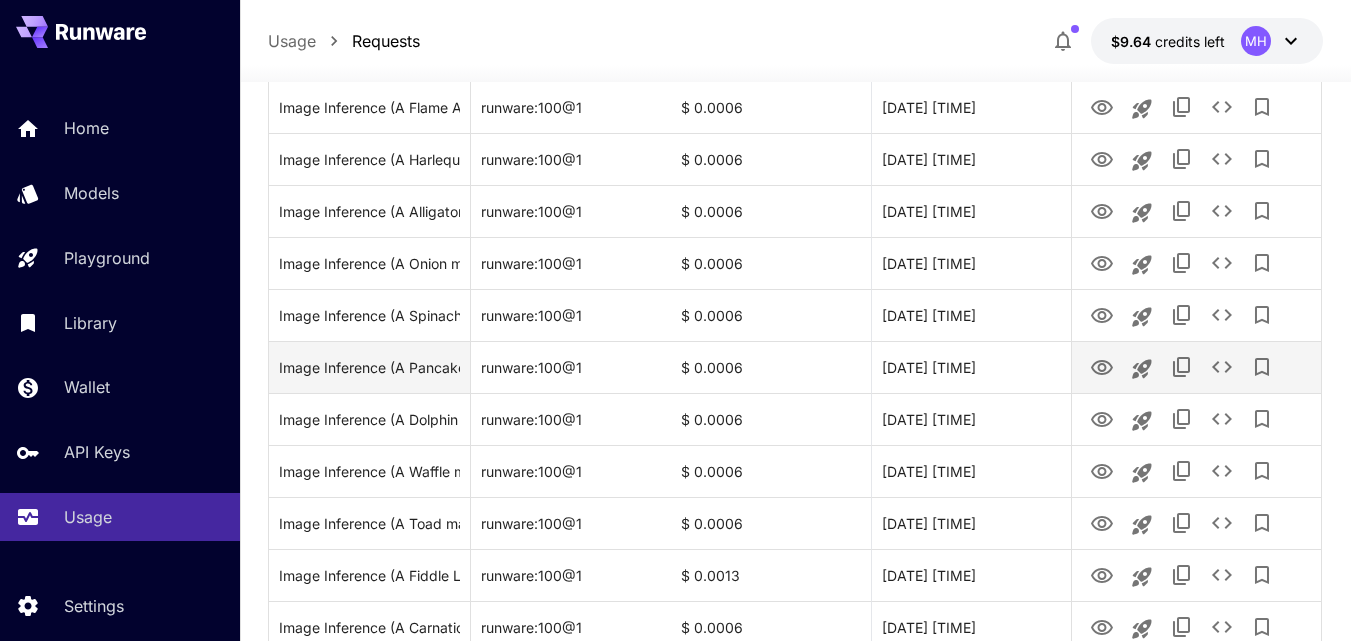 click on "**********" at bounding box center (675, 253) 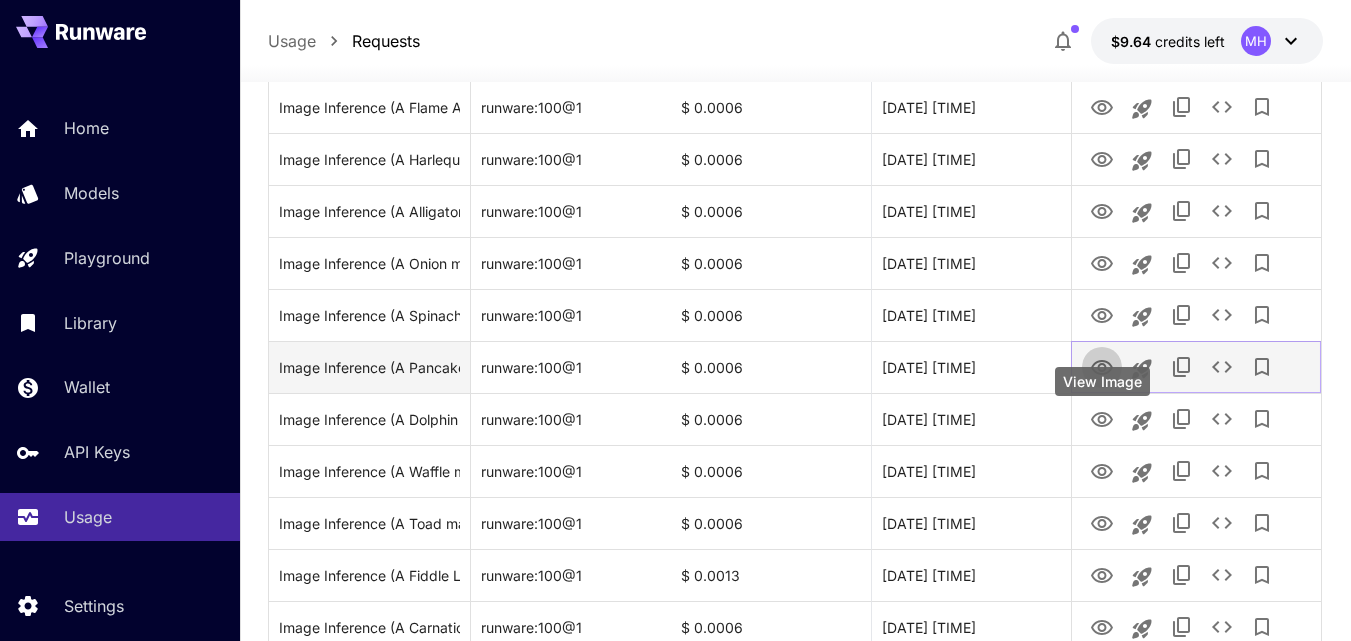 click 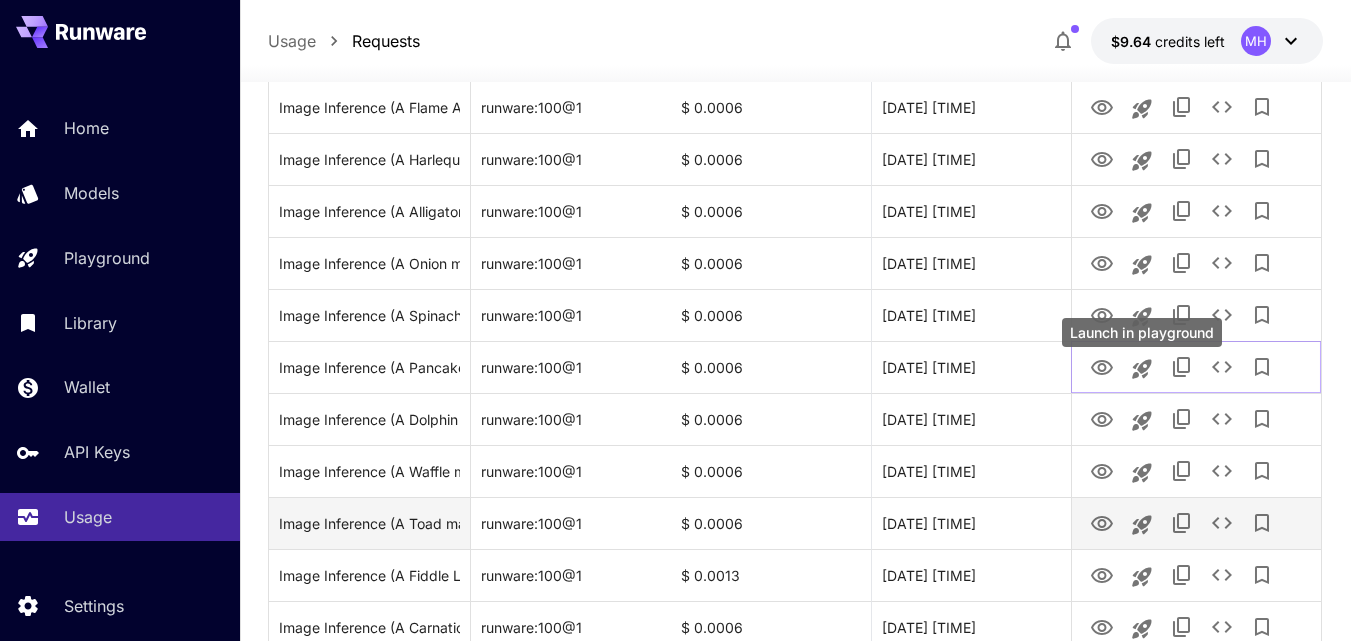 scroll, scrollTop: 1500, scrollLeft: 0, axis: vertical 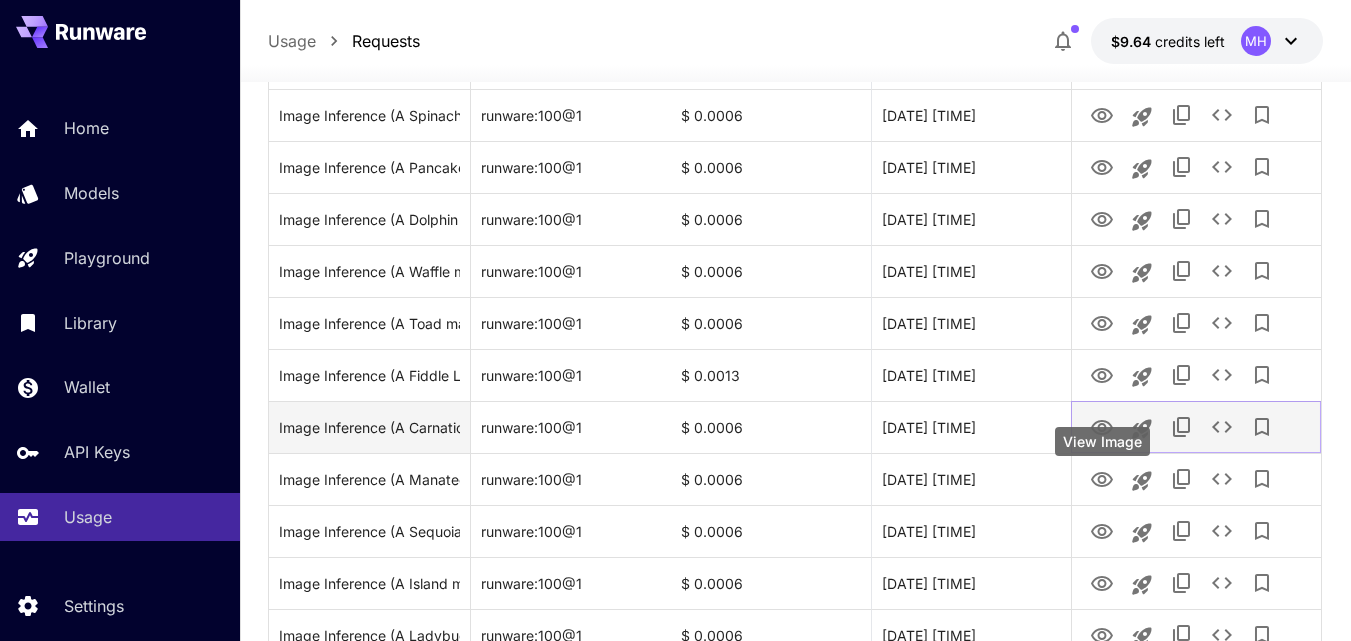 click 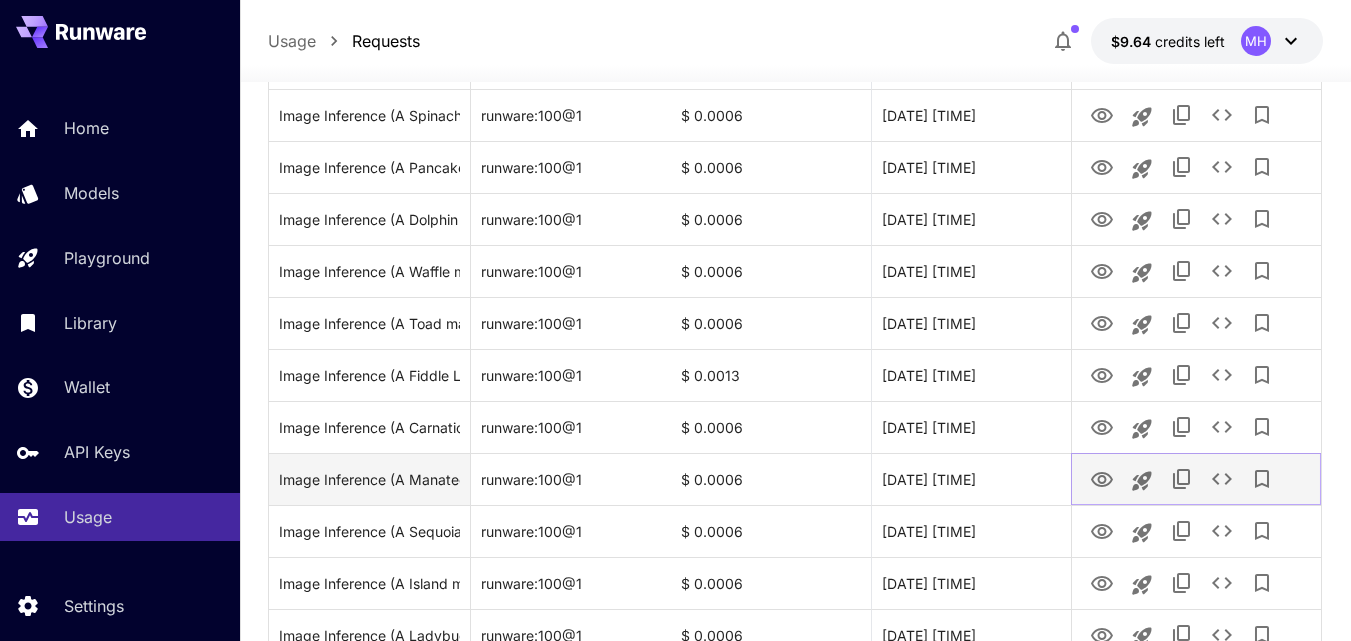 click 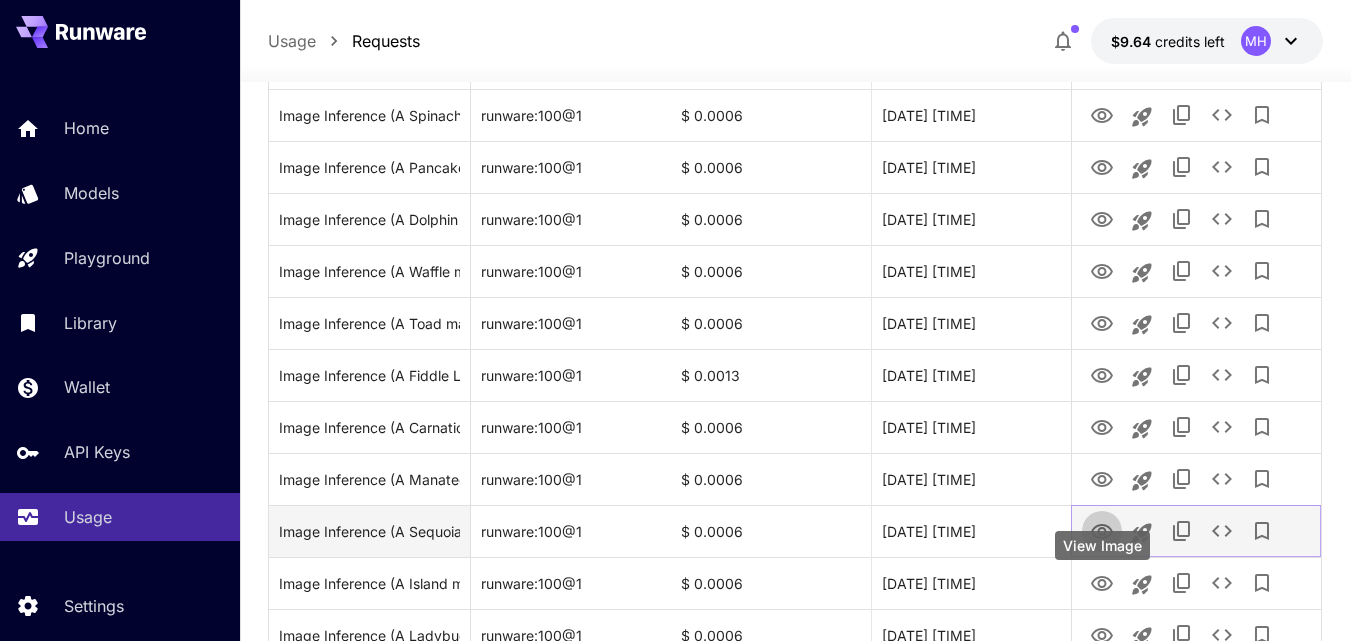 click 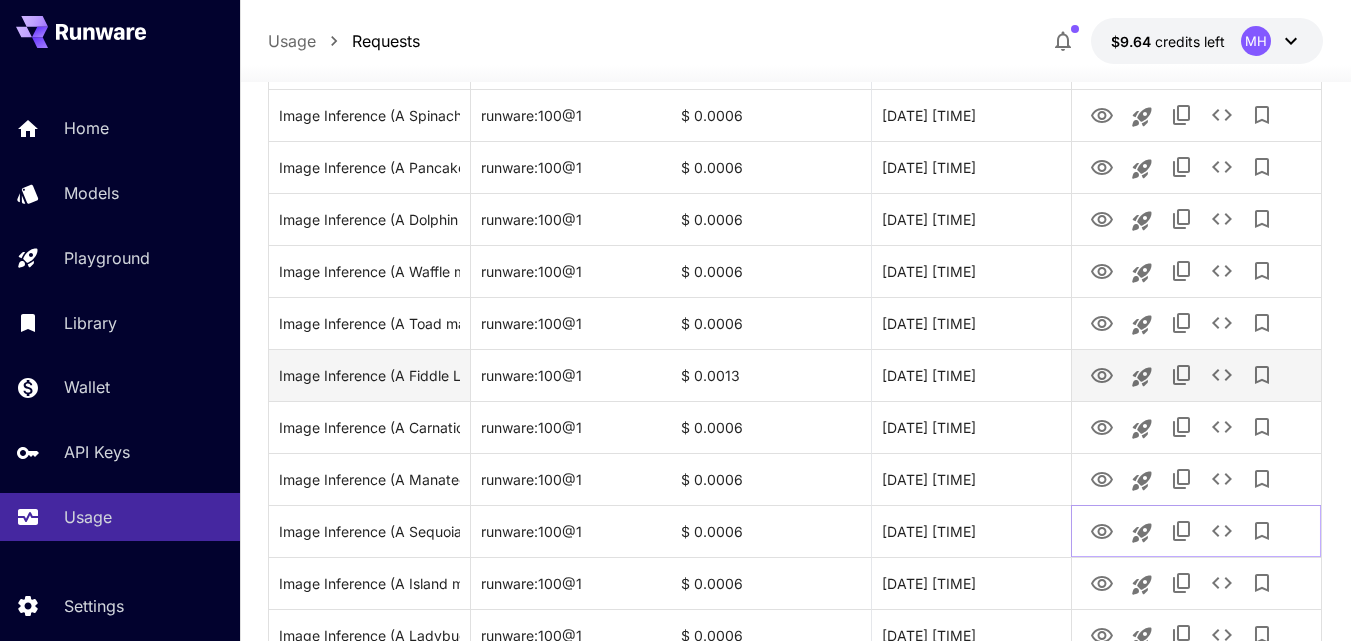 scroll, scrollTop: 1600, scrollLeft: 0, axis: vertical 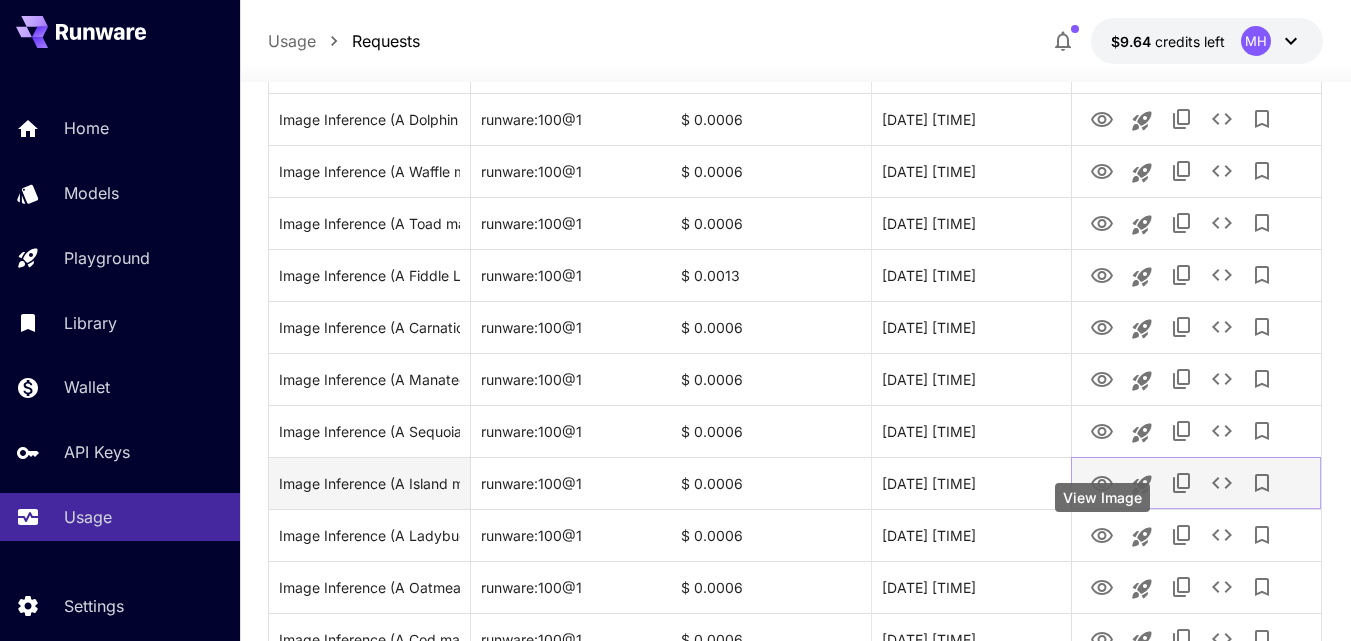 click 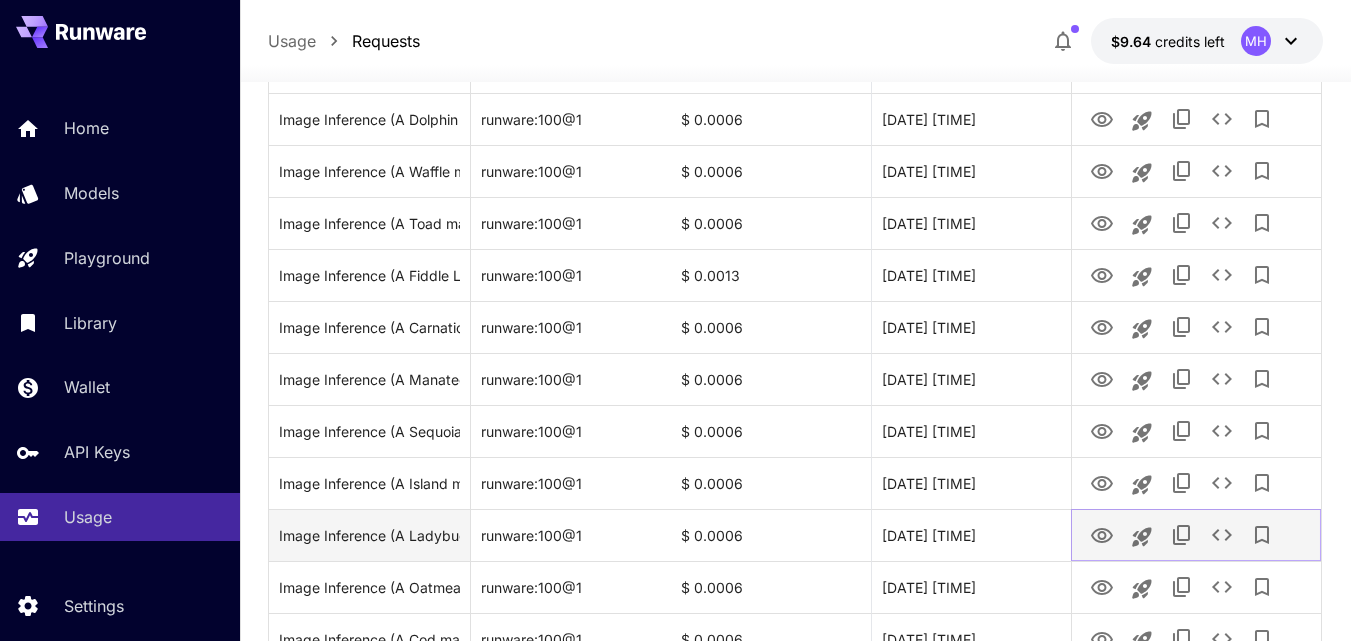 click 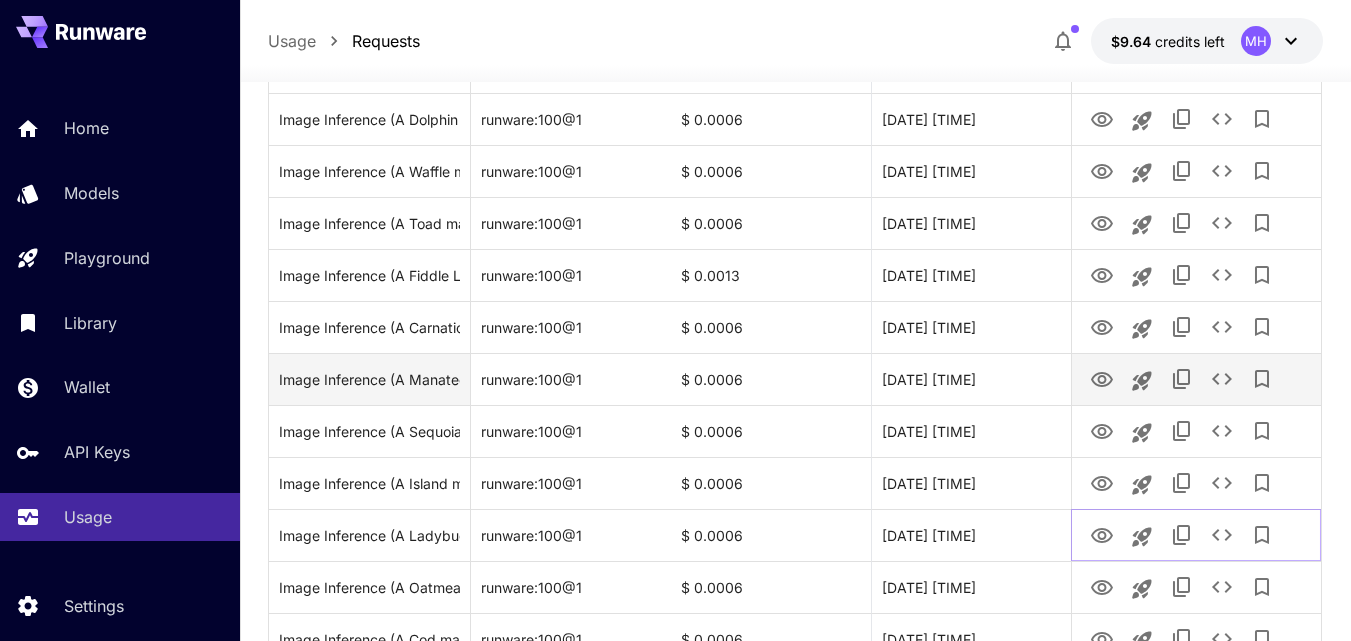 scroll, scrollTop: 1700, scrollLeft: 0, axis: vertical 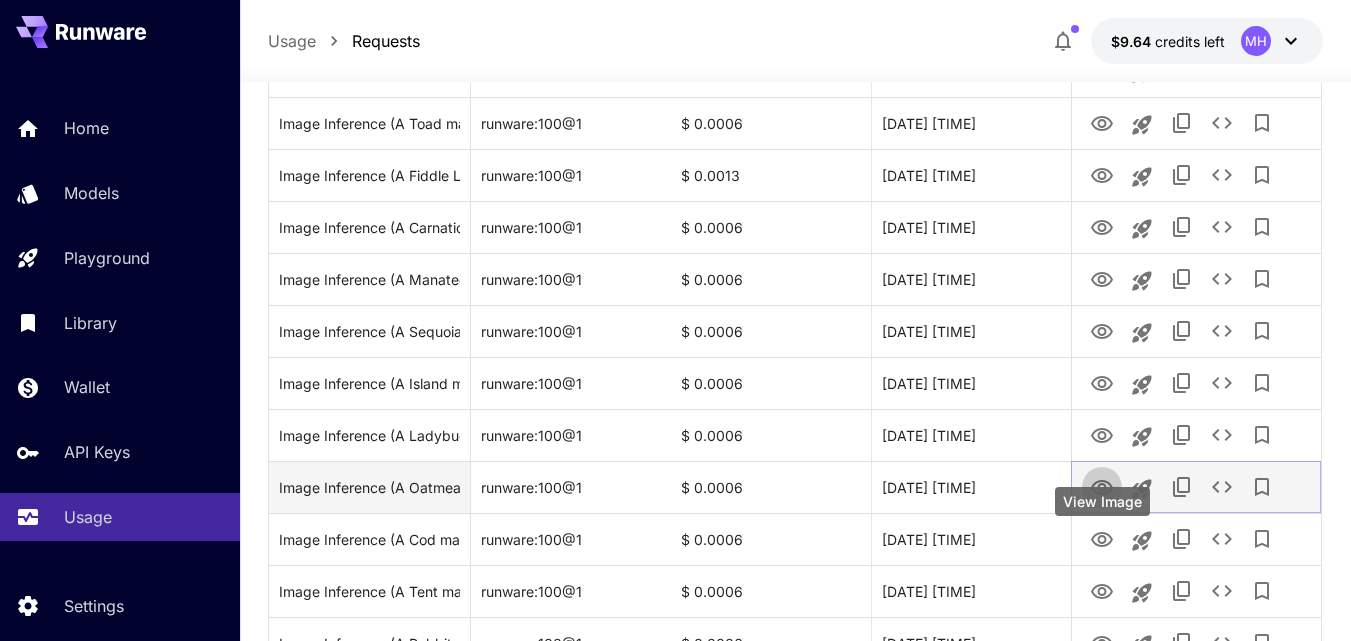 click 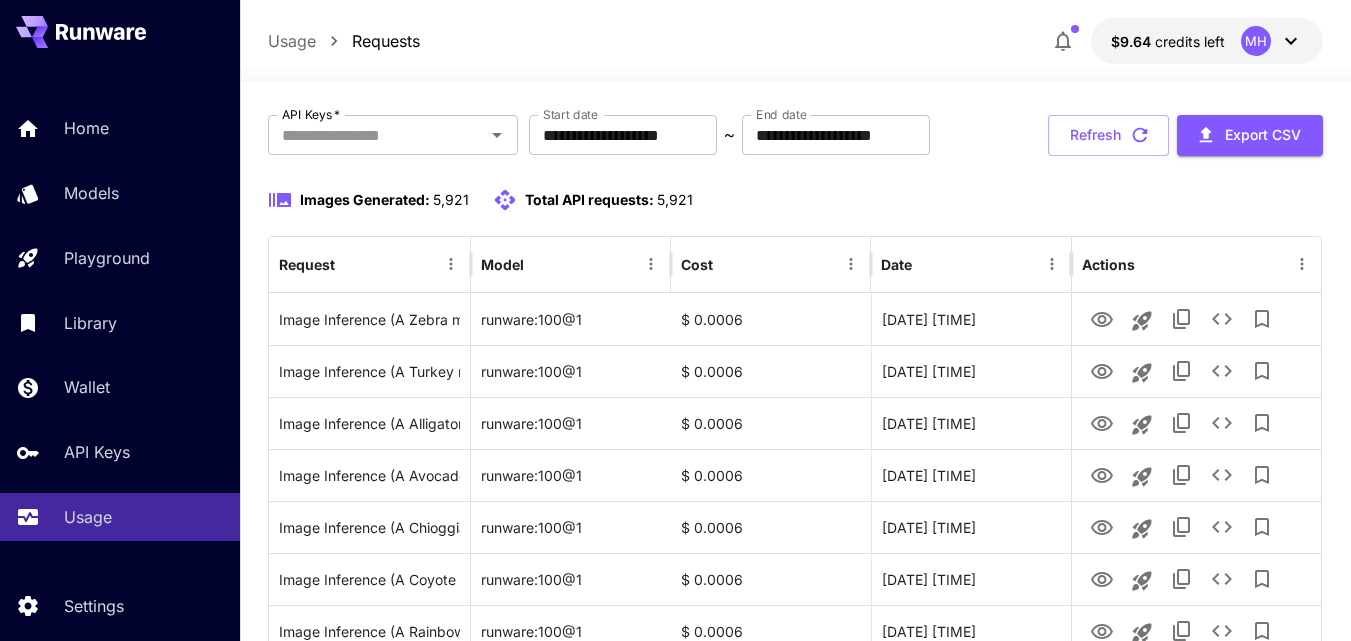 scroll, scrollTop: 0, scrollLeft: 0, axis: both 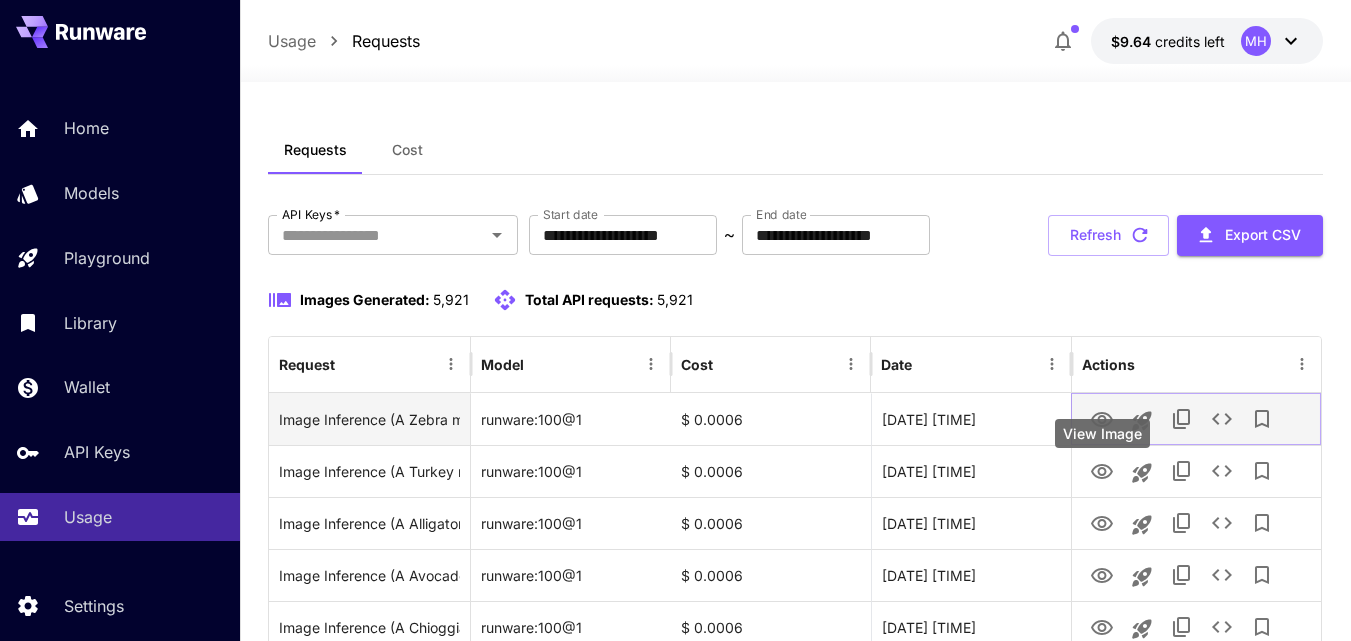 click at bounding box center (1102, 418) 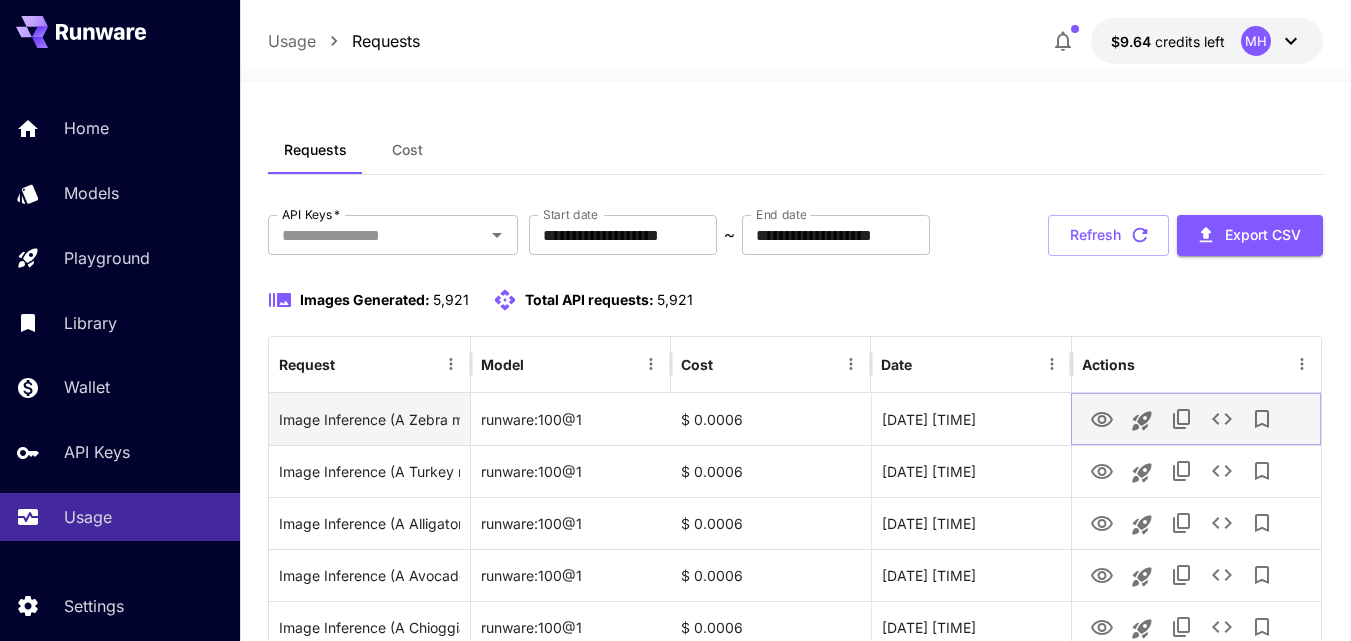 click 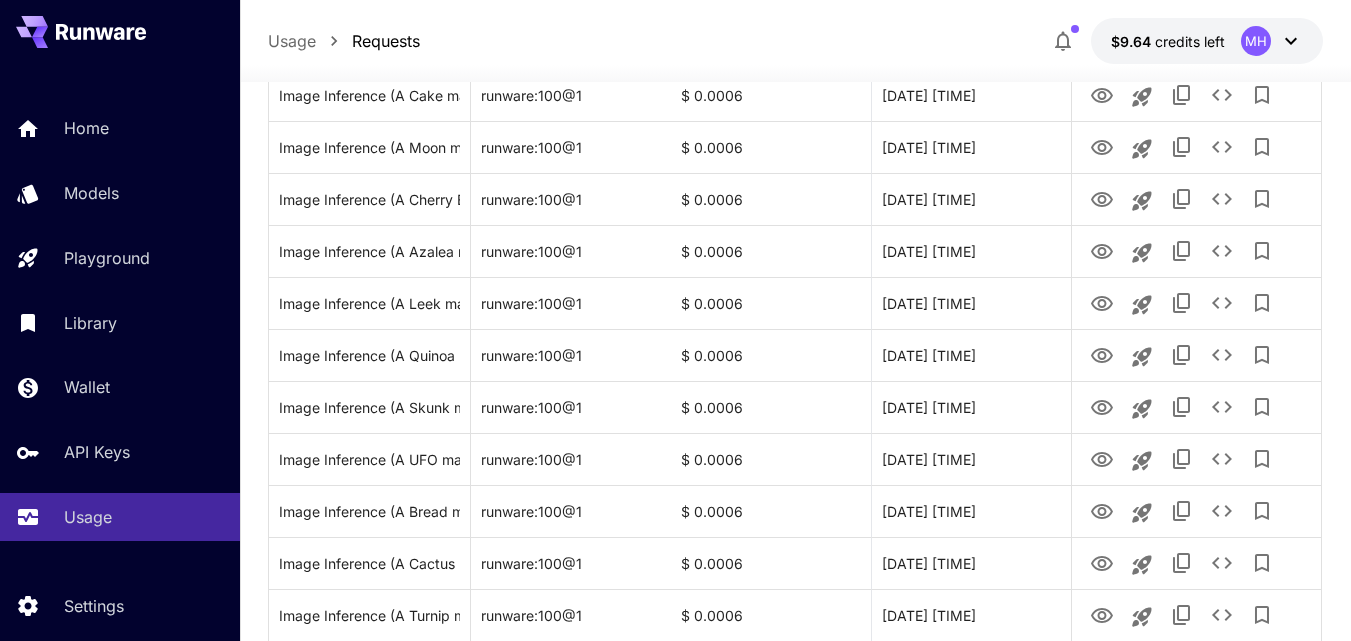 scroll, scrollTop: 2530, scrollLeft: 0, axis: vertical 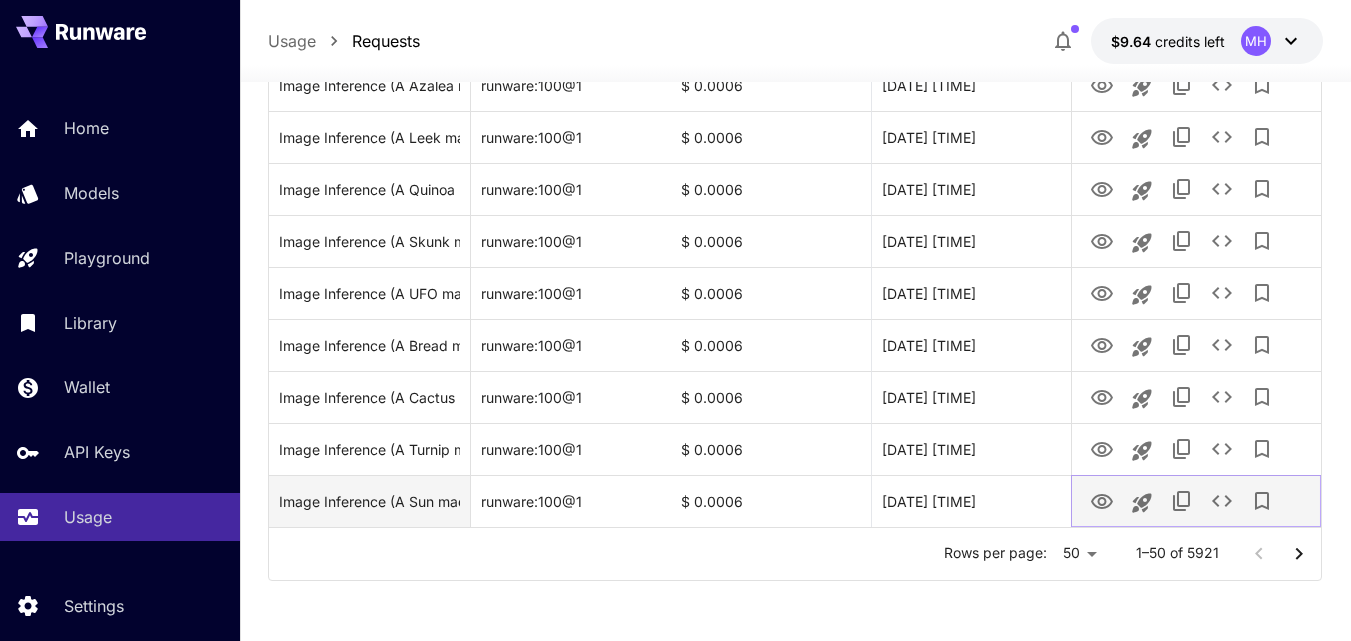 click 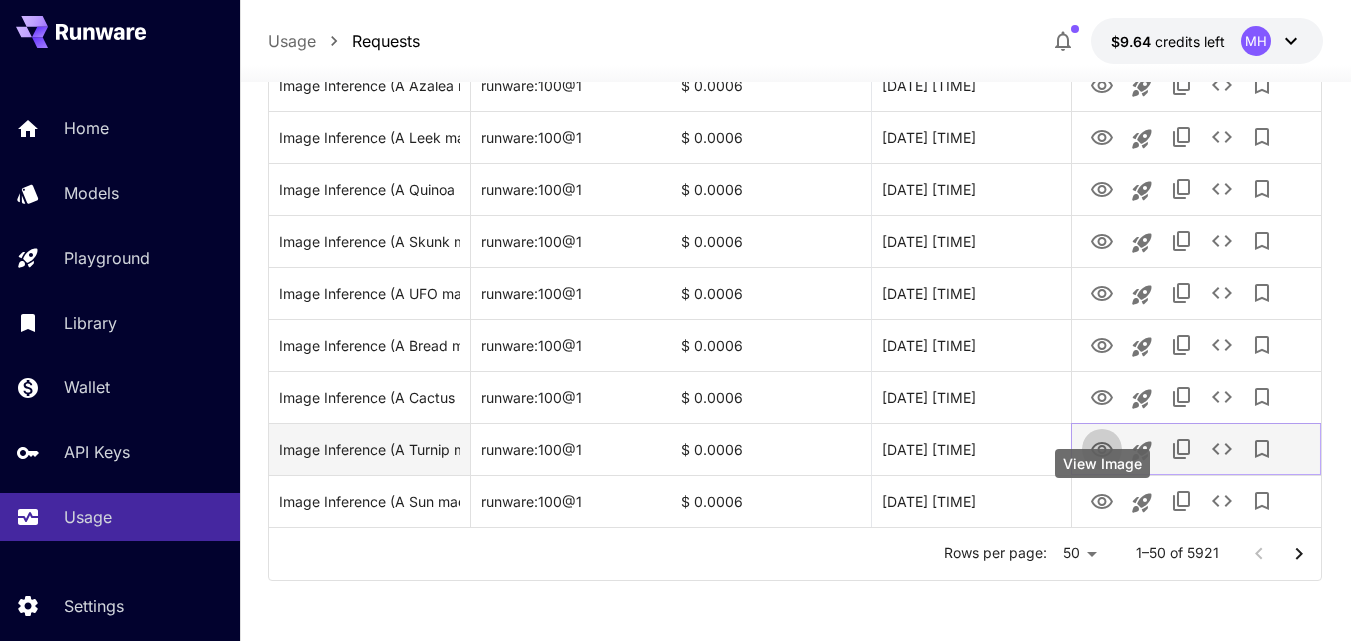 click 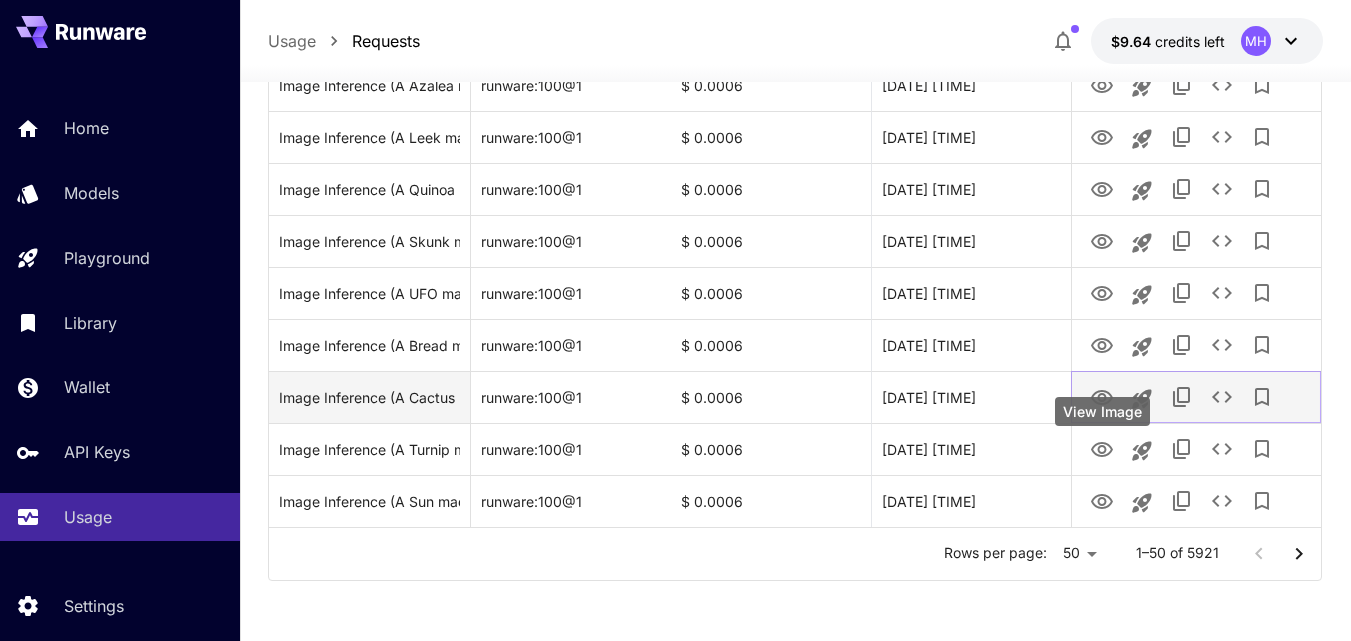 click at bounding box center (1102, 396) 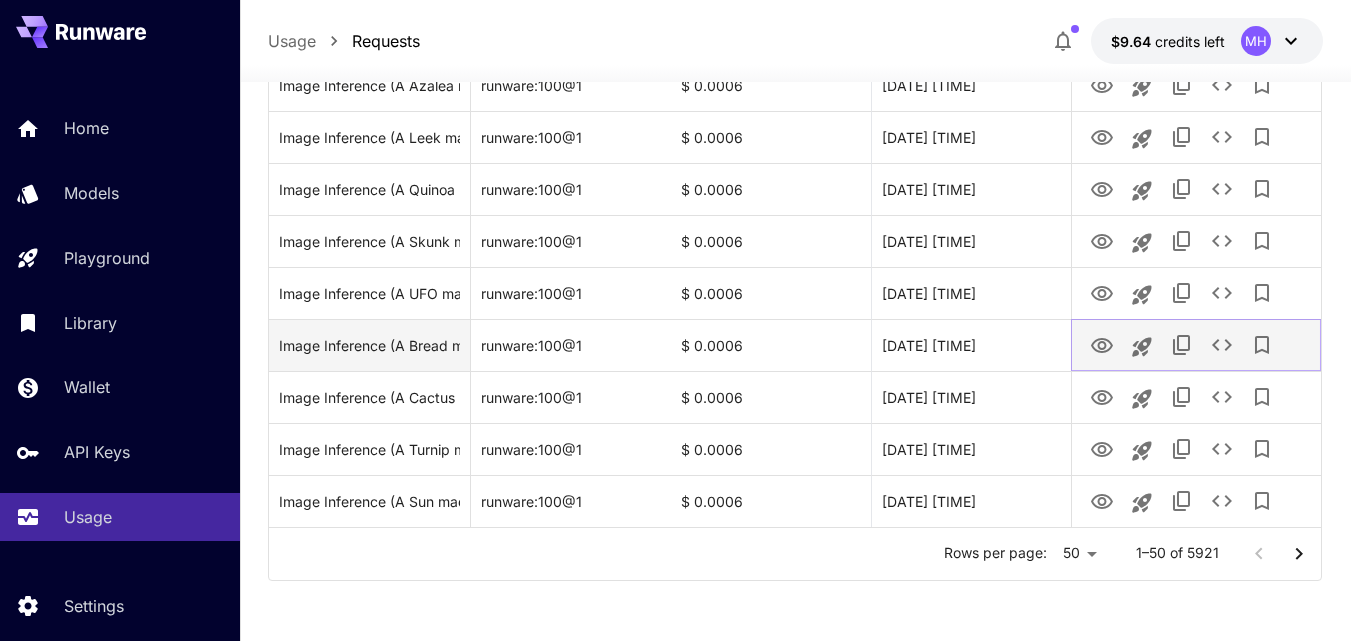 click at bounding box center (1102, 344) 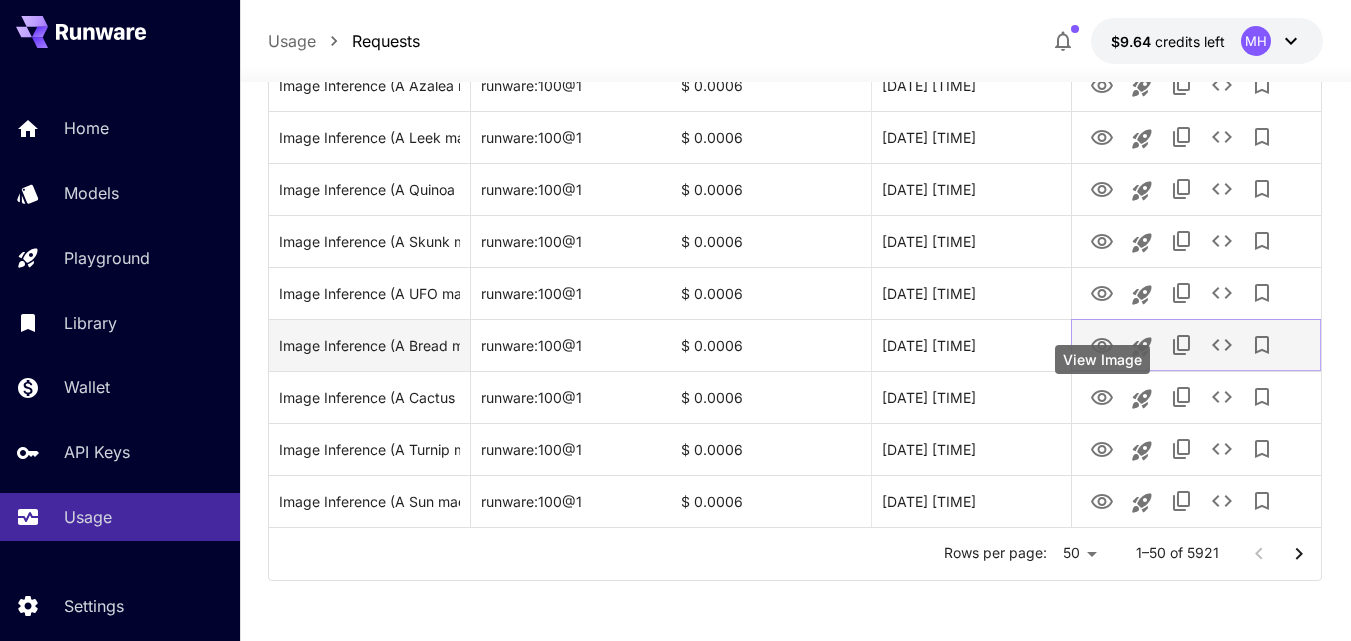 click 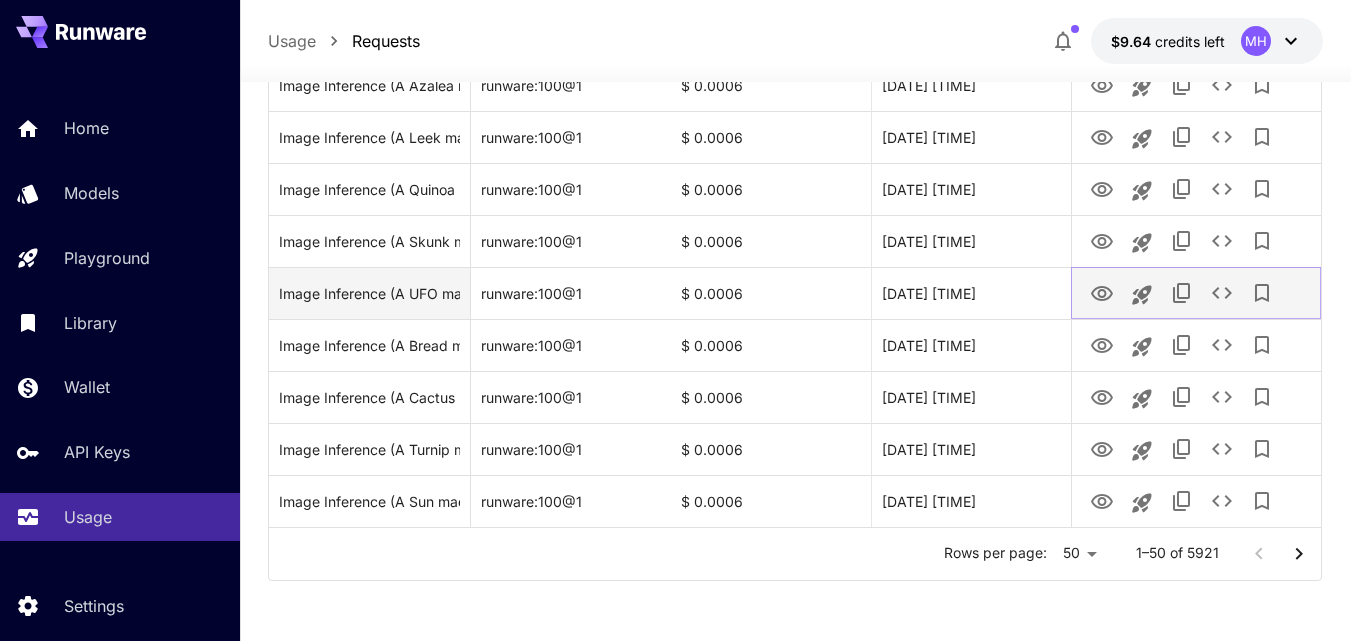 click 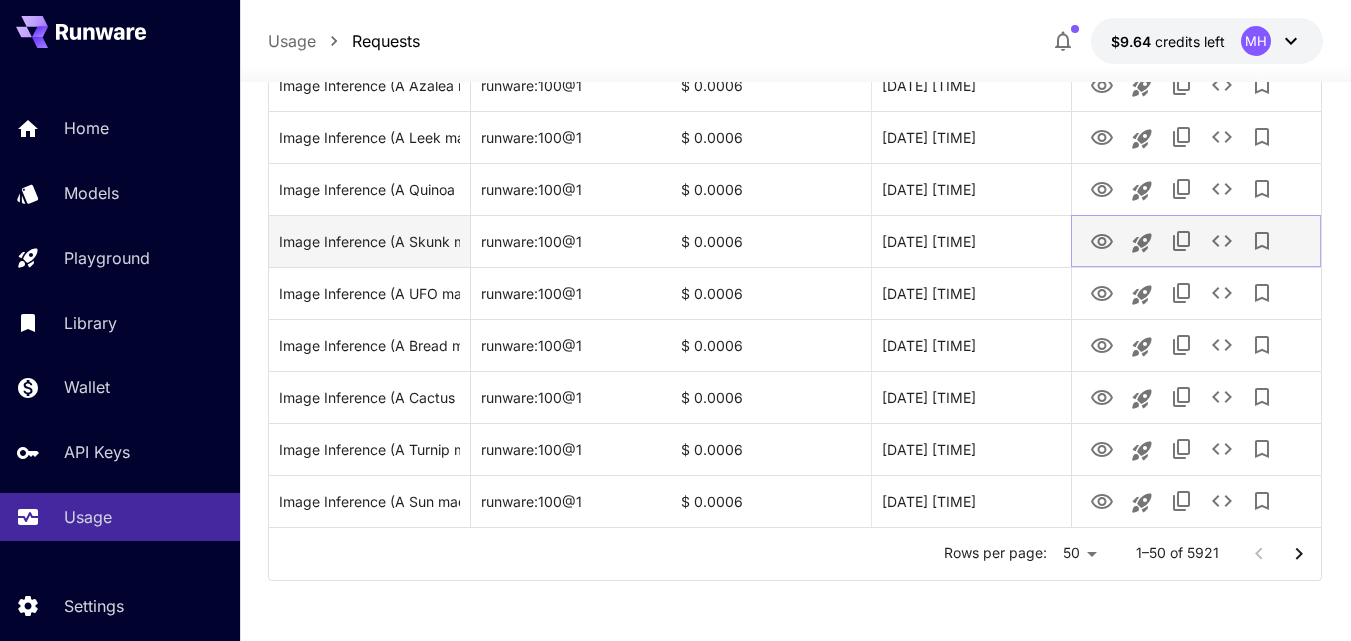 click 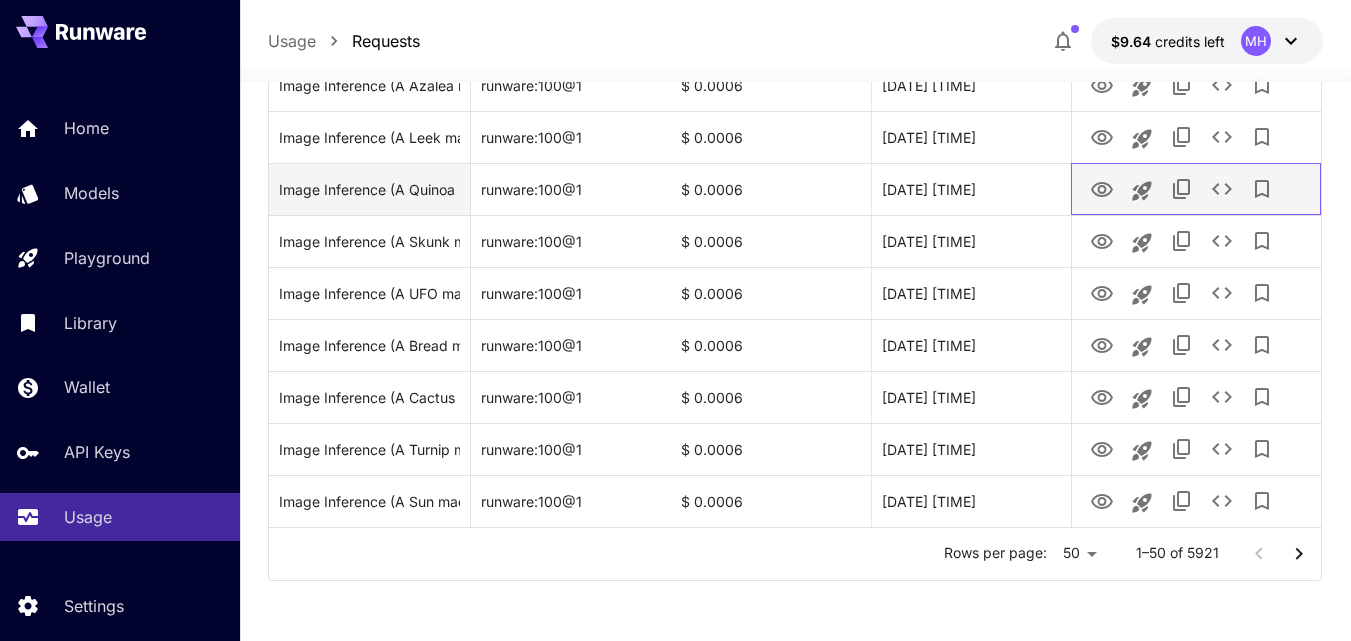 click at bounding box center (1196, 189) 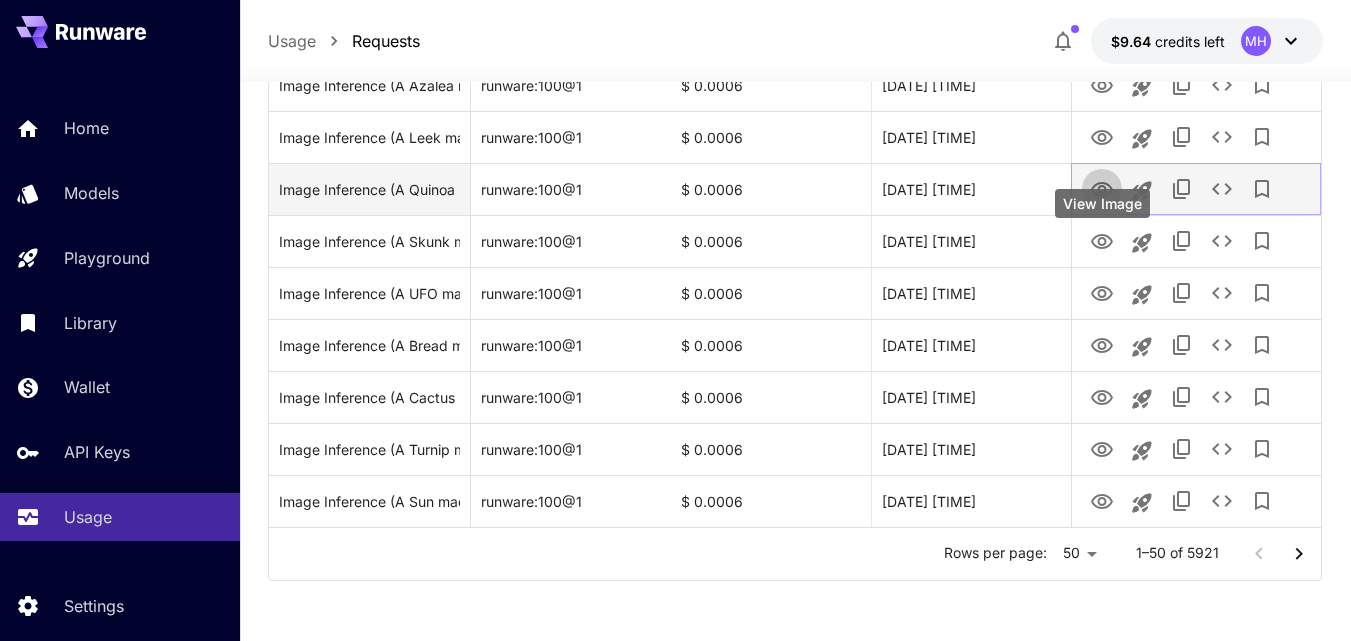 click 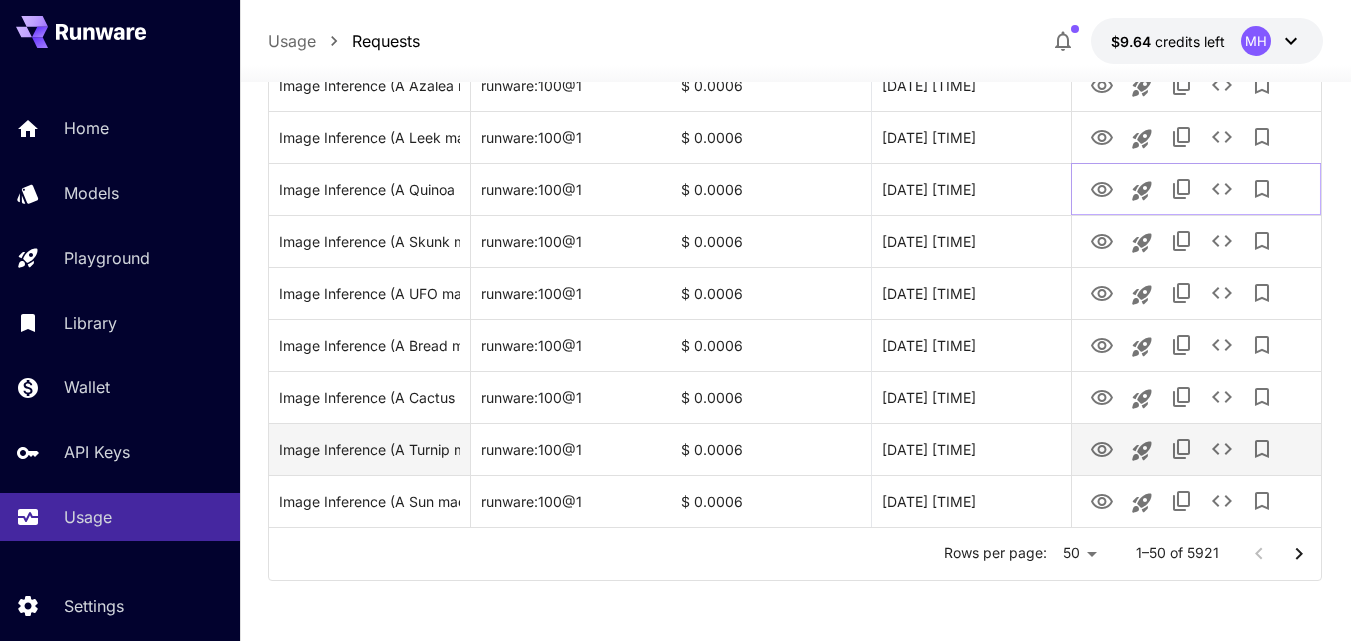scroll, scrollTop: 2430, scrollLeft: 0, axis: vertical 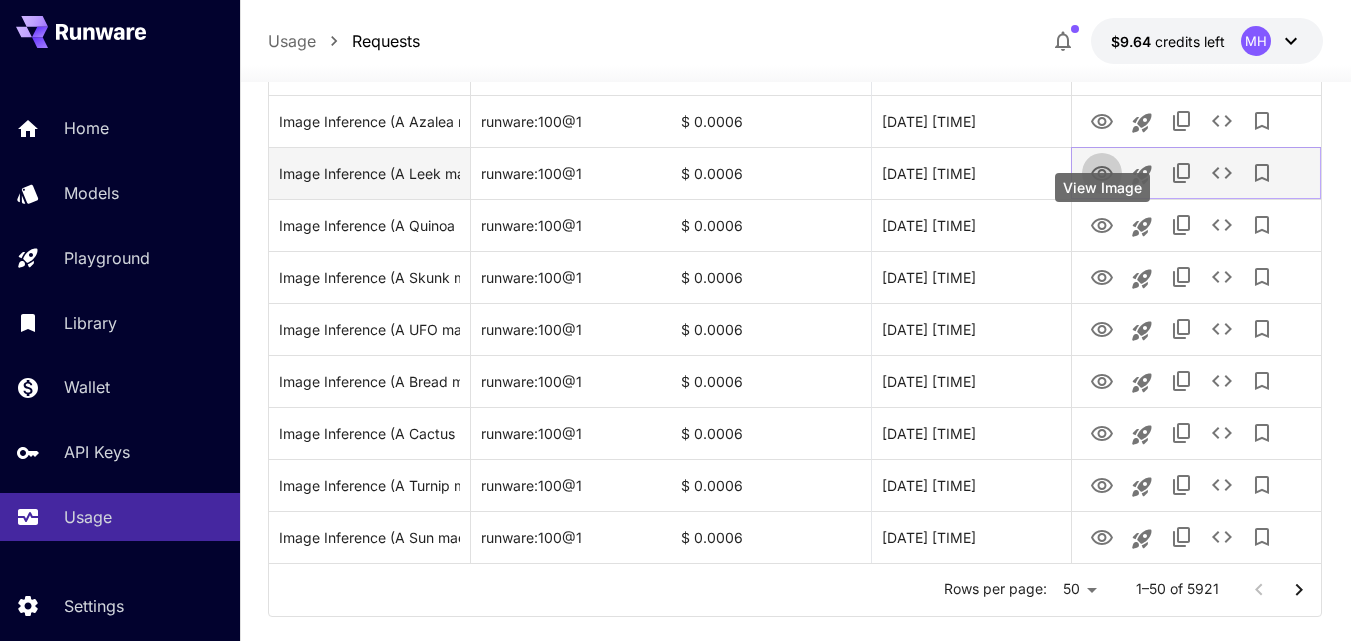 click 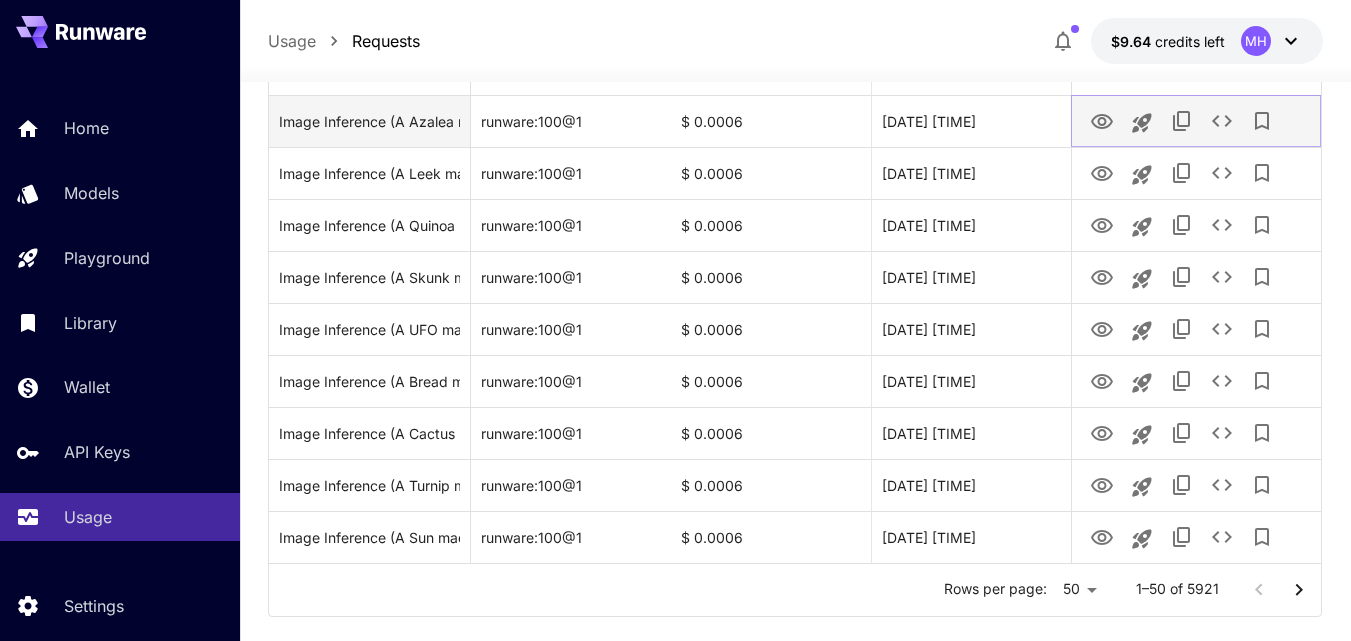 click 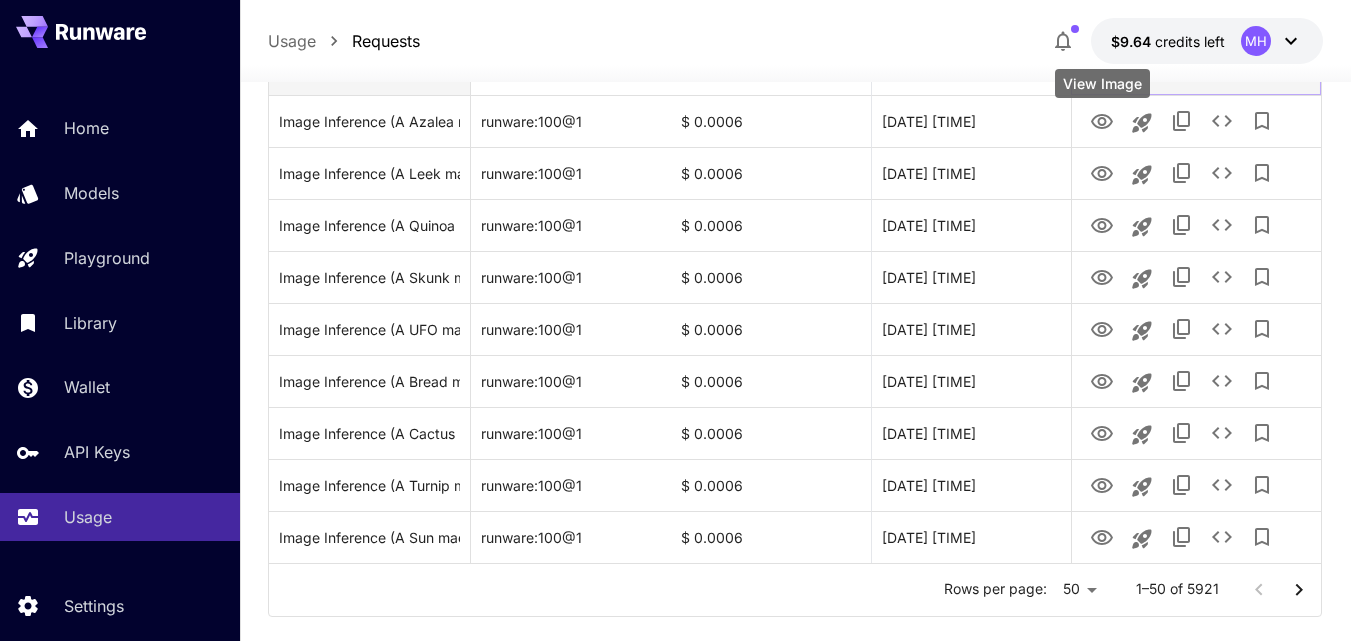 click 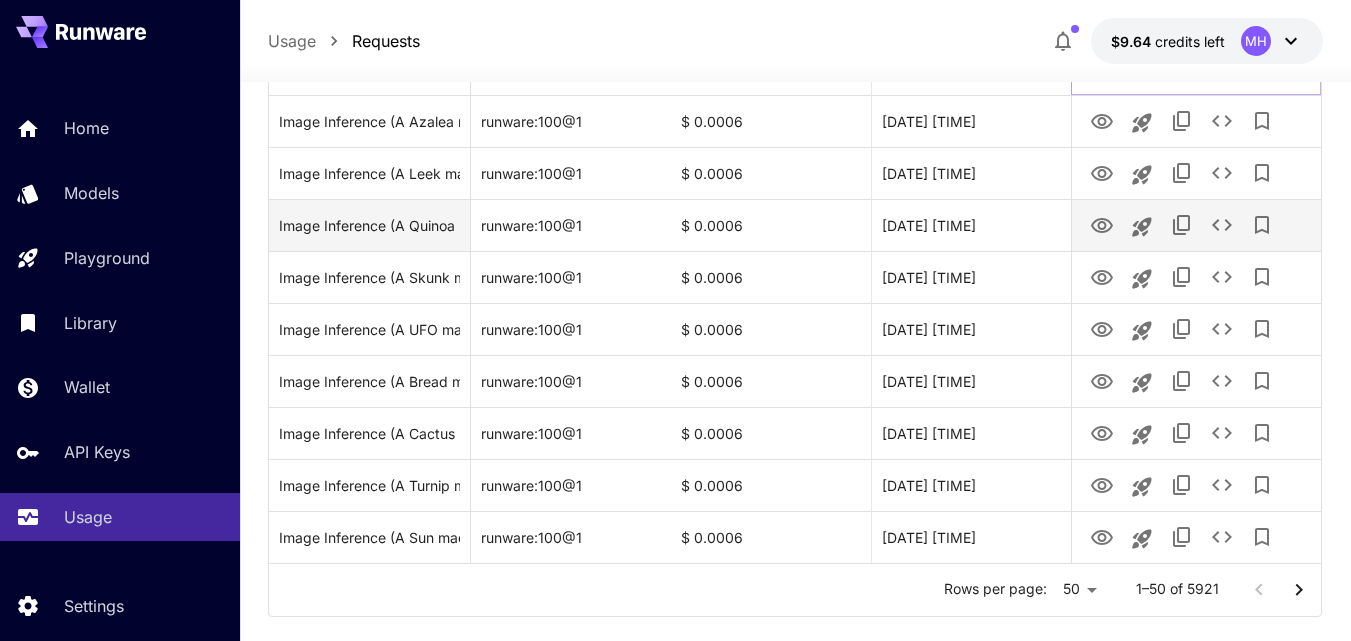scroll, scrollTop: 2330, scrollLeft: 0, axis: vertical 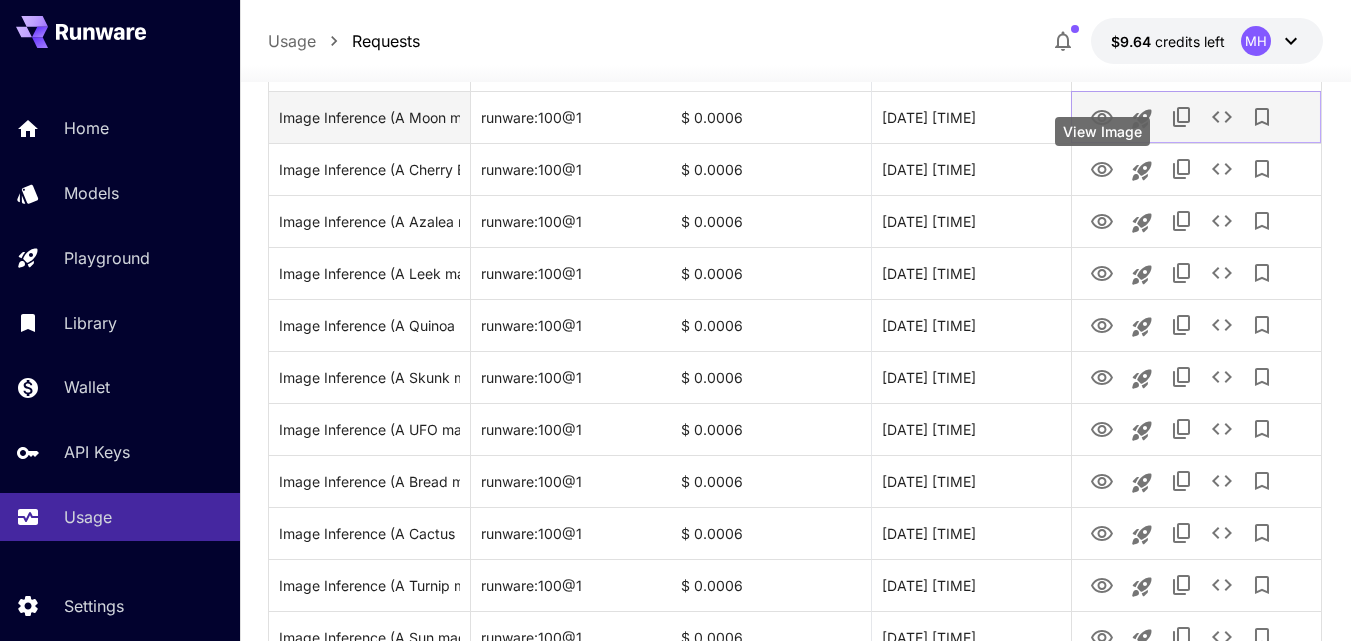 click 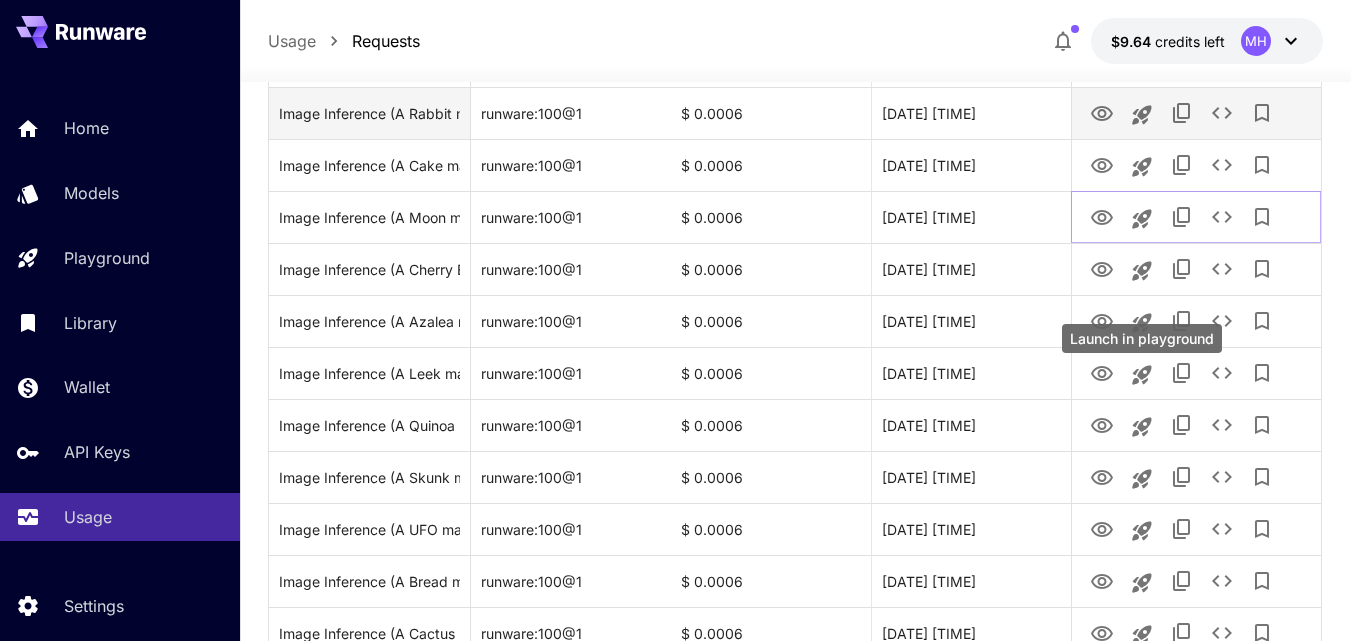 scroll, scrollTop: 2130, scrollLeft: 0, axis: vertical 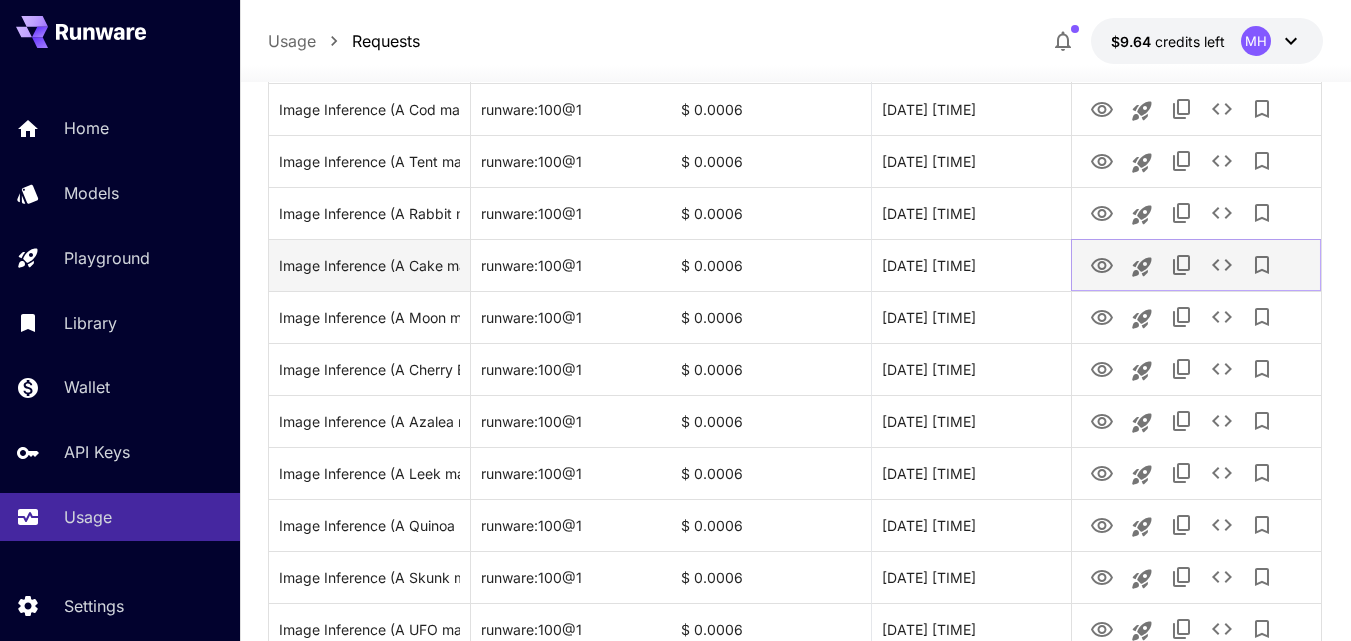 click 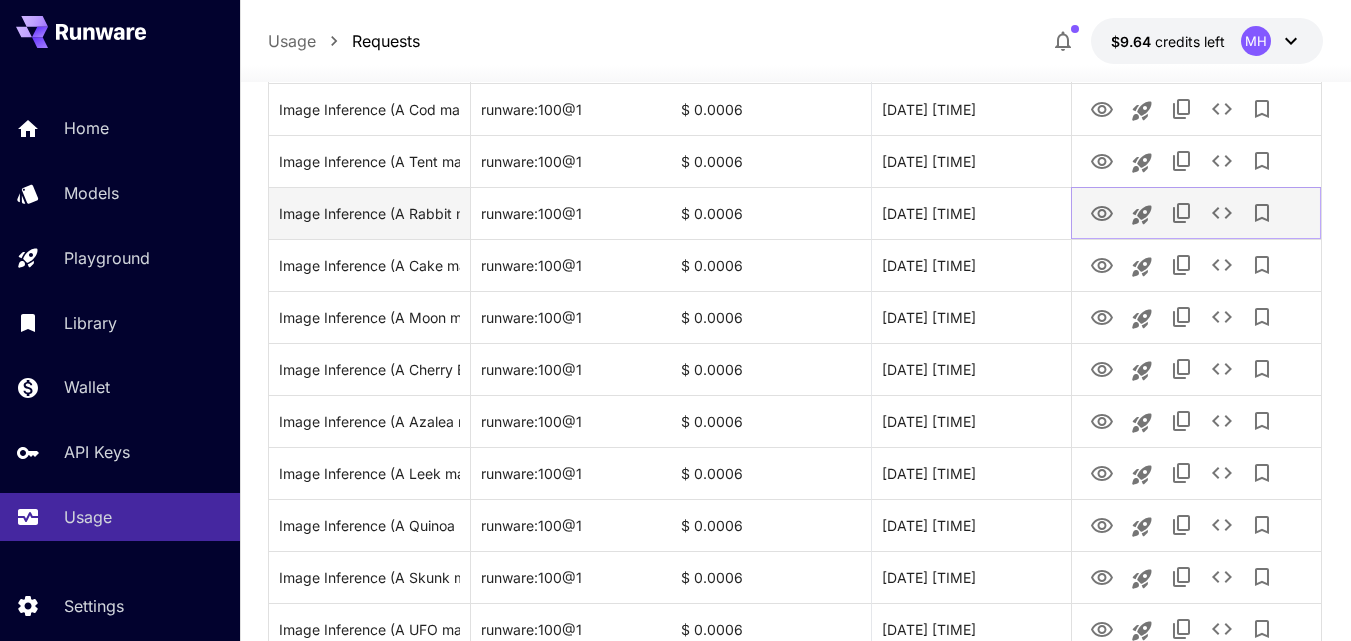 click 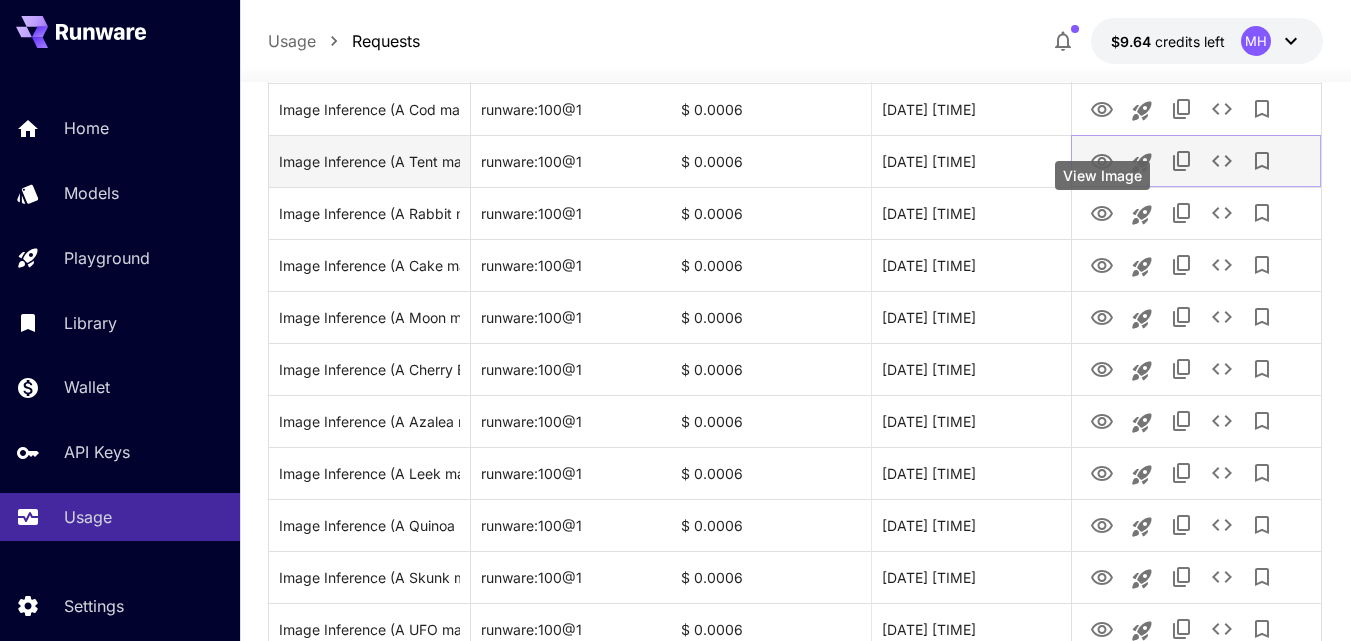 click 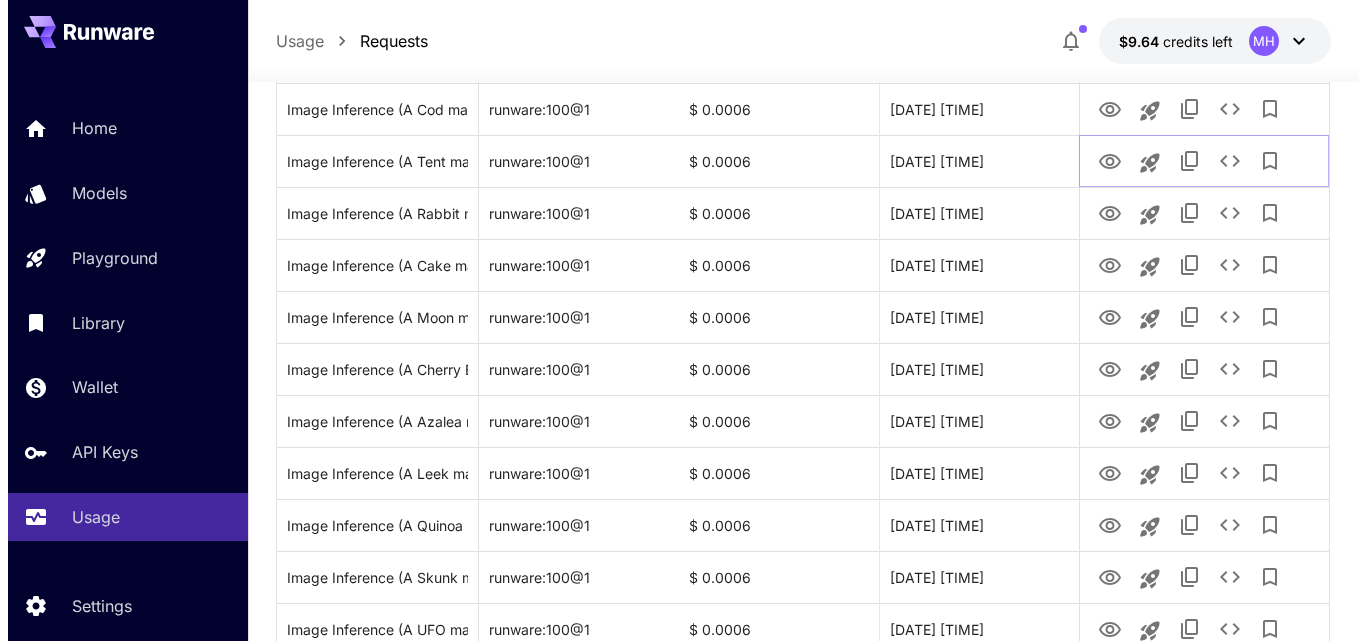 scroll, scrollTop: 1930, scrollLeft: 0, axis: vertical 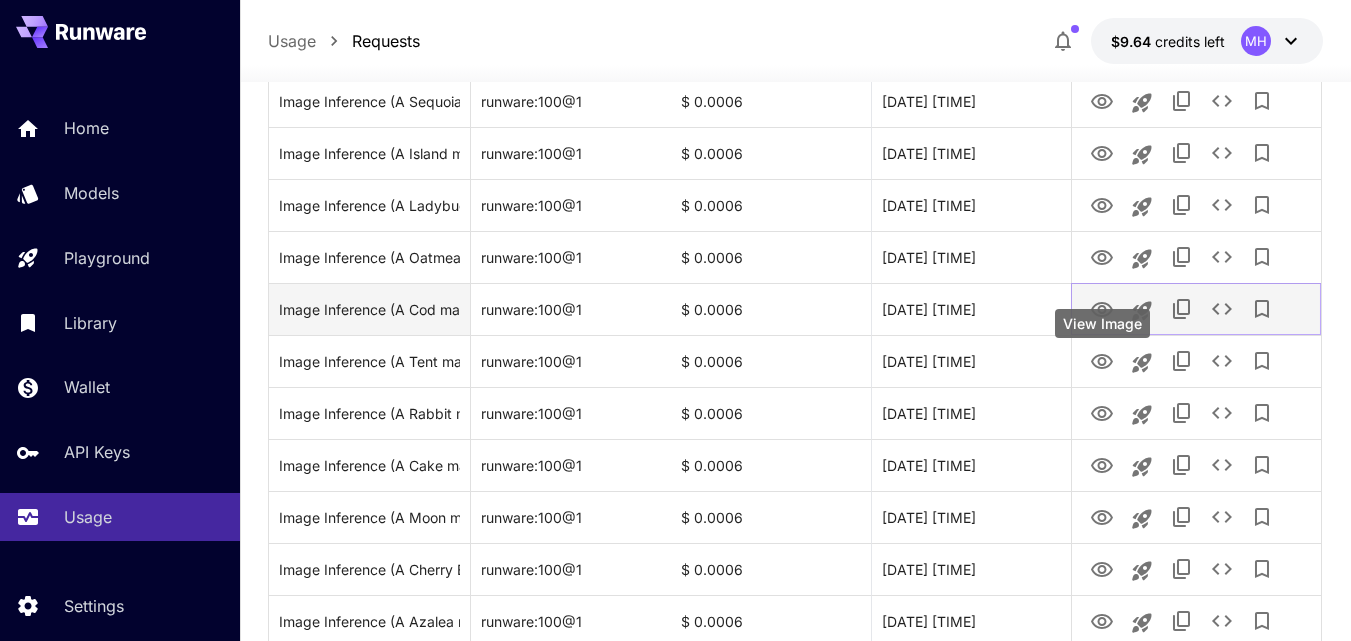 click 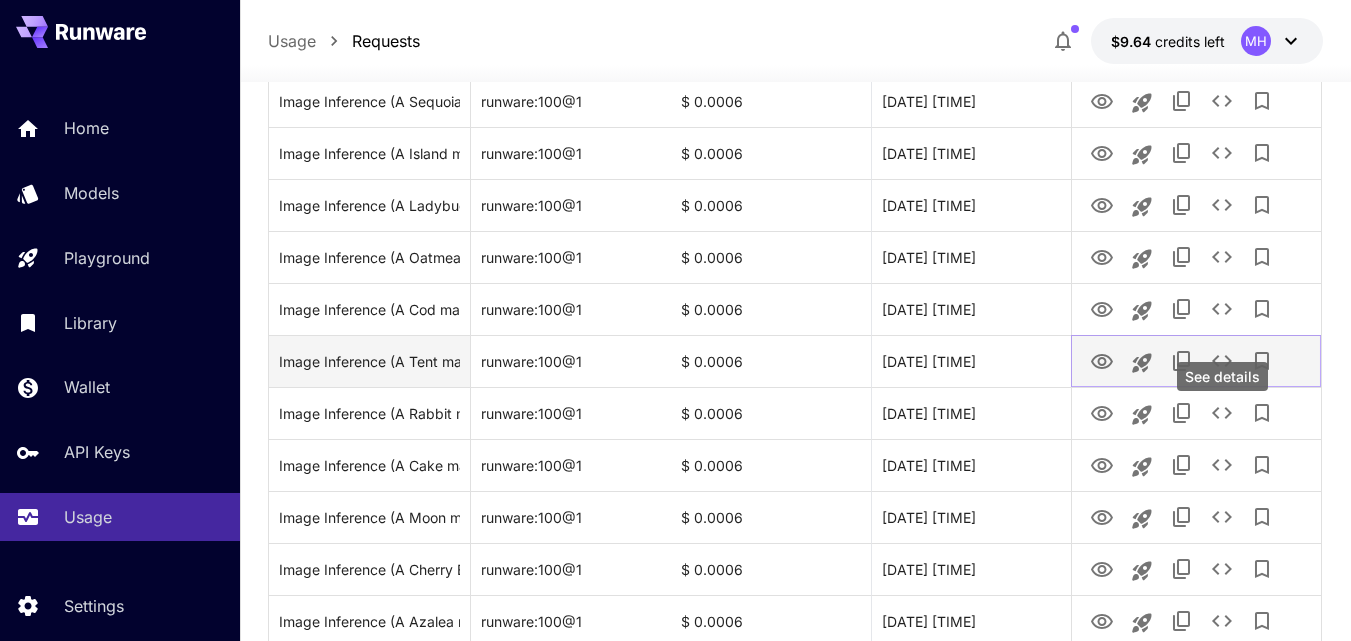 click 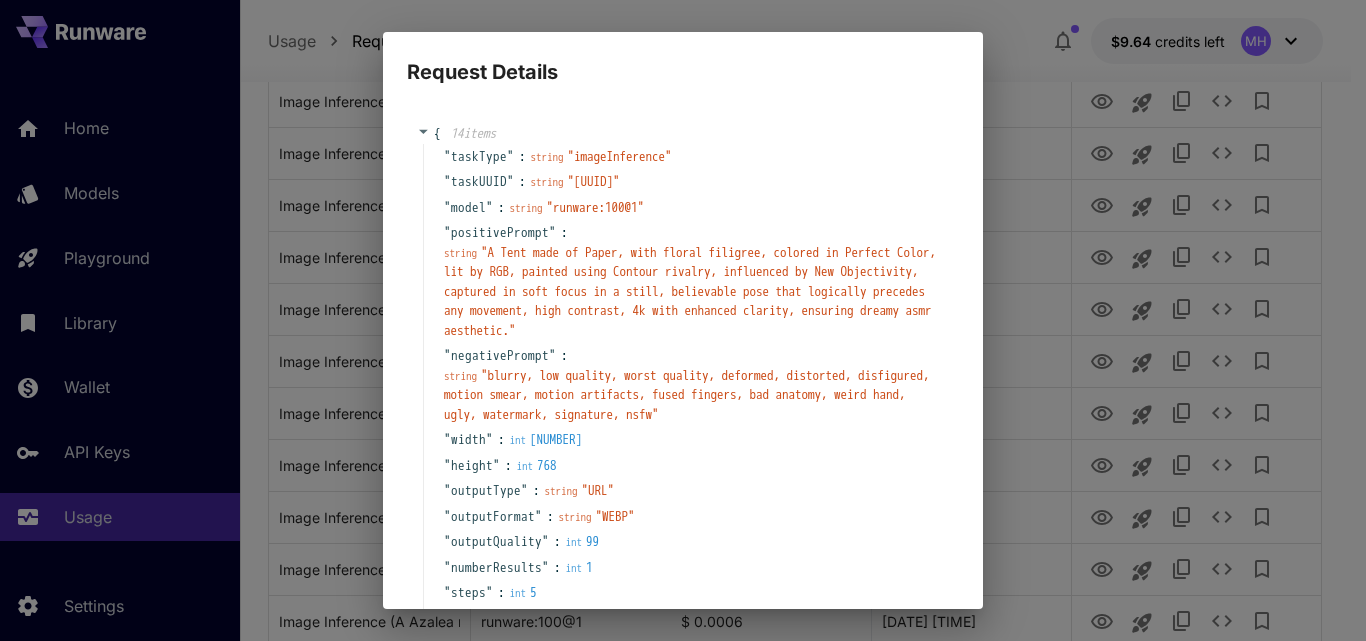 scroll, scrollTop: 207, scrollLeft: 0, axis: vertical 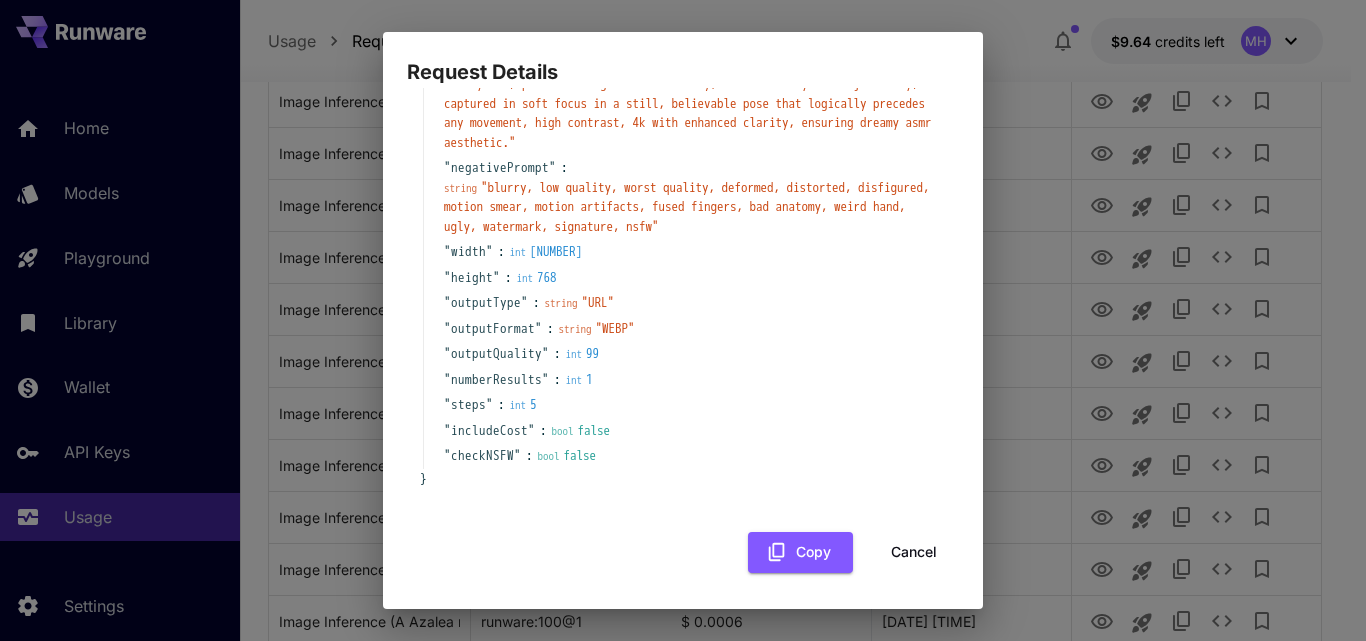 click on "Cancel" at bounding box center [914, 552] 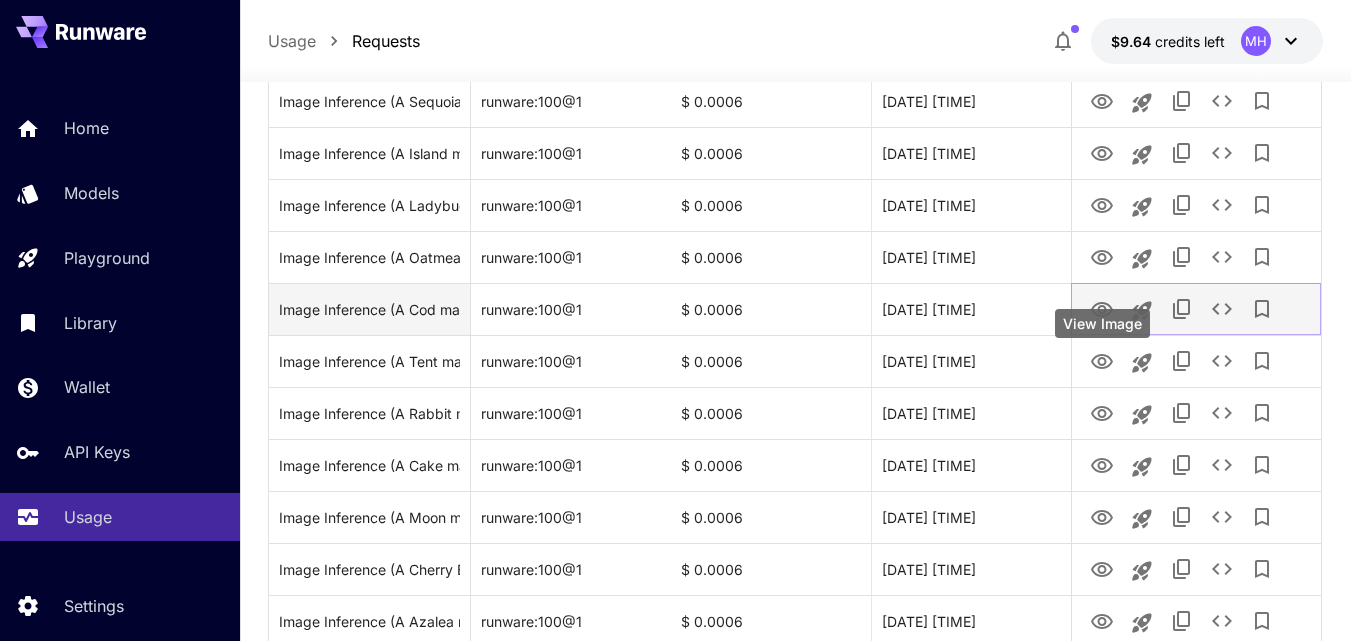 click 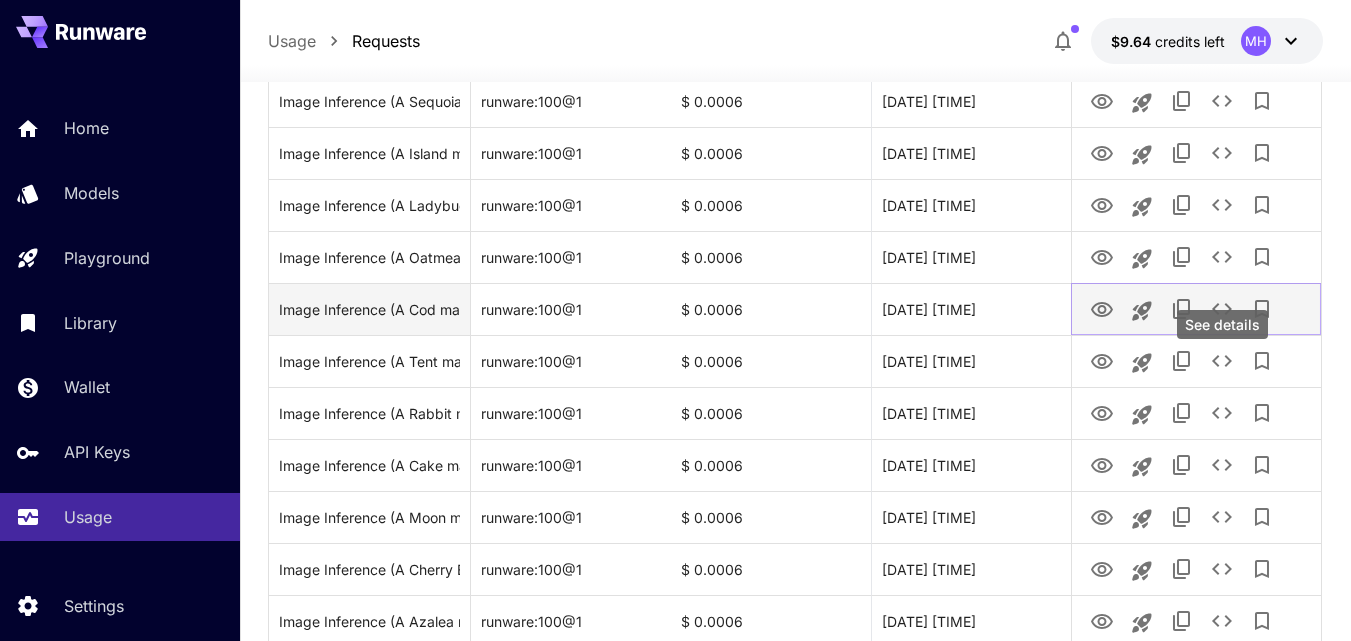 click 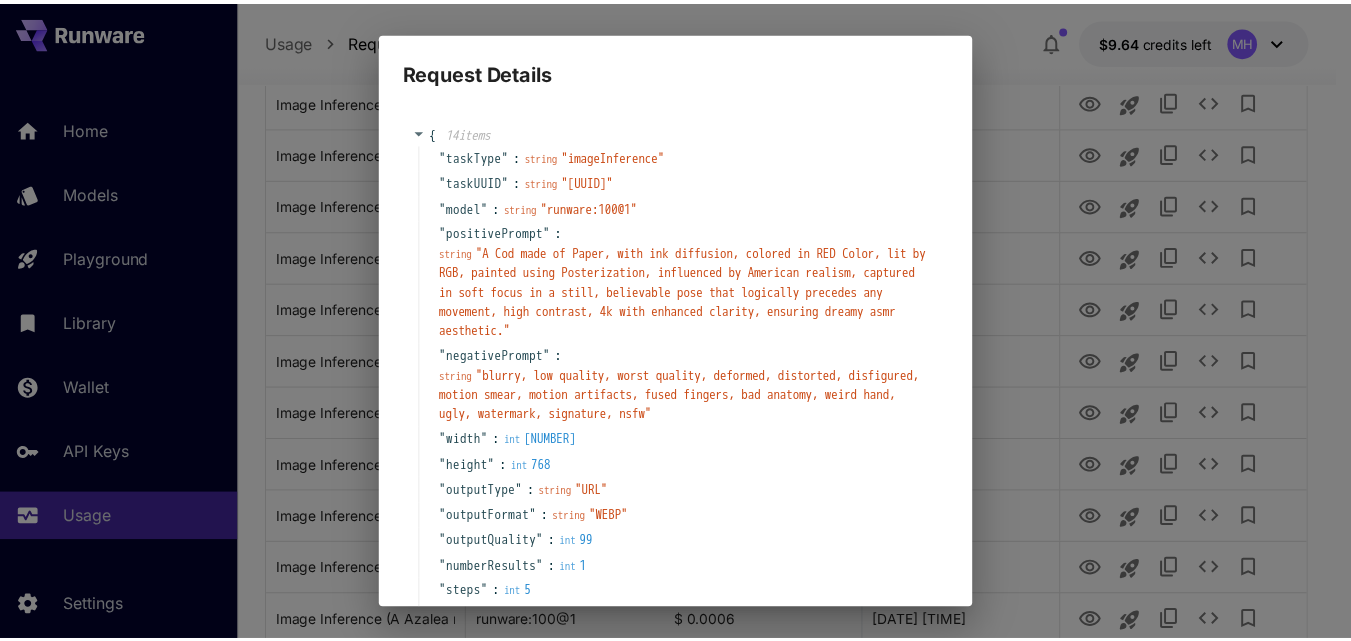 scroll, scrollTop: 188, scrollLeft: 0, axis: vertical 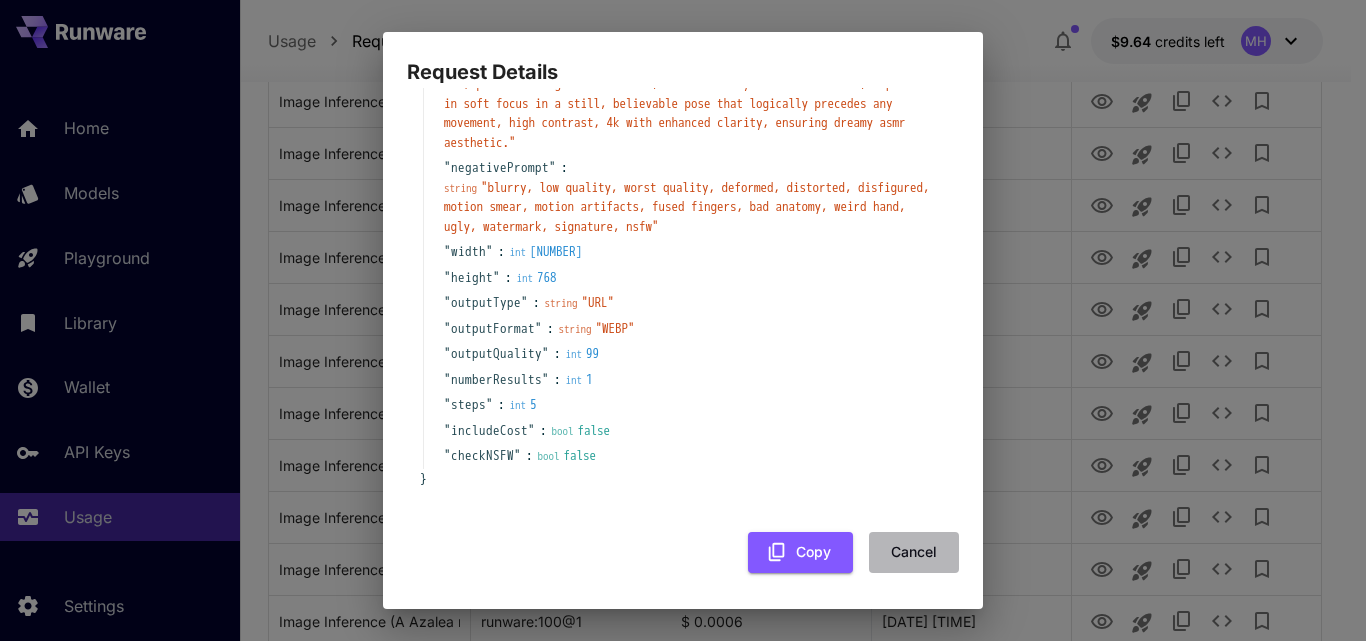 click on "Cancel" at bounding box center [914, 552] 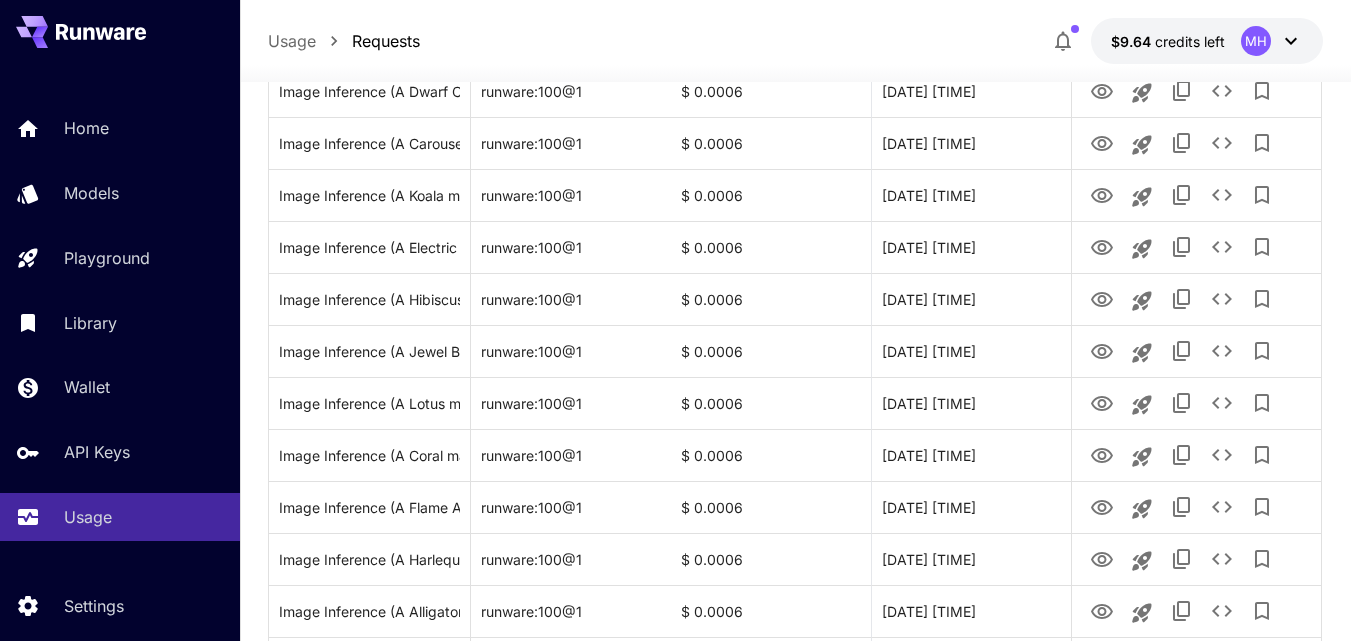 scroll, scrollTop: 500, scrollLeft: 0, axis: vertical 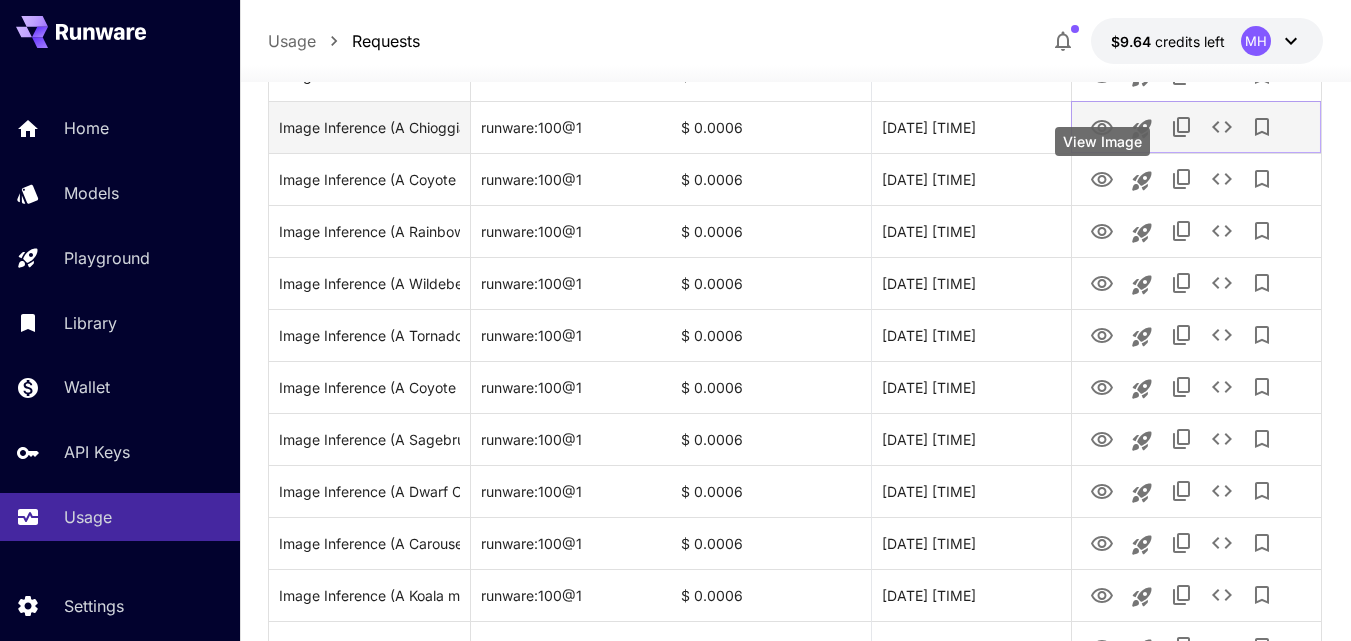 click 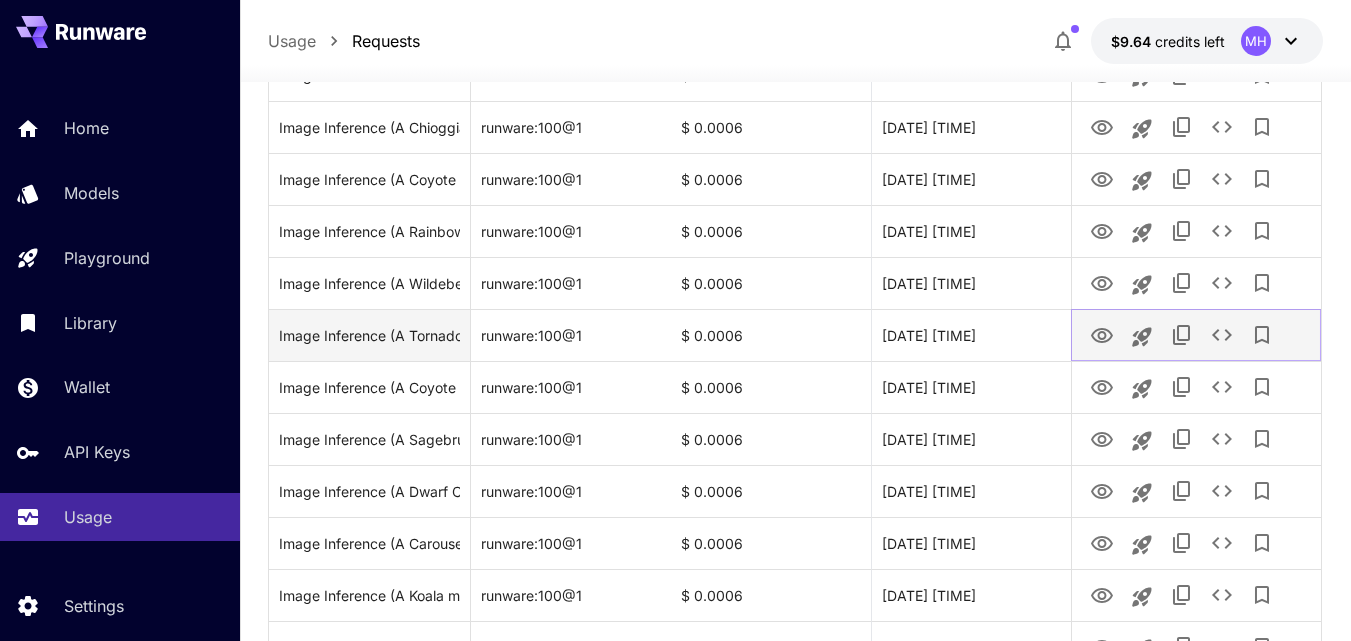 click 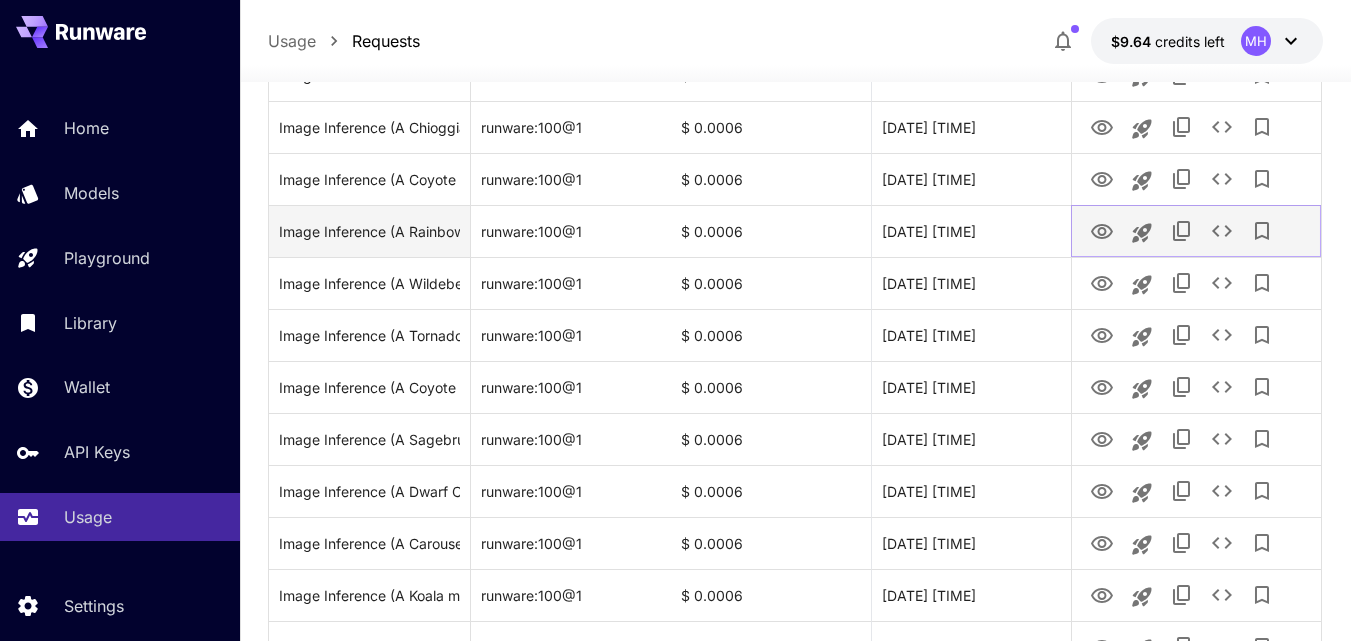 click 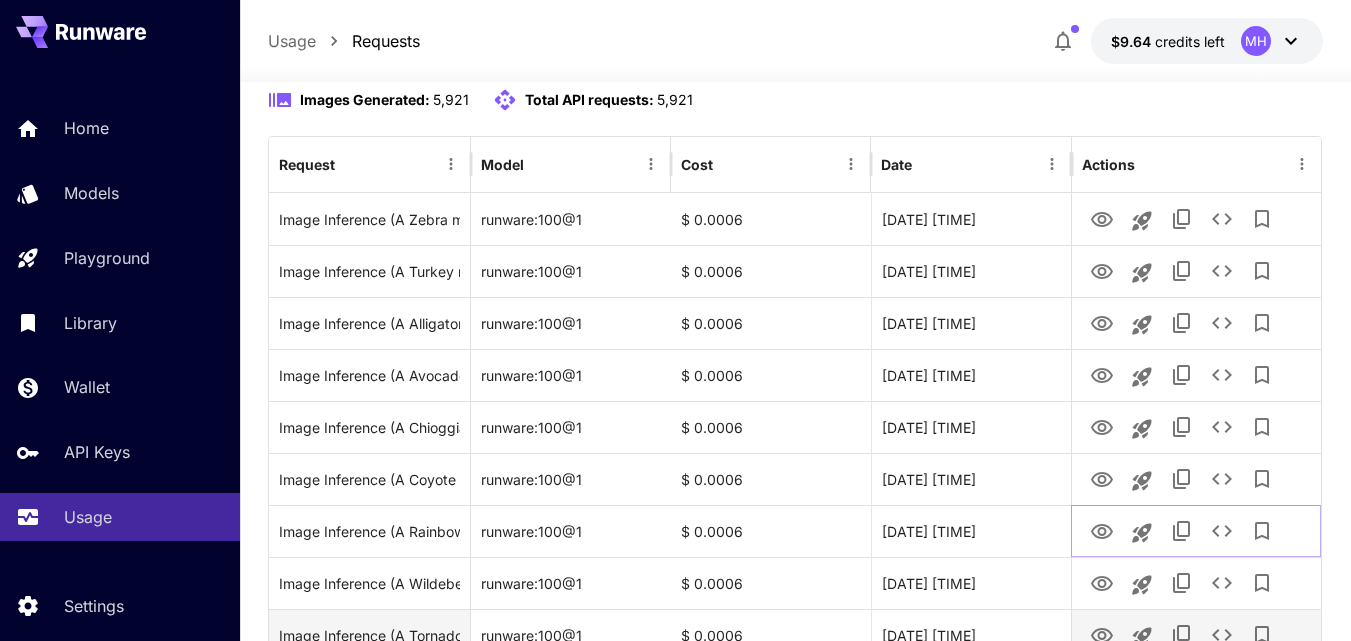 scroll, scrollTop: 600, scrollLeft: 0, axis: vertical 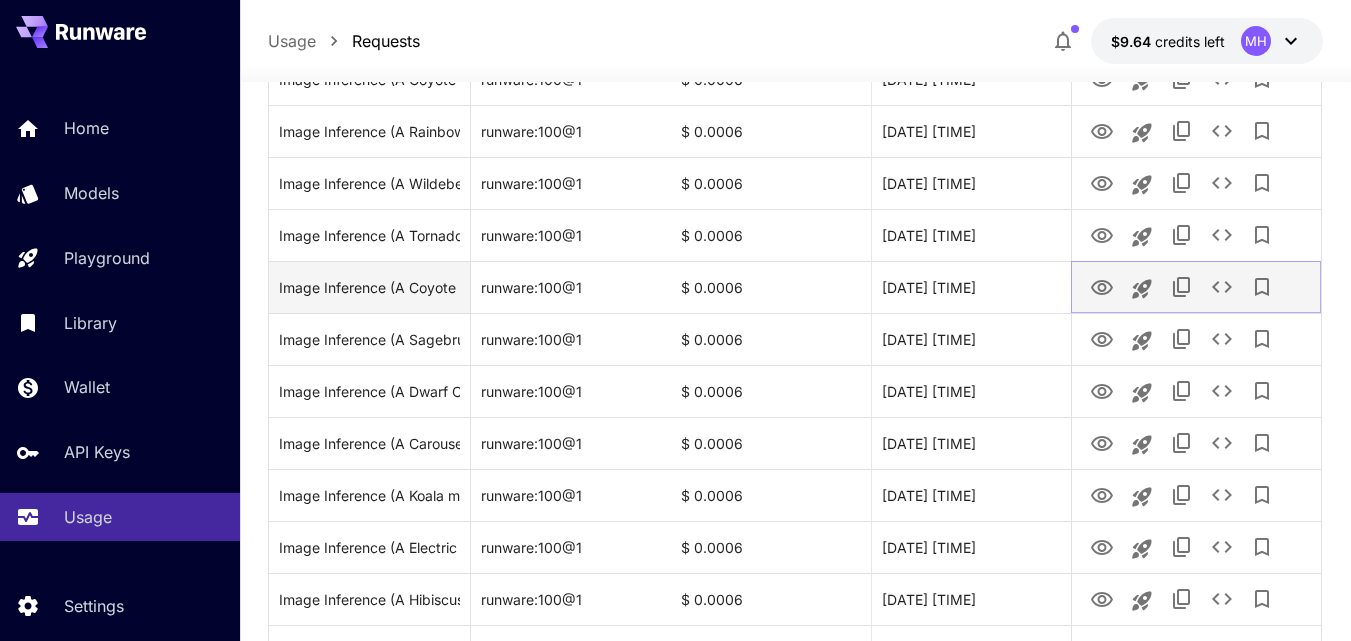 click 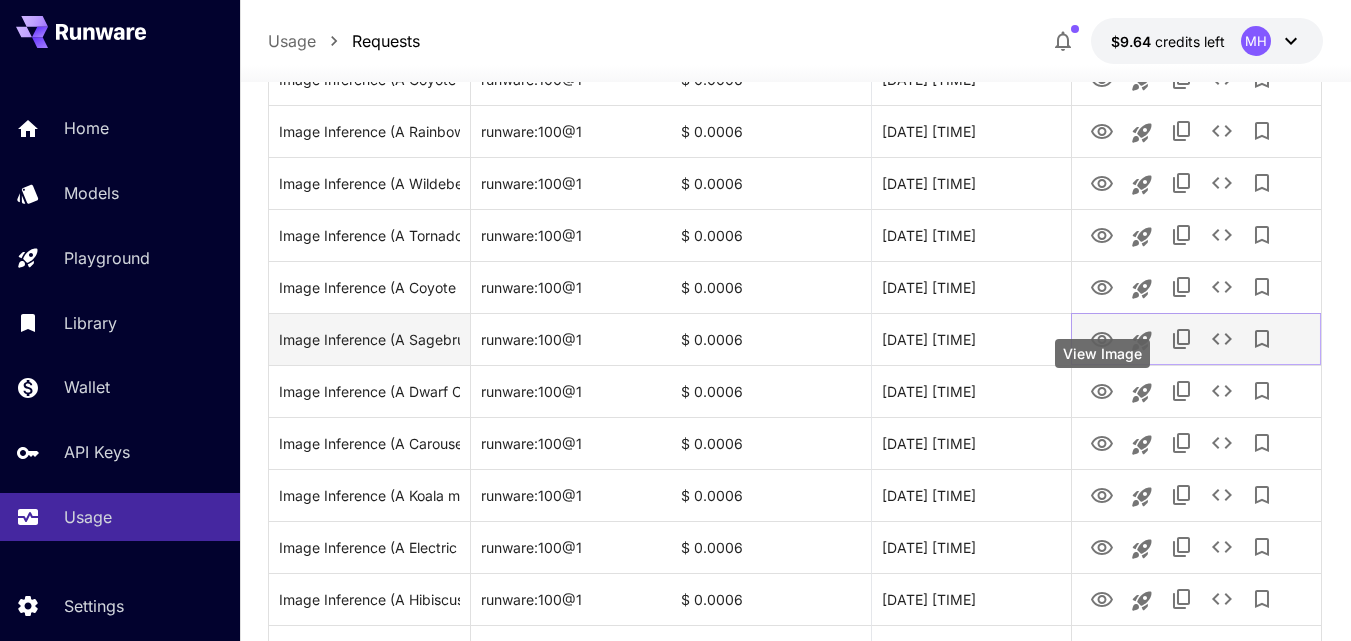 click 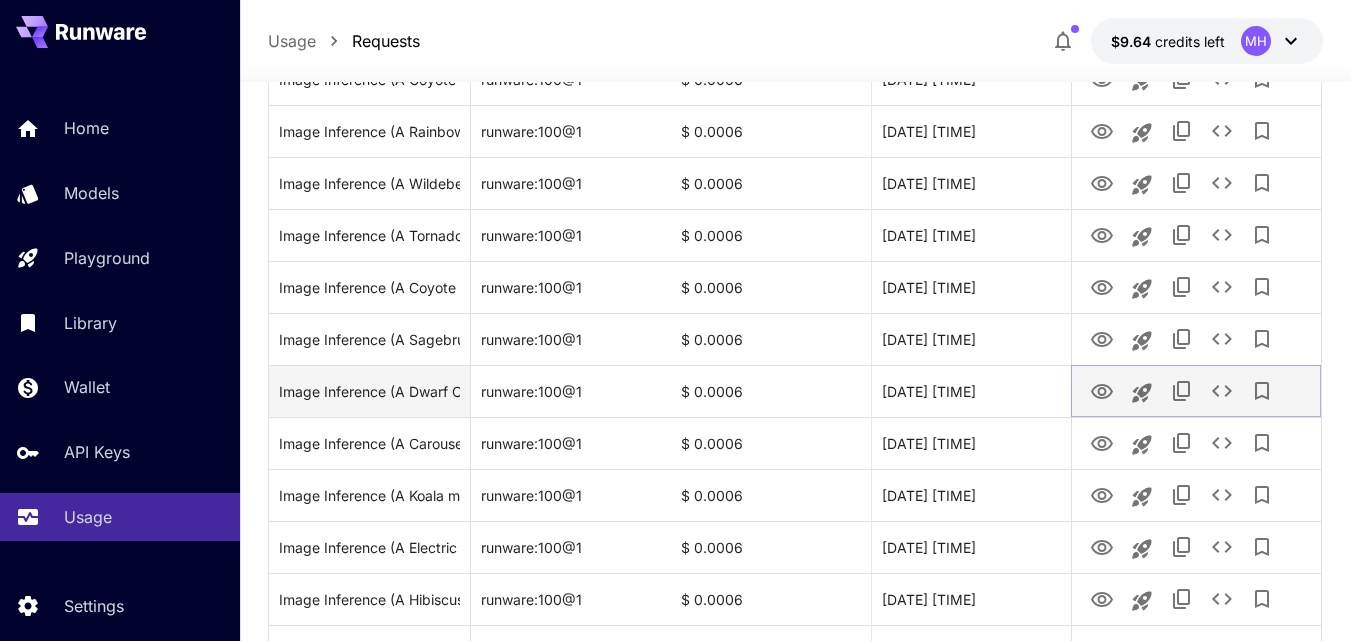 click 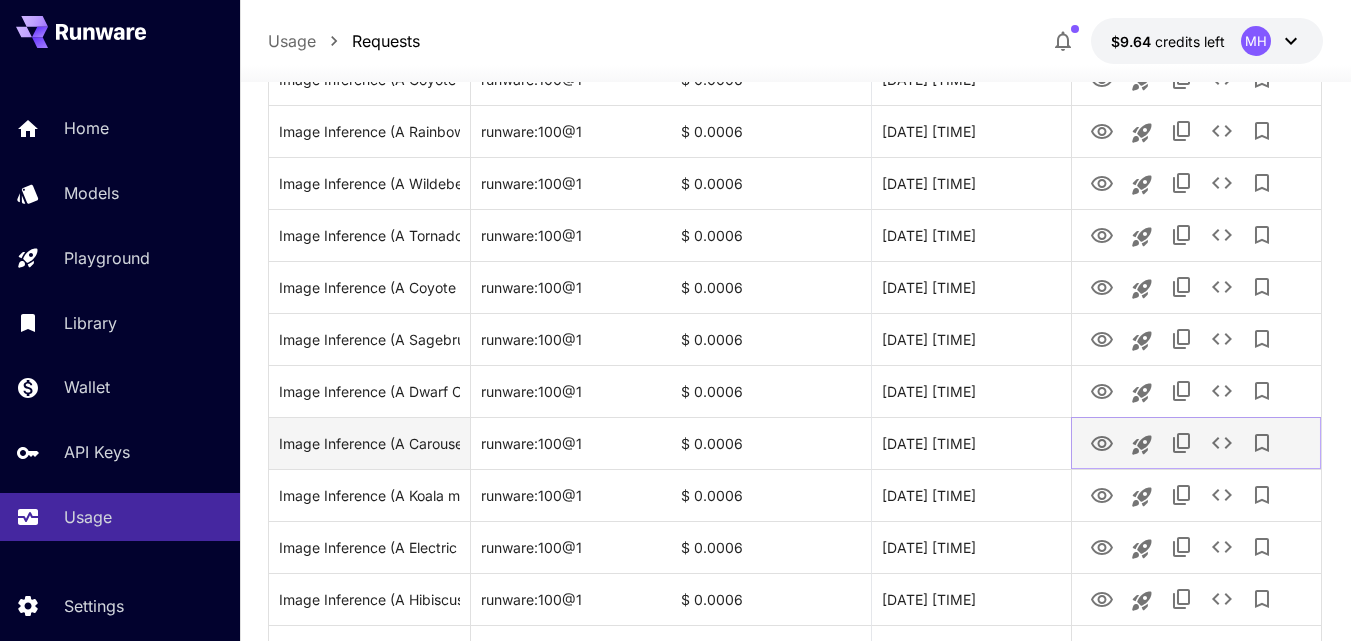 click at bounding box center [1102, 442] 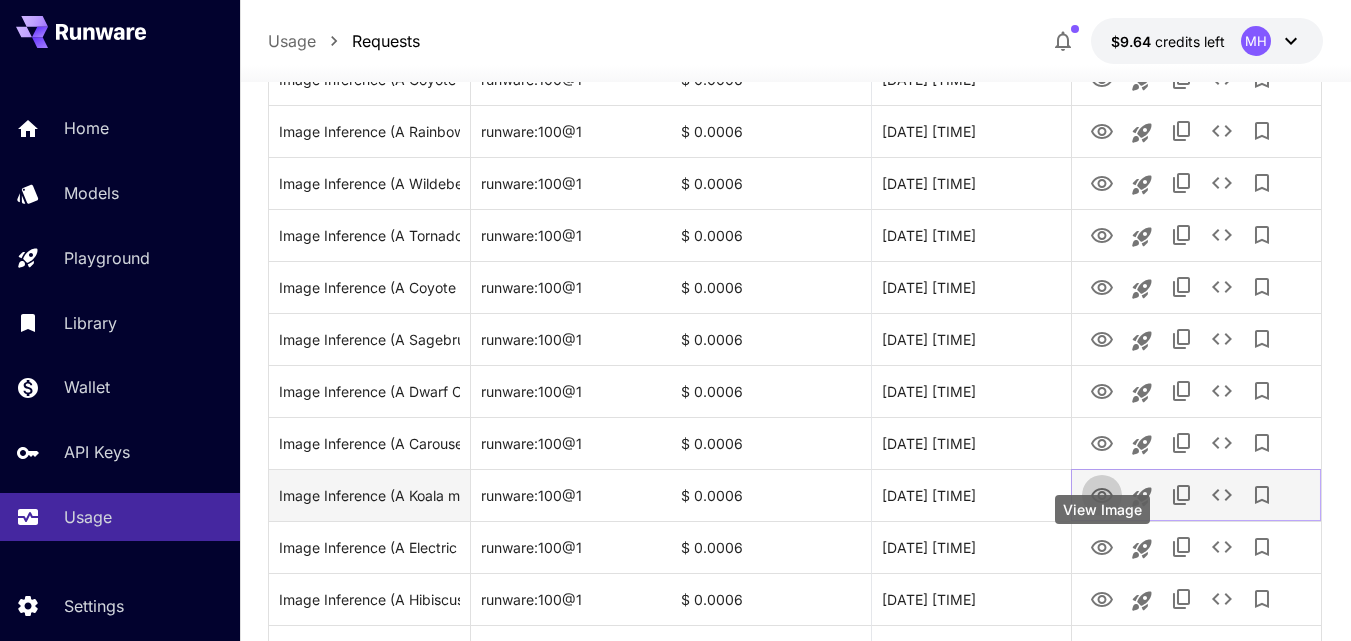 click 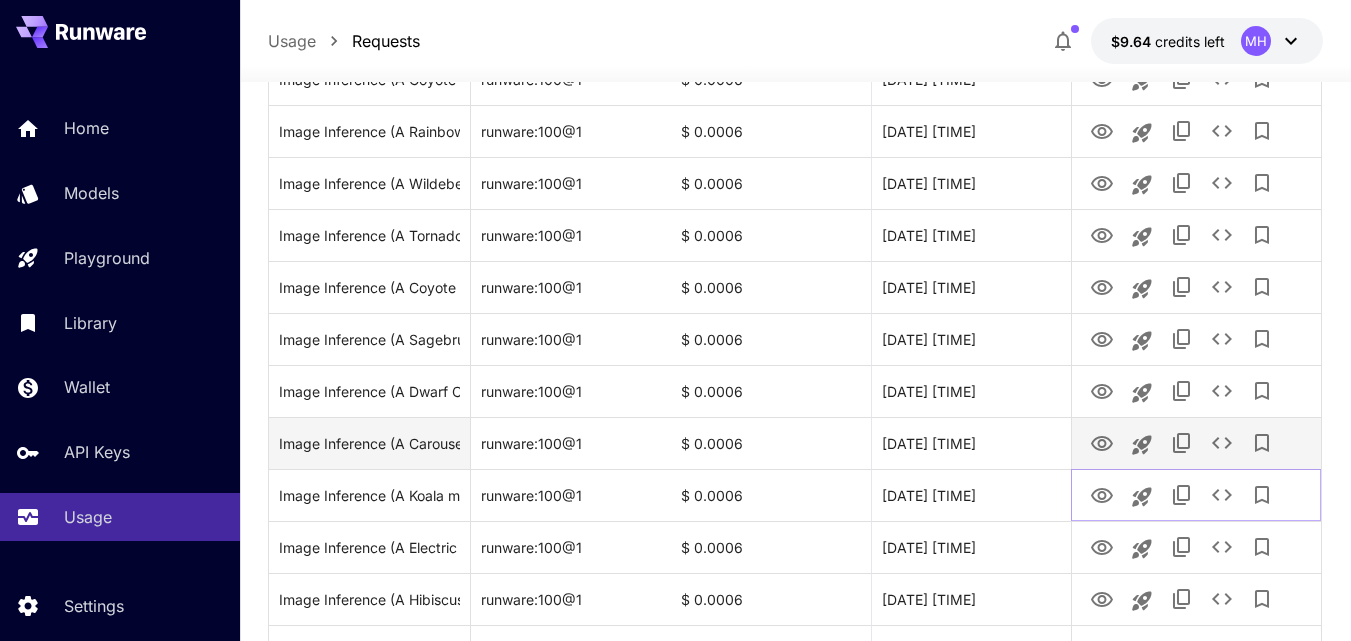 scroll, scrollTop: 700, scrollLeft: 0, axis: vertical 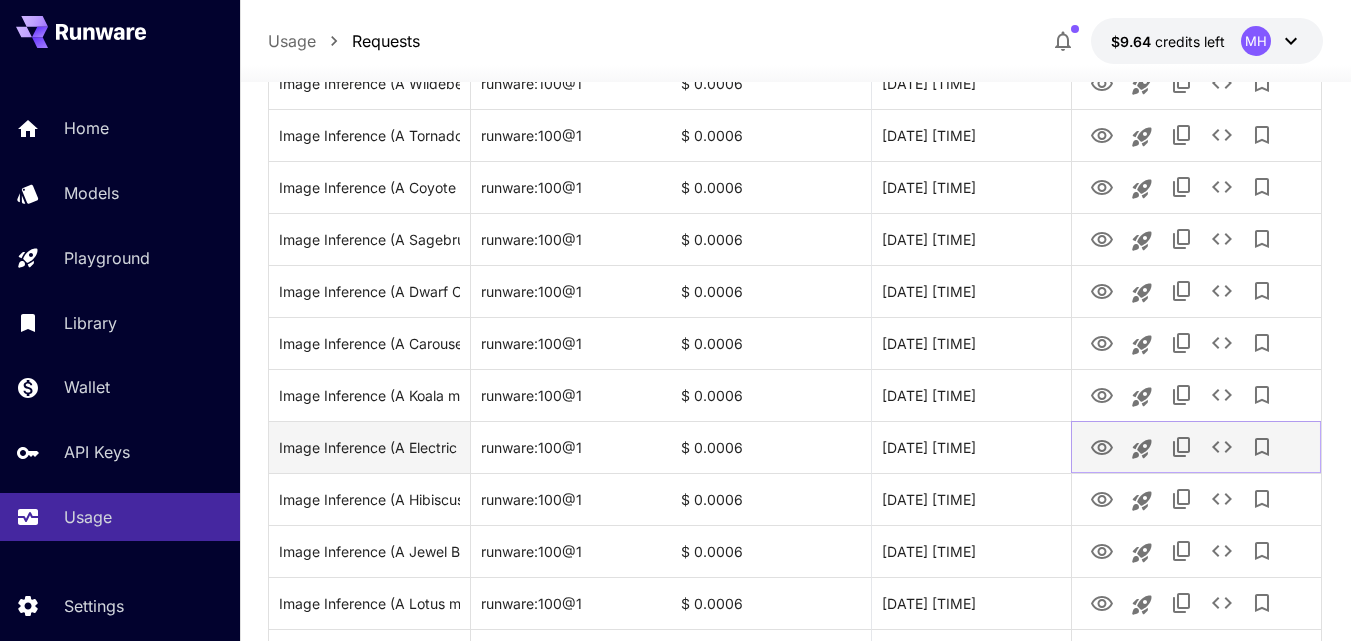 click 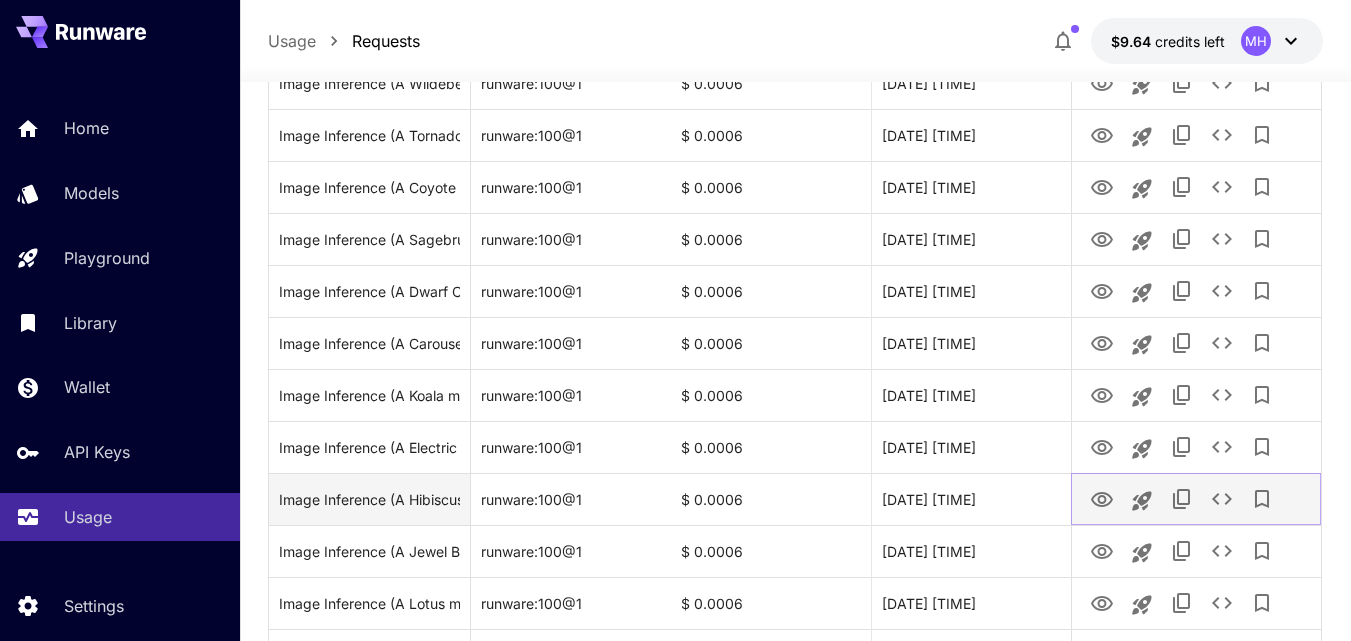 click 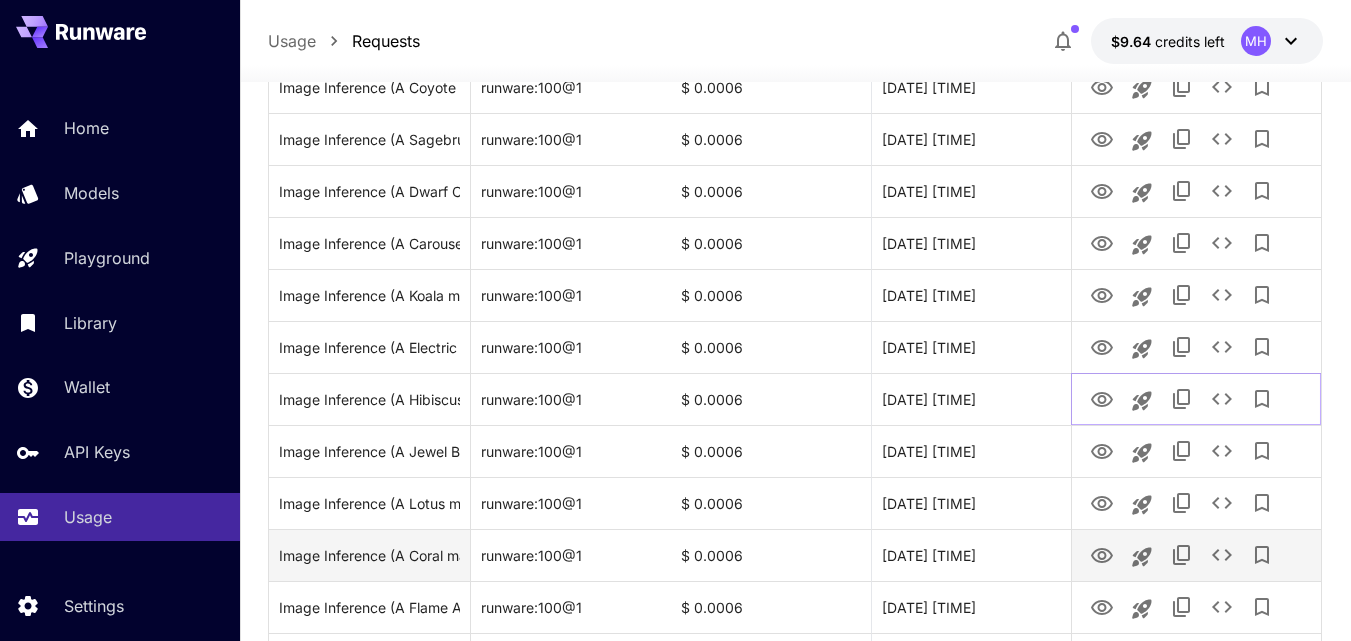scroll, scrollTop: 900, scrollLeft: 0, axis: vertical 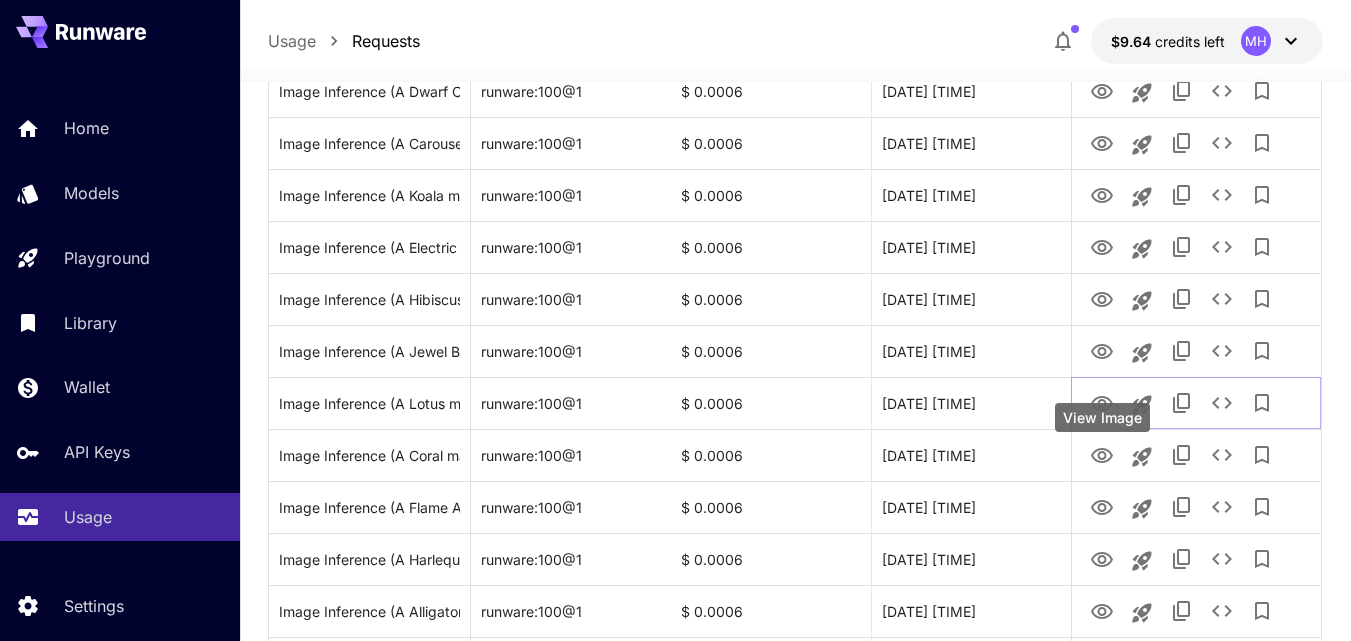 click on "View Image" at bounding box center [1102, 417] 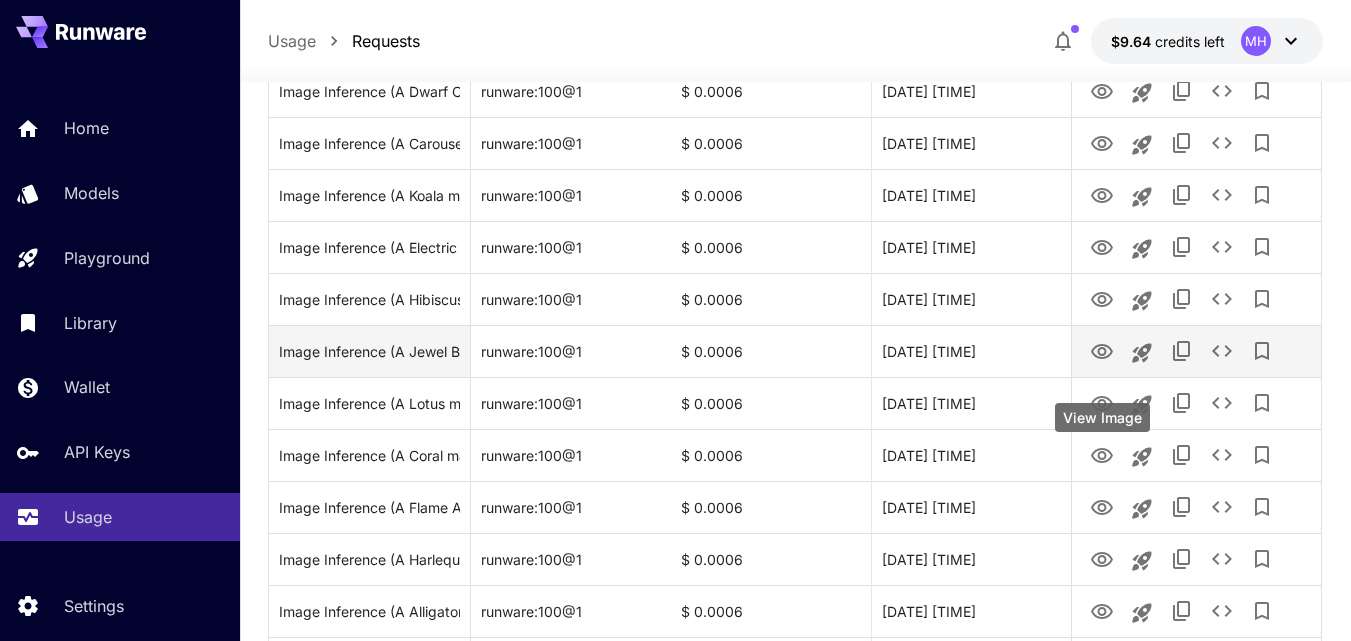 click on "**********" at bounding box center (675, 653) 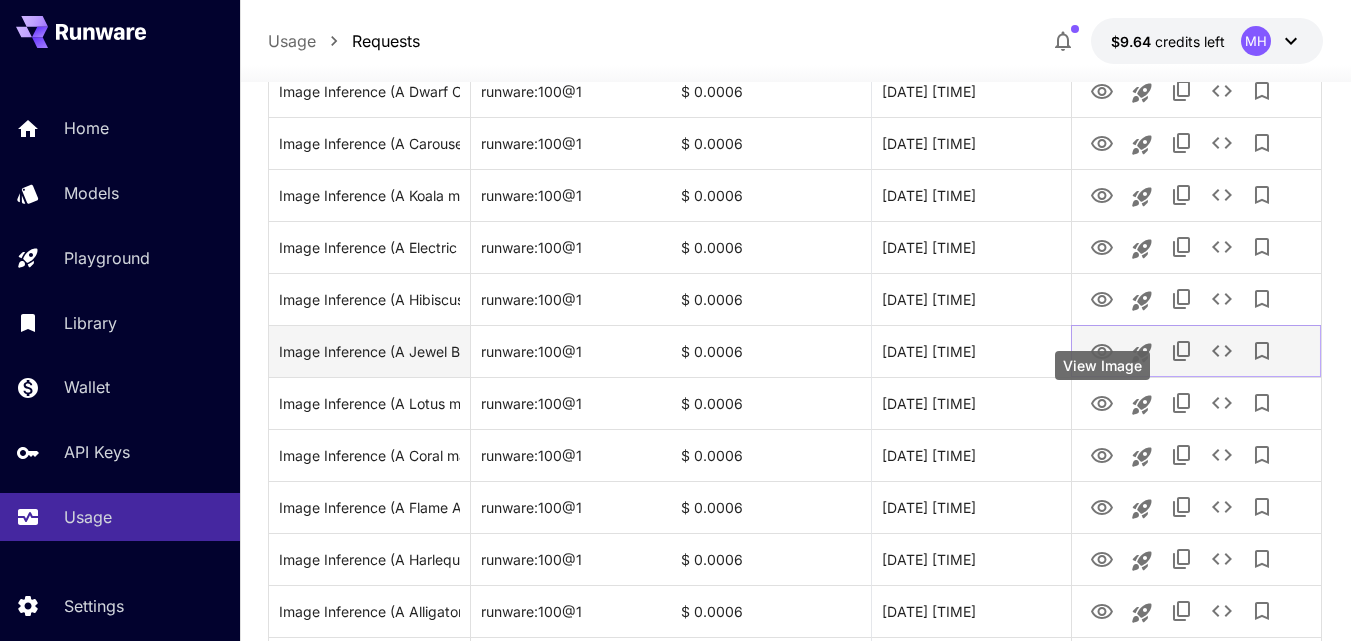 click at bounding box center (1102, 350) 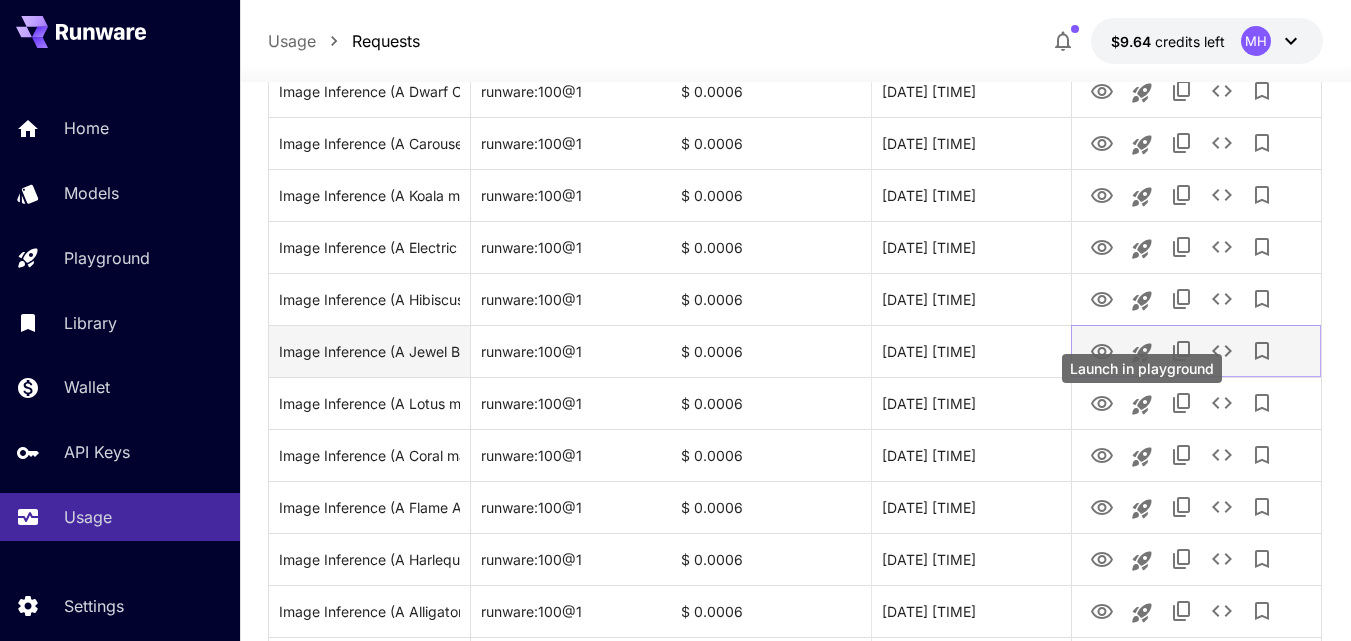 click at bounding box center (1142, 353) 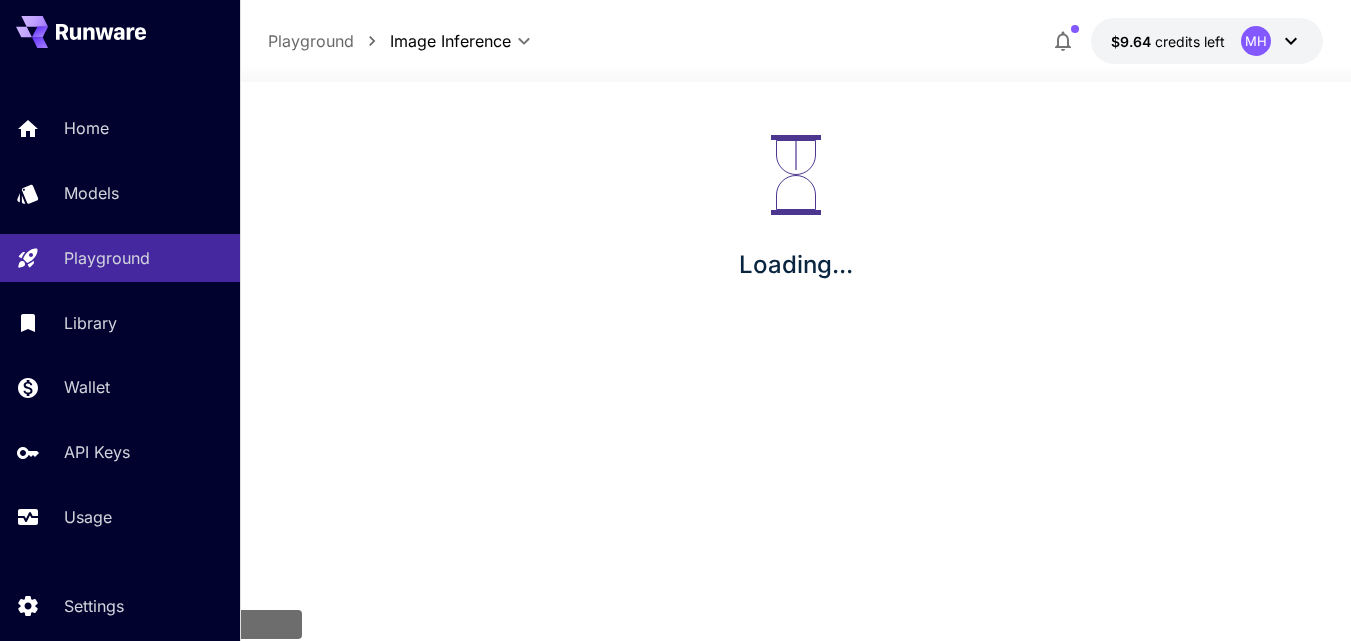 scroll, scrollTop: 0, scrollLeft: 0, axis: both 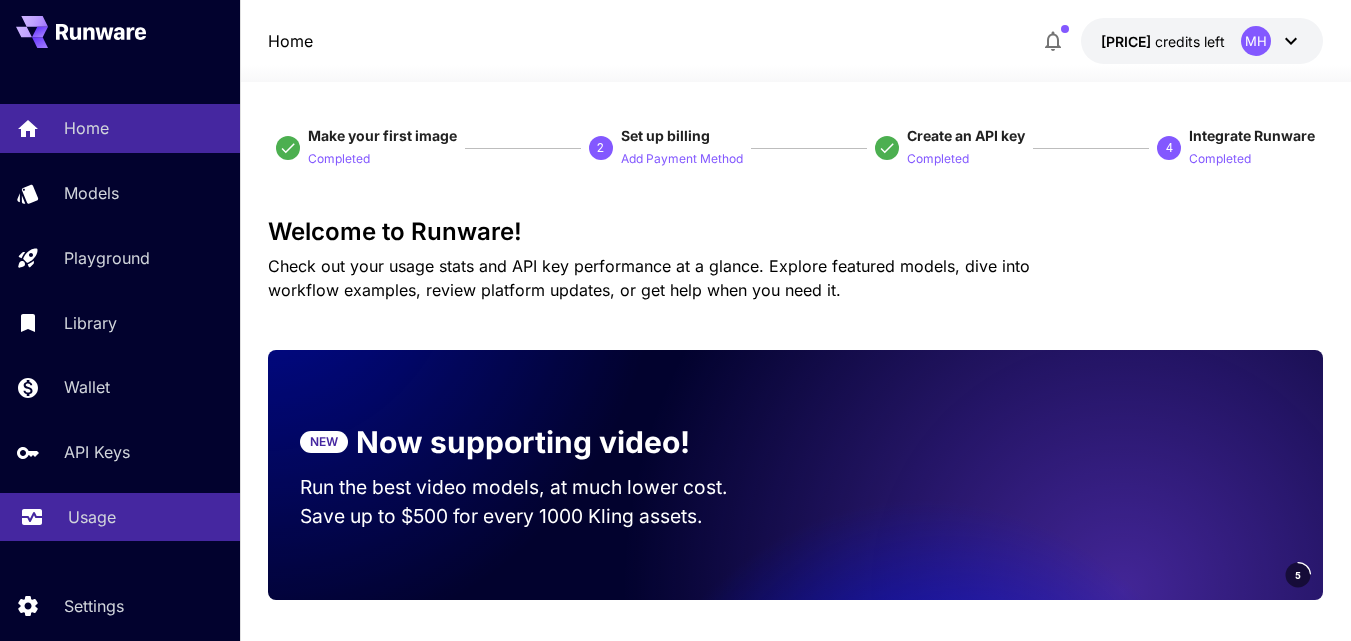 click on "Usage" at bounding box center (120, 517) 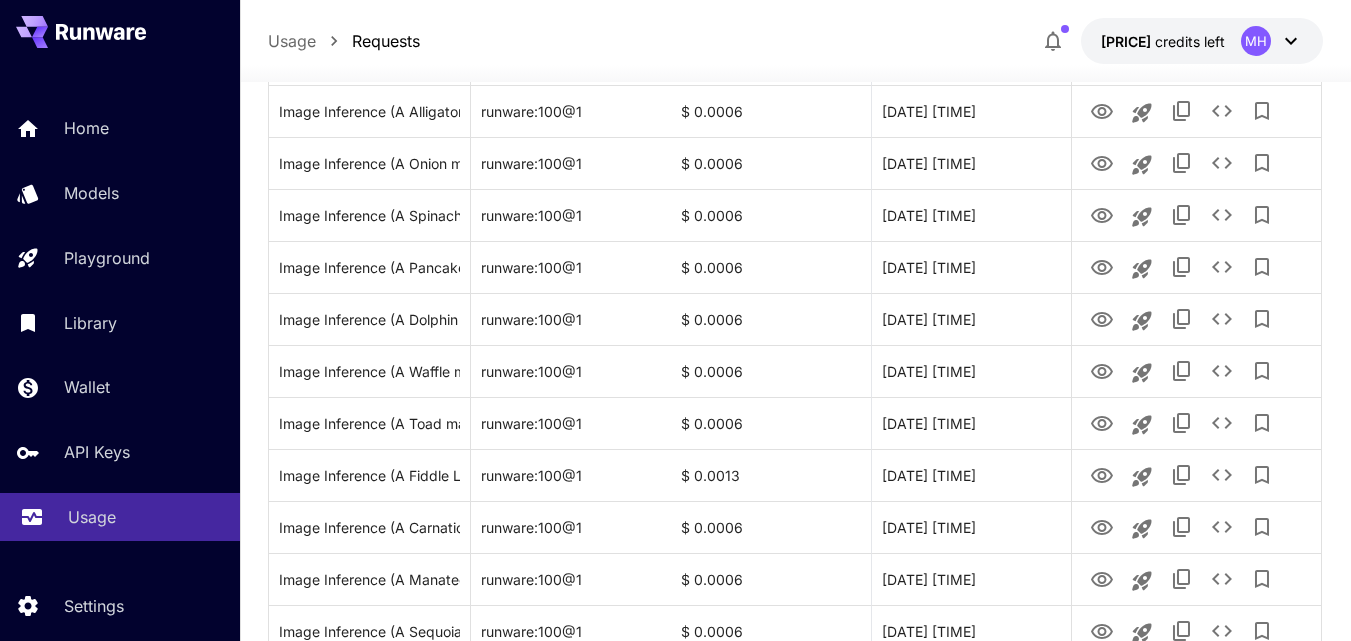 scroll, scrollTop: 2200, scrollLeft: 0, axis: vertical 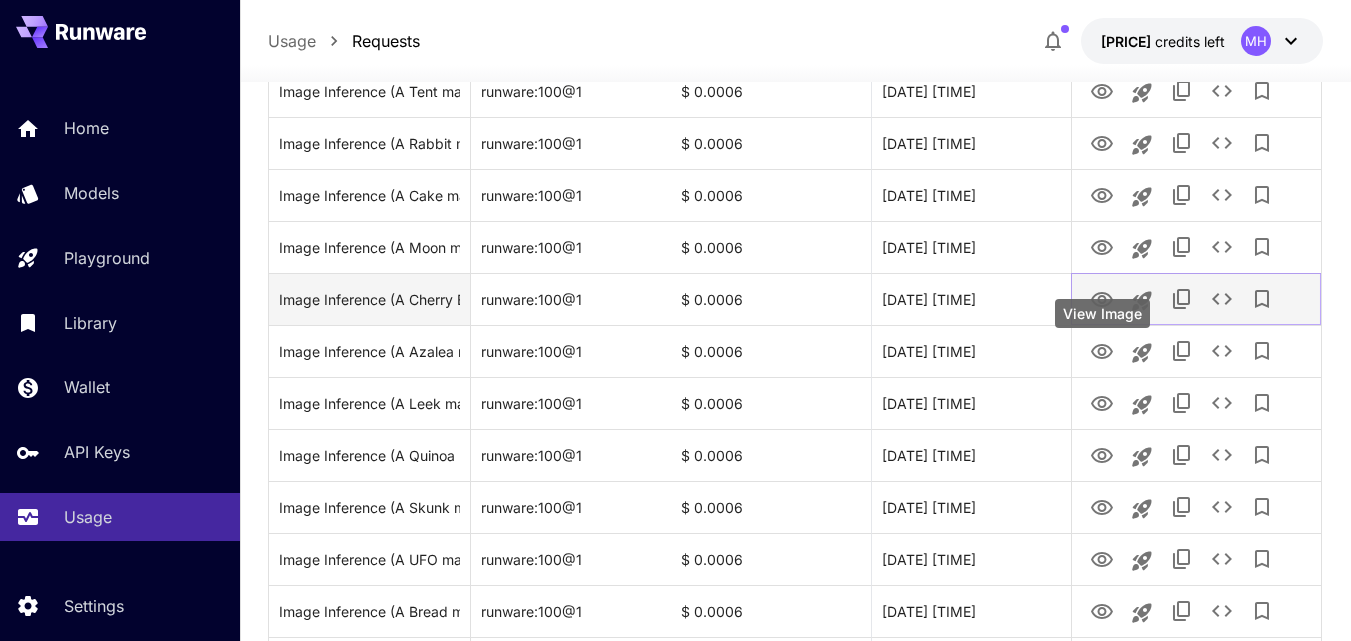 click 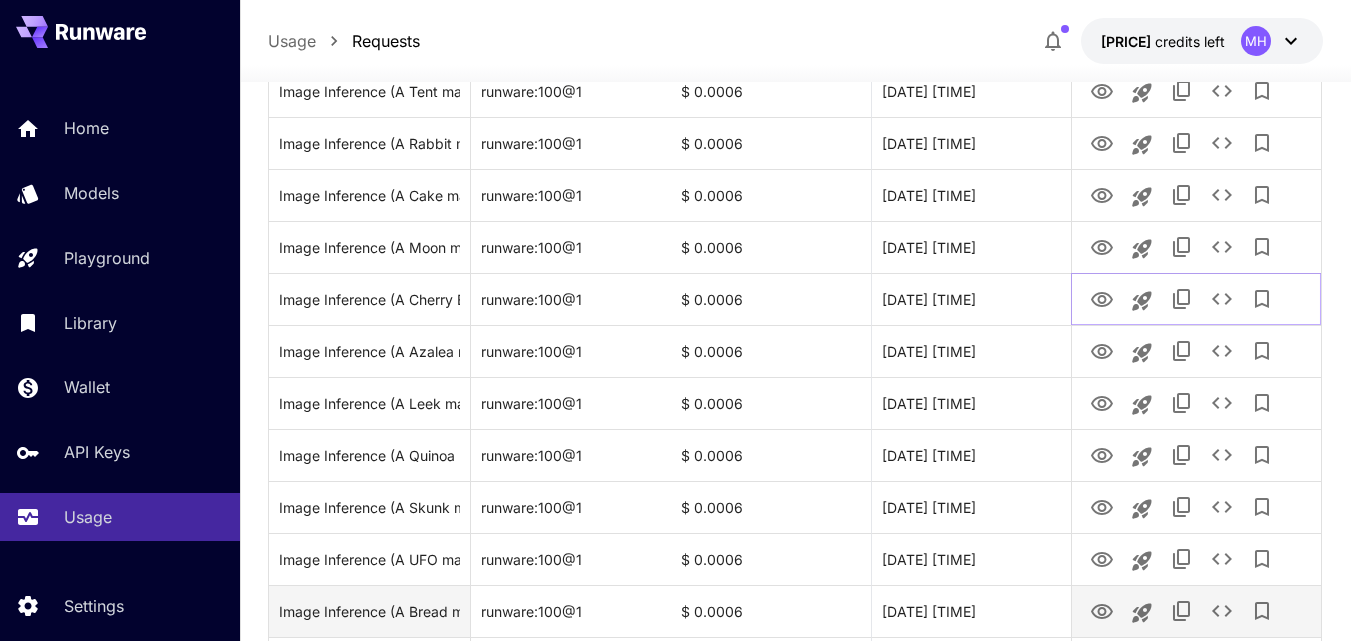 scroll, scrollTop: 2530, scrollLeft: 0, axis: vertical 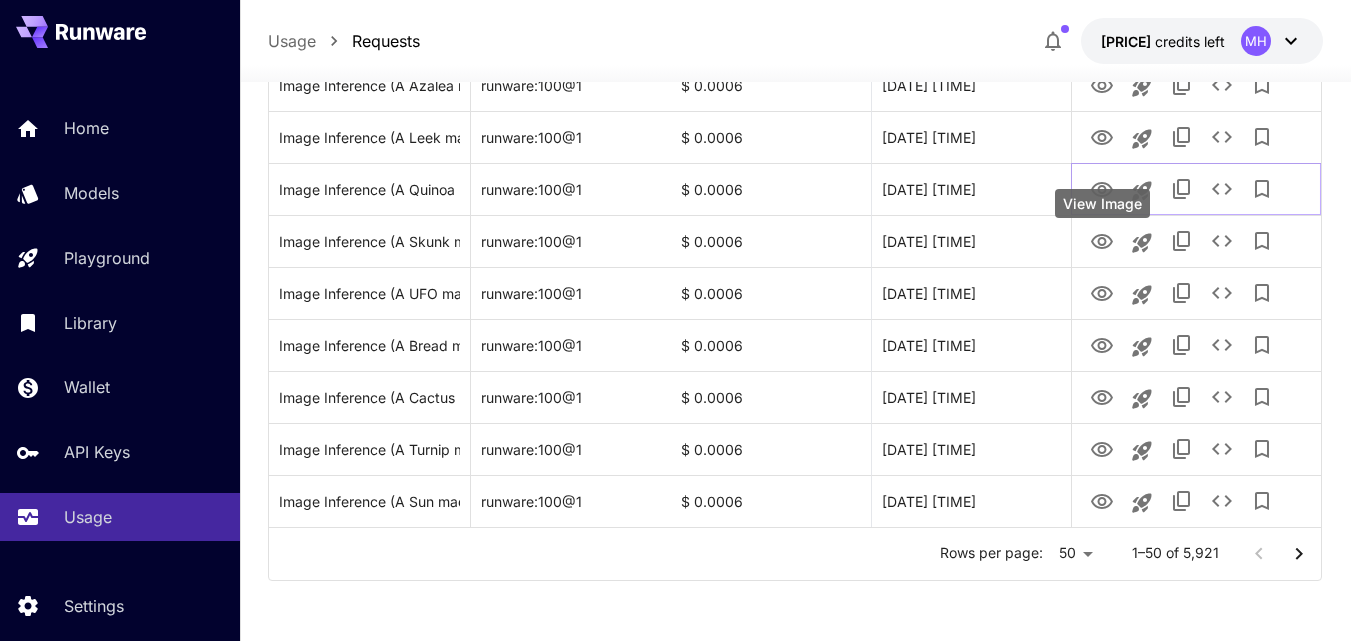 click on "View Image" at bounding box center [1102, 203] 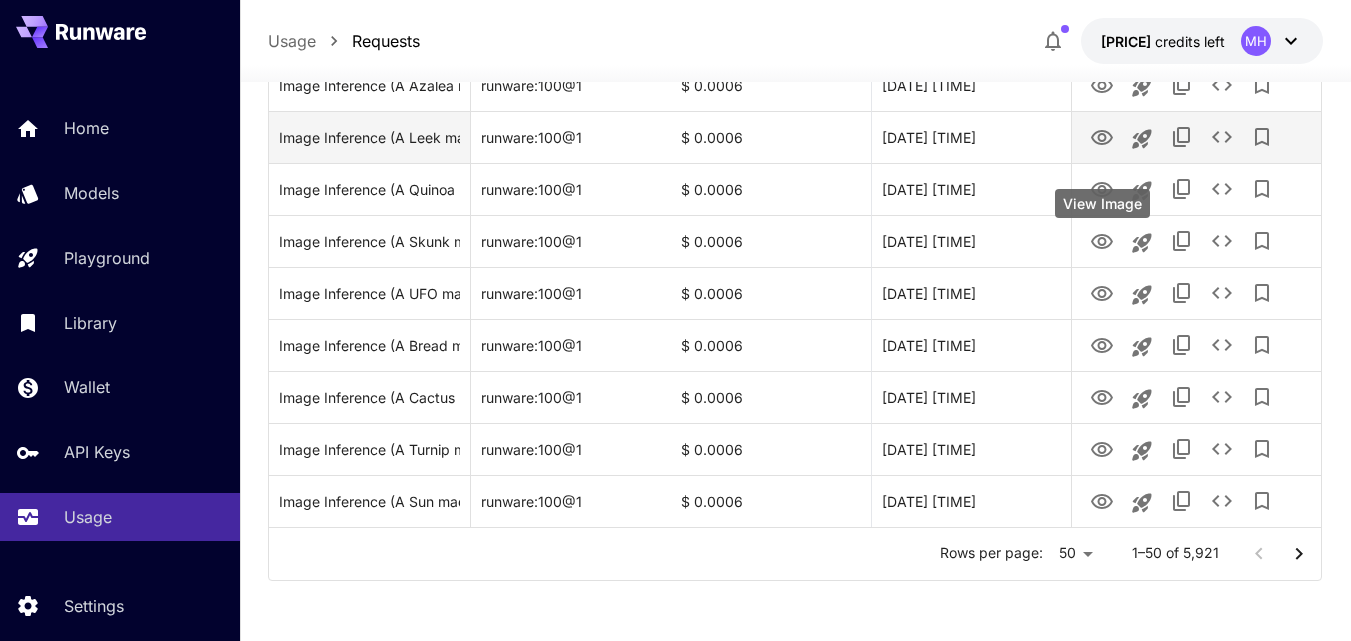 click on "**********" at bounding box center [675, -913] 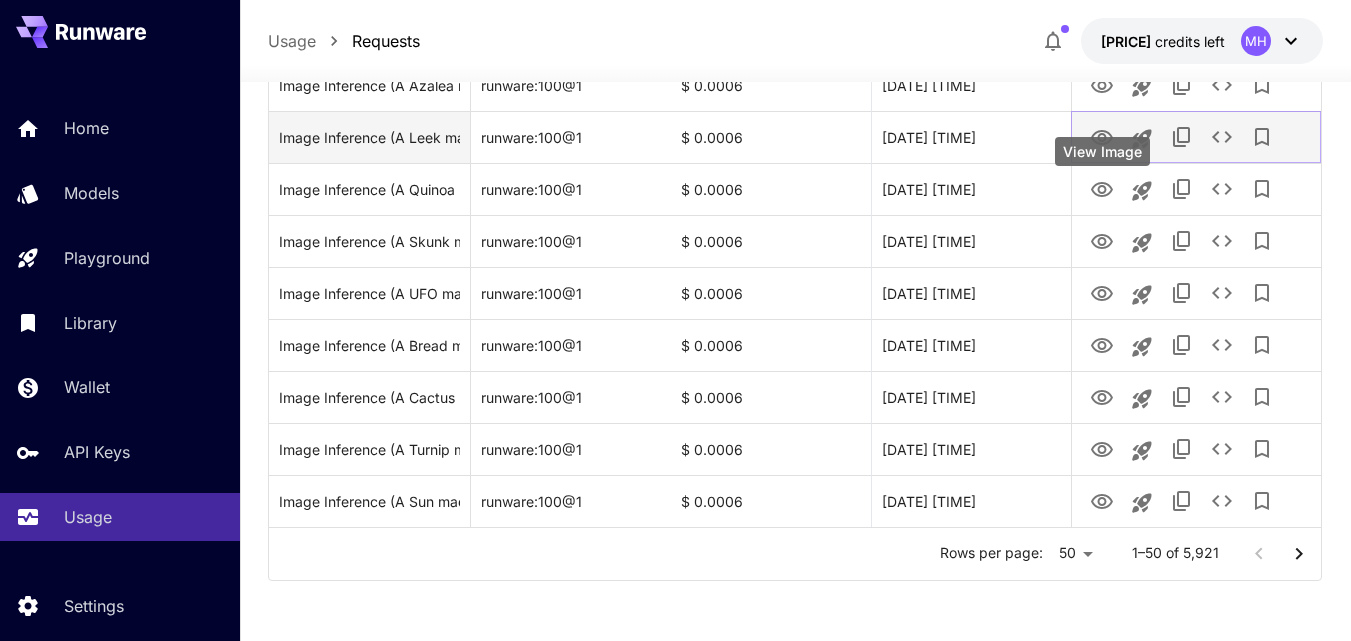 click at bounding box center [1102, 136] 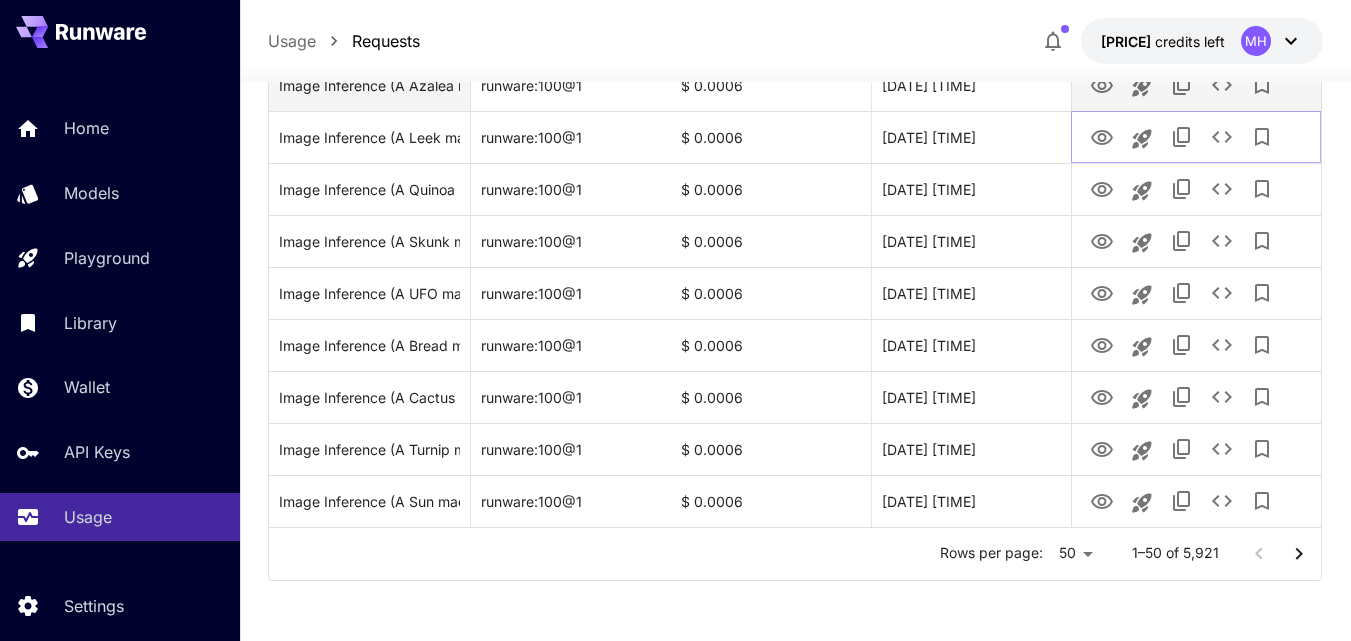 scroll, scrollTop: 2330, scrollLeft: 0, axis: vertical 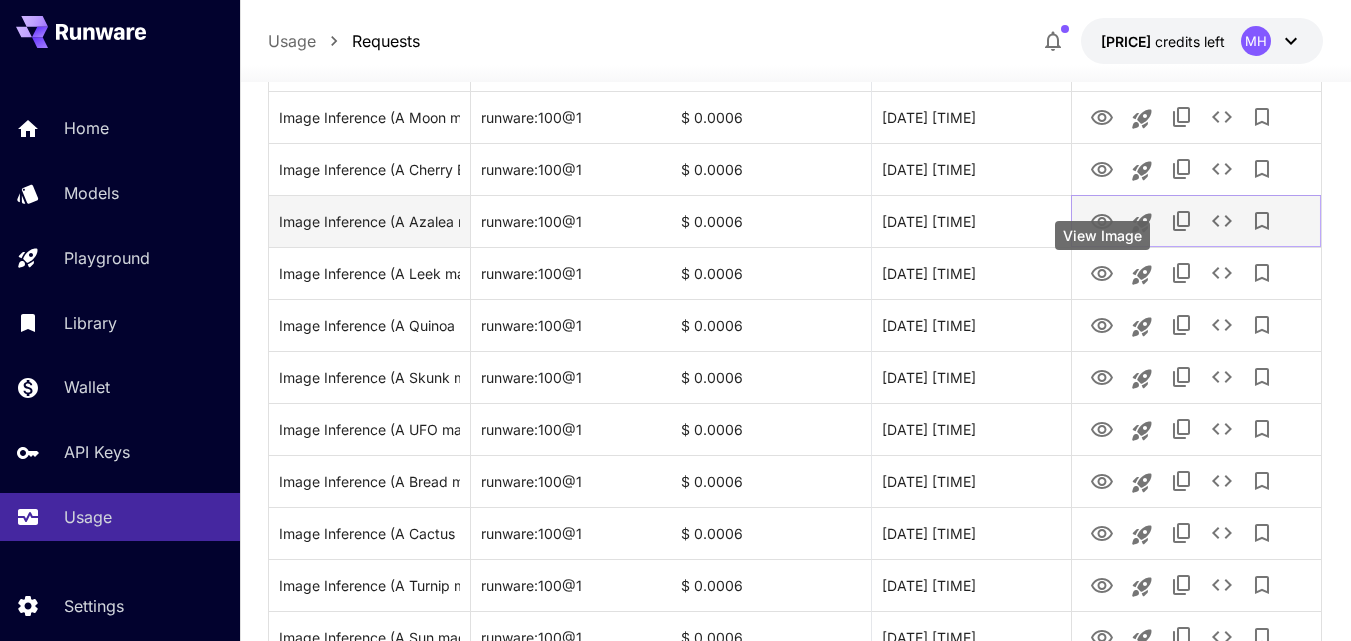 click 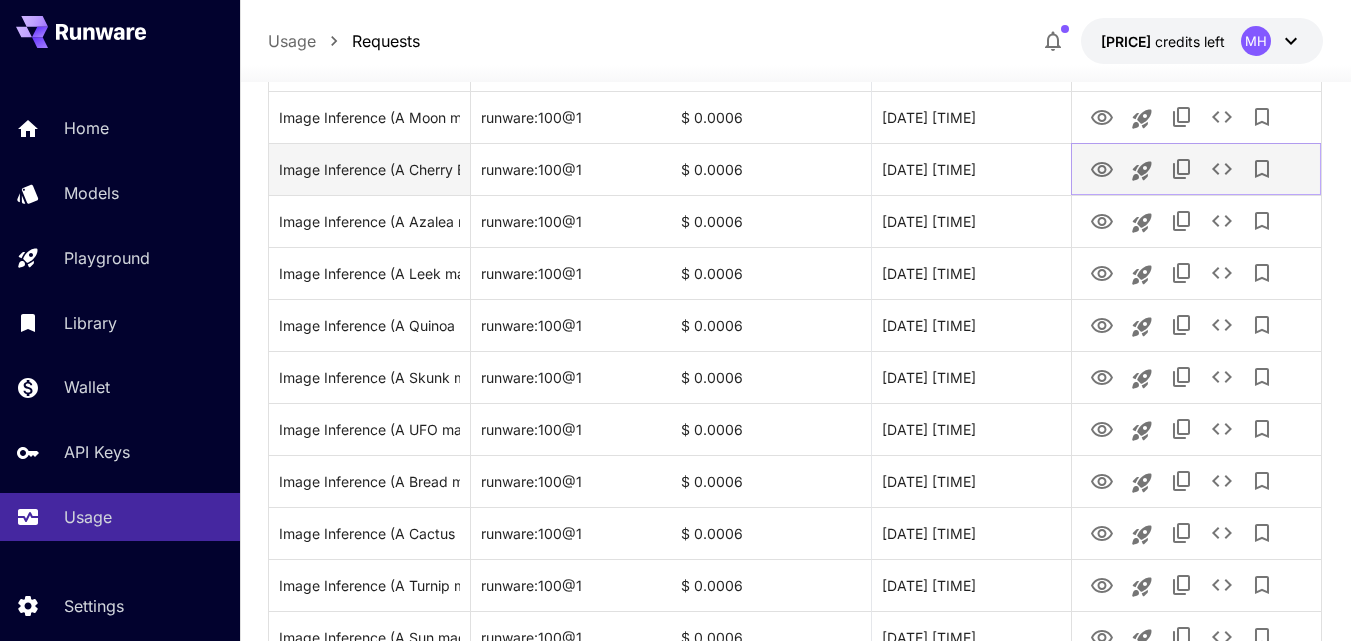 click 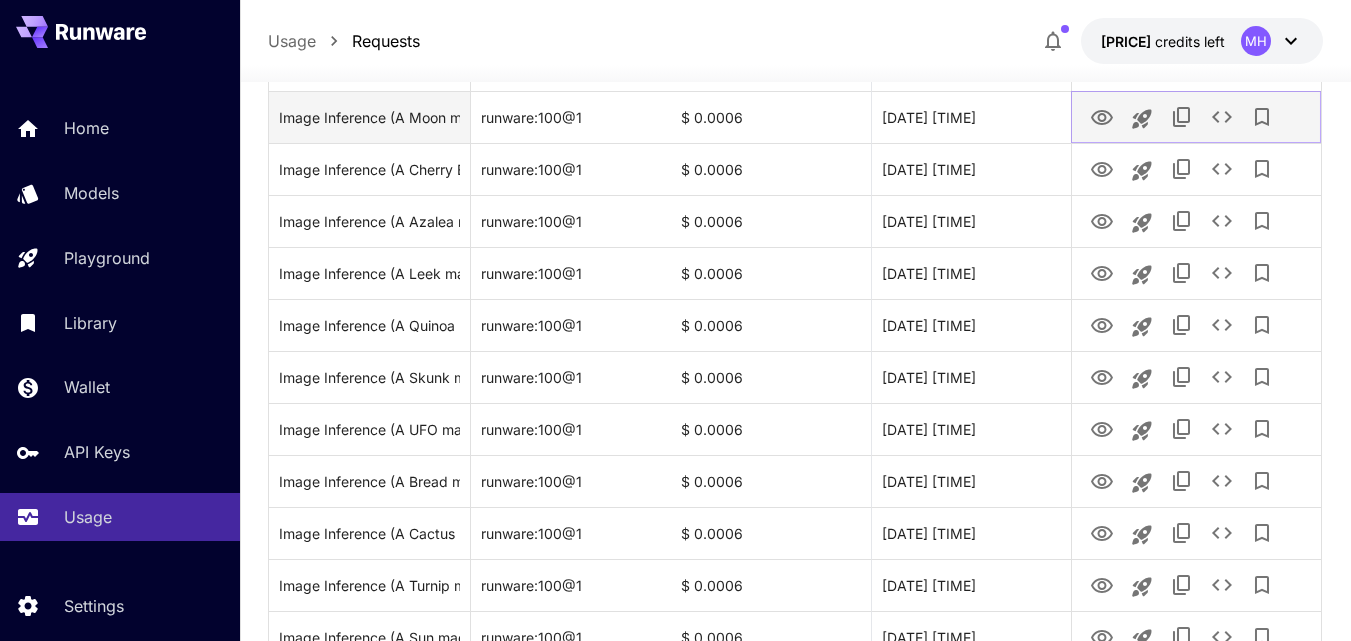 click 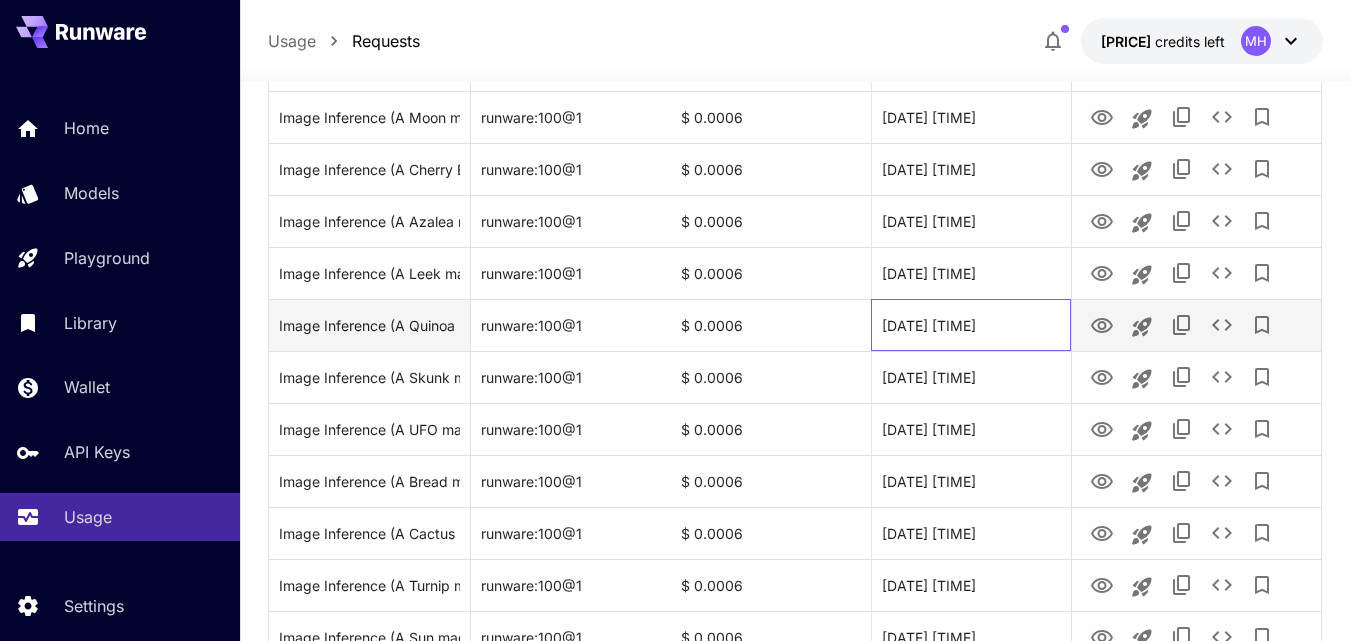 click on "[DATE] [TIME]" at bounding box center (971, 325) 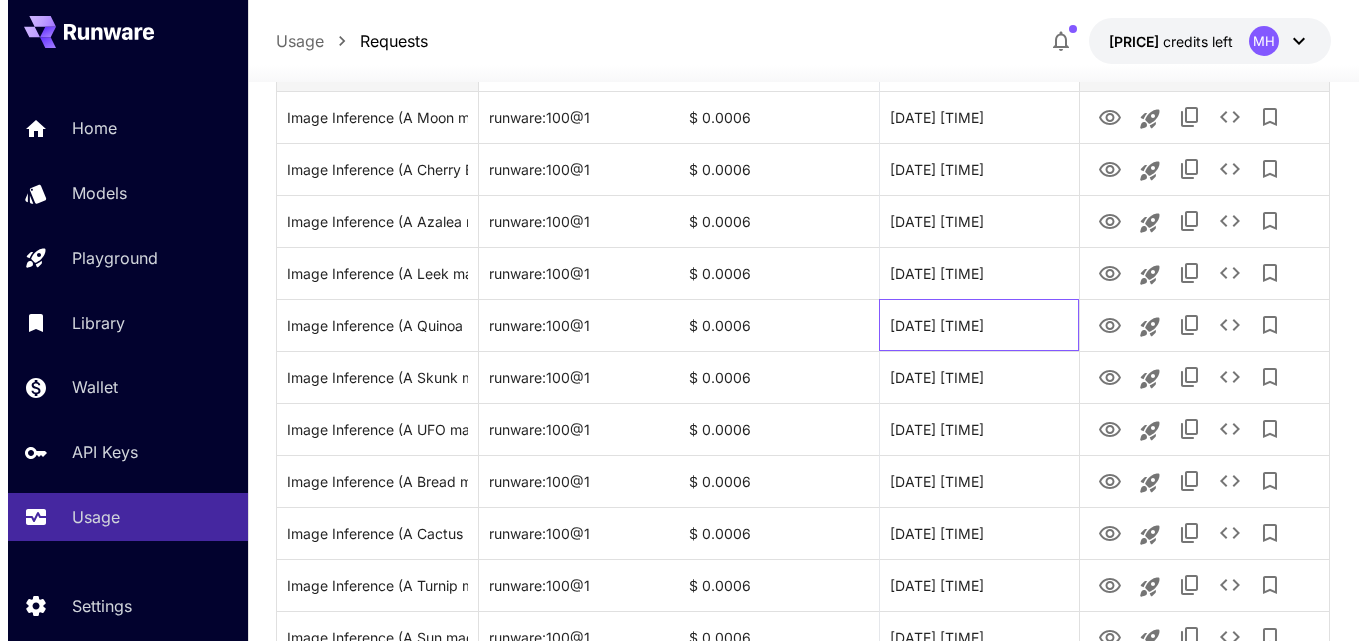 scroll, scrollTop: 2130, scrollLeft: 0, axis: vertical 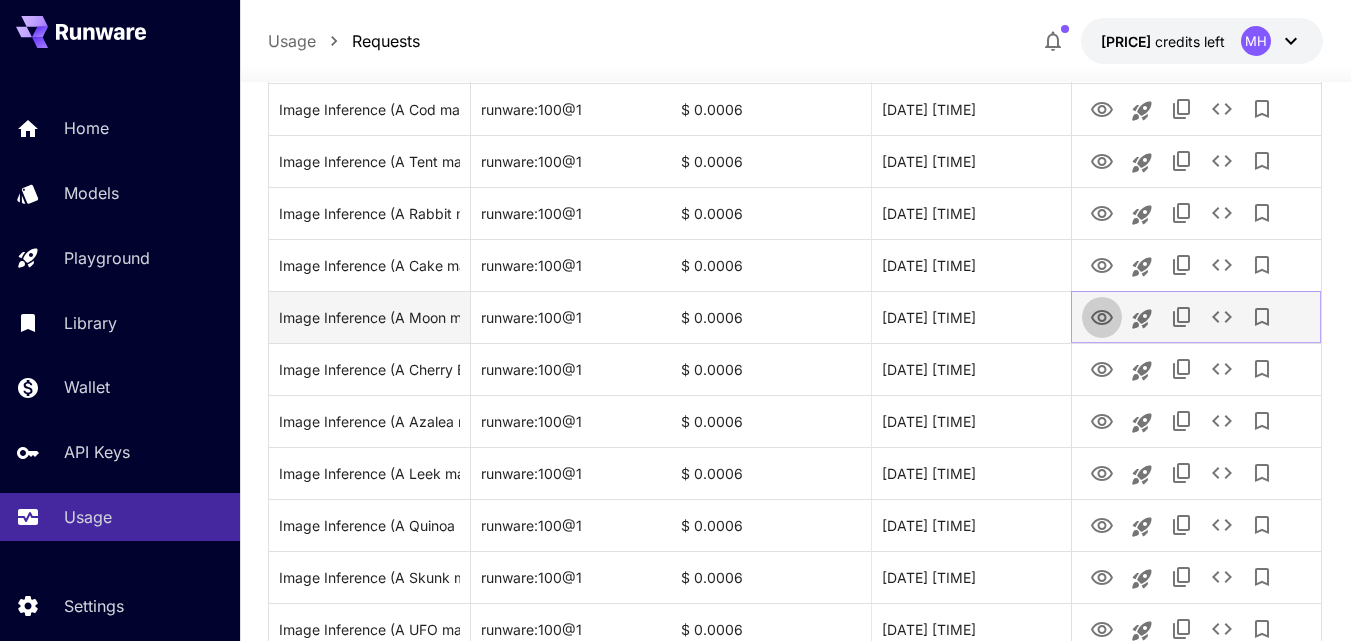click 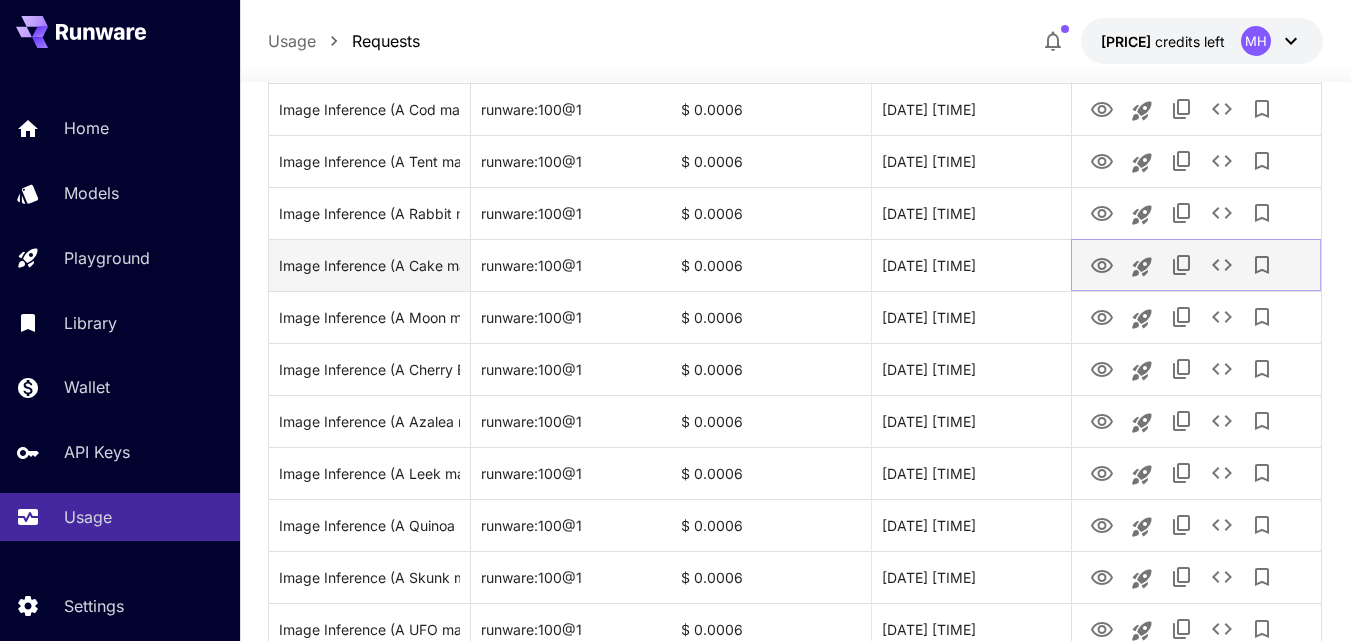 click at bounding box center [1102, 264] 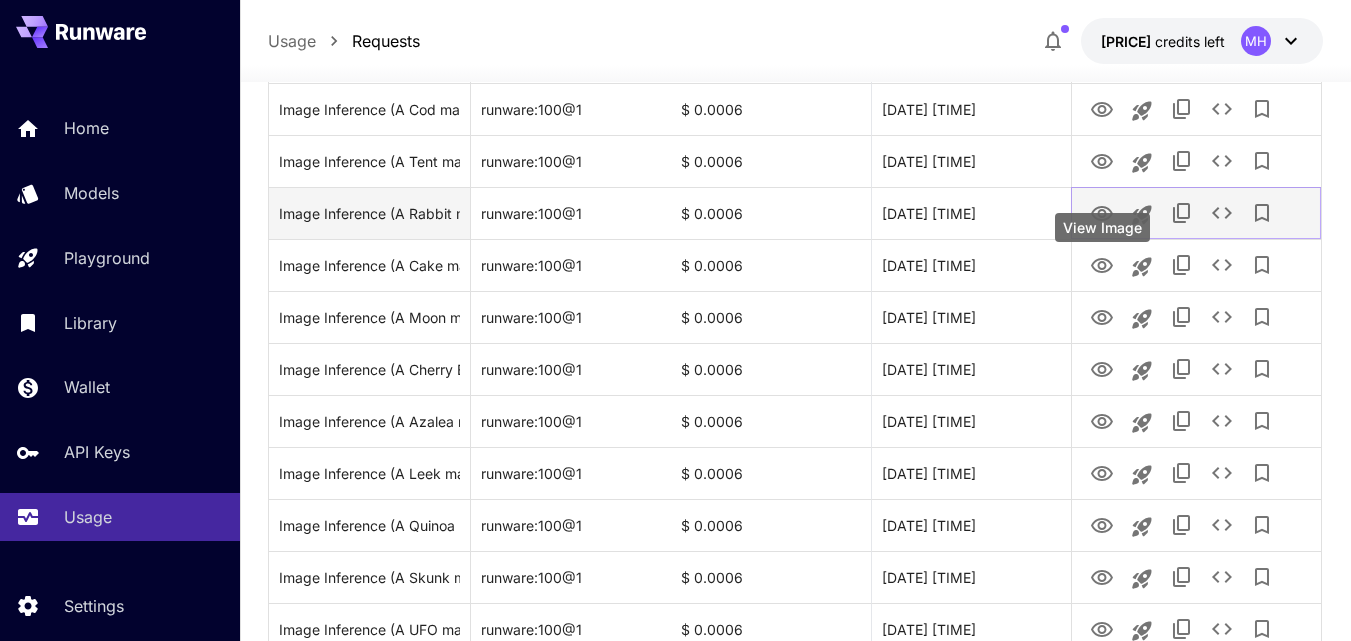 click 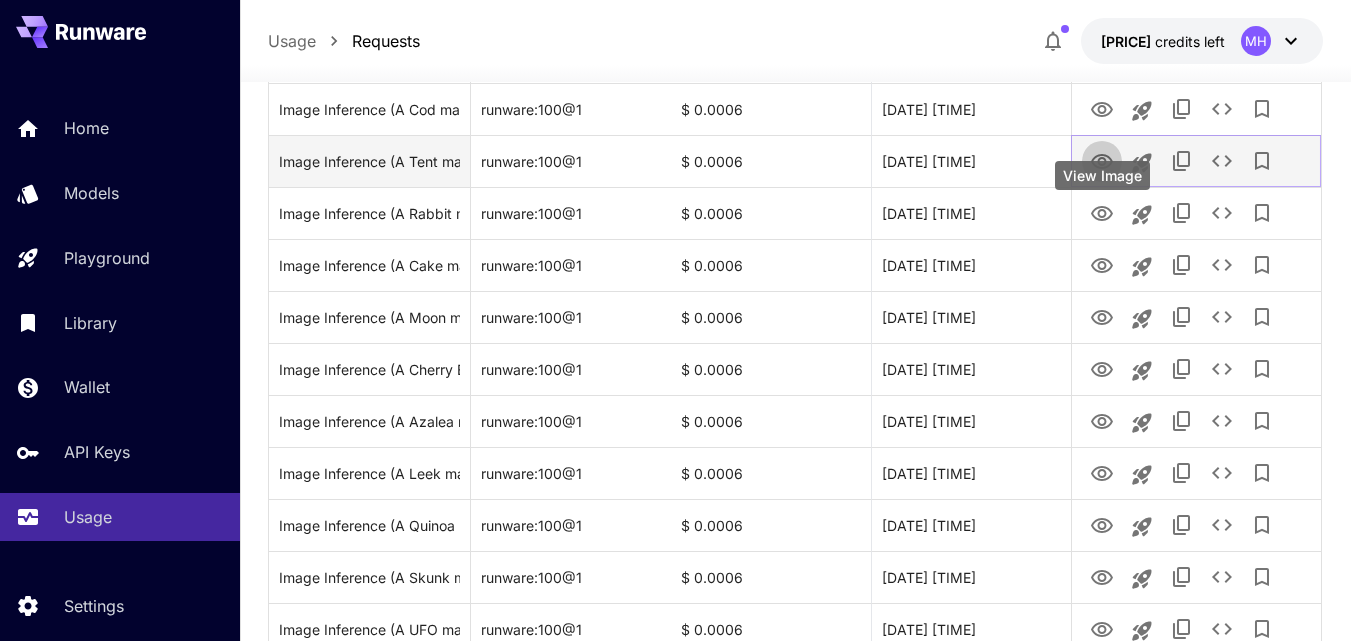 click 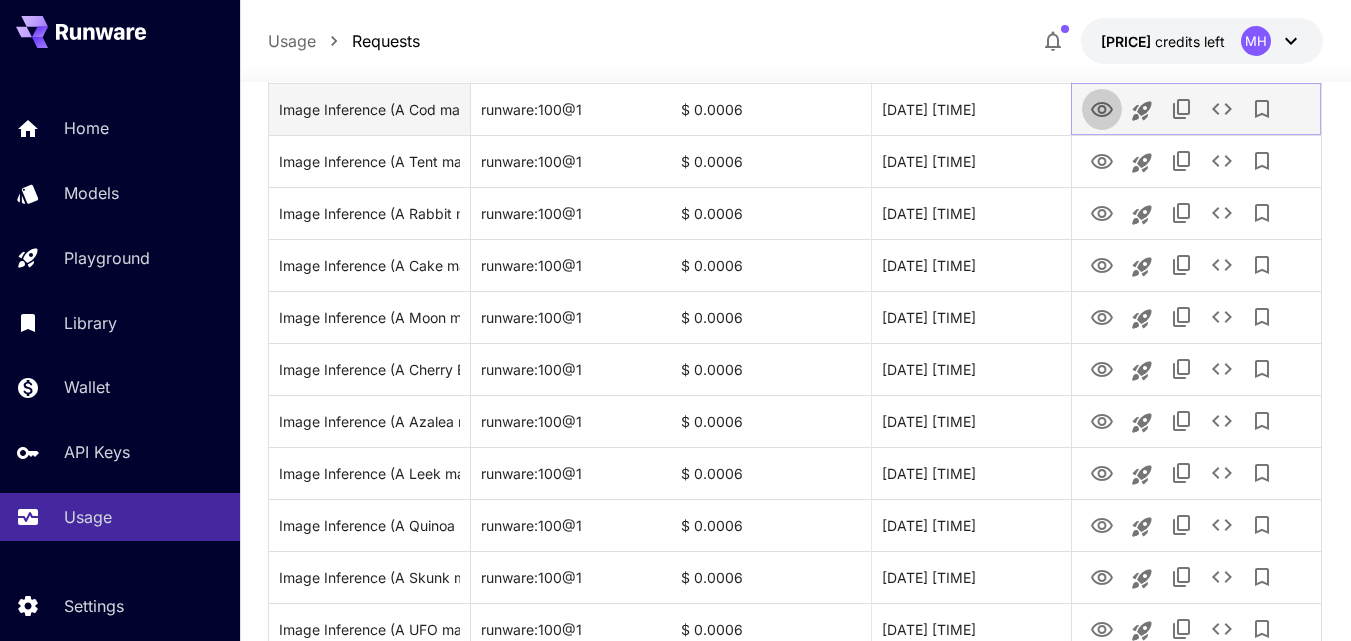 click 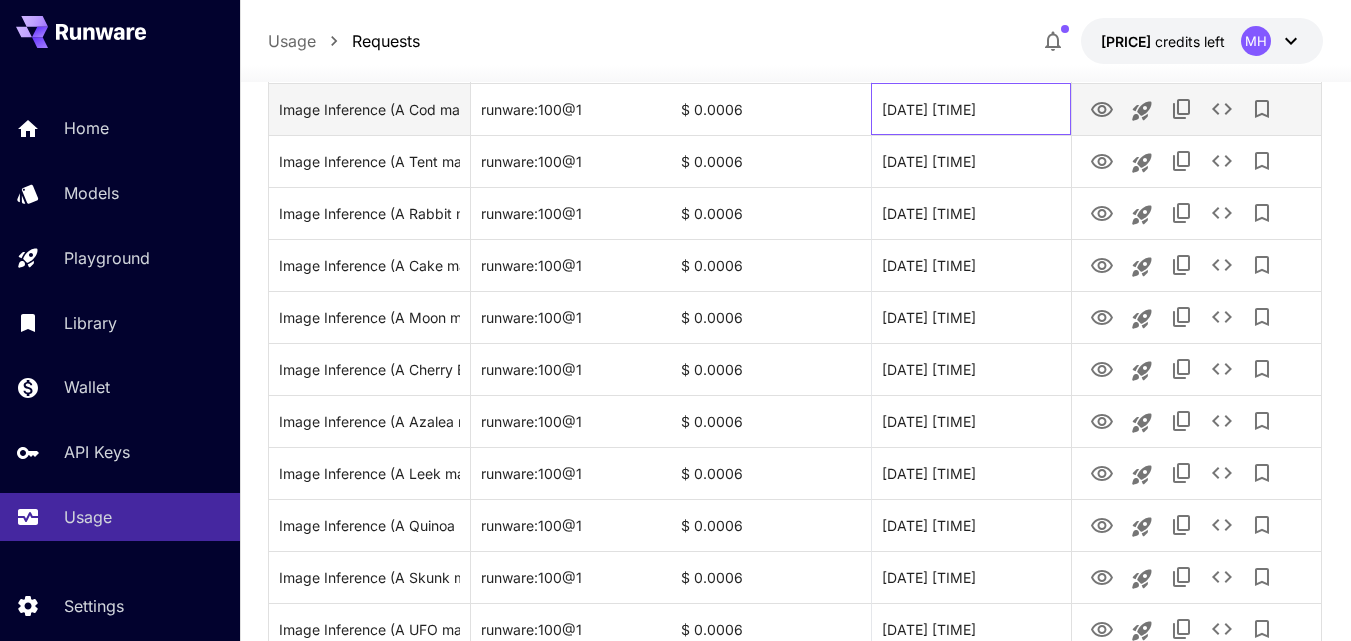 click on "[DATE] [TIME]" at bounding box center (971, 109) 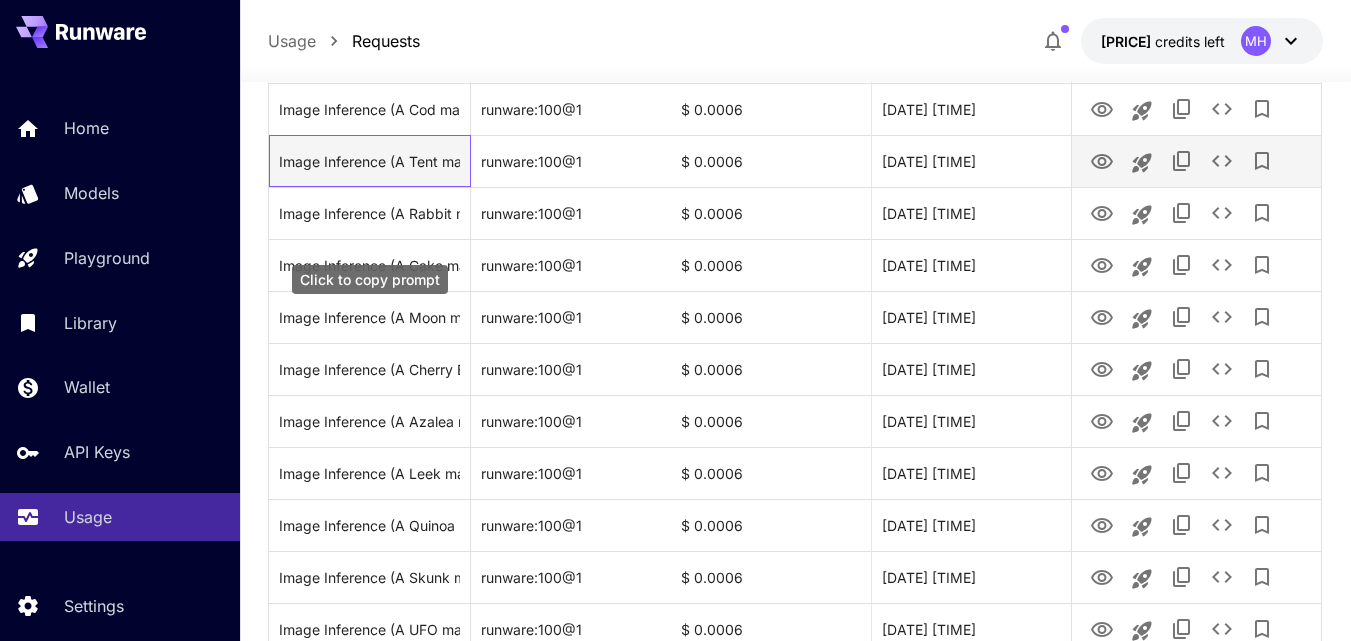 click on "Image Inference (A Tent made of Paper, with floral filigree,
colored in Perfect Color, lit by RGB, painted using Contour rivalry,
influenced by New Objectivity, captured in soft focus in a still,
believable pose that logically precedes any movement, high contrast,
4k with enhanced clarity, ensuring dreamy asmr aesthetic.)" at bounding box center [369, 161] 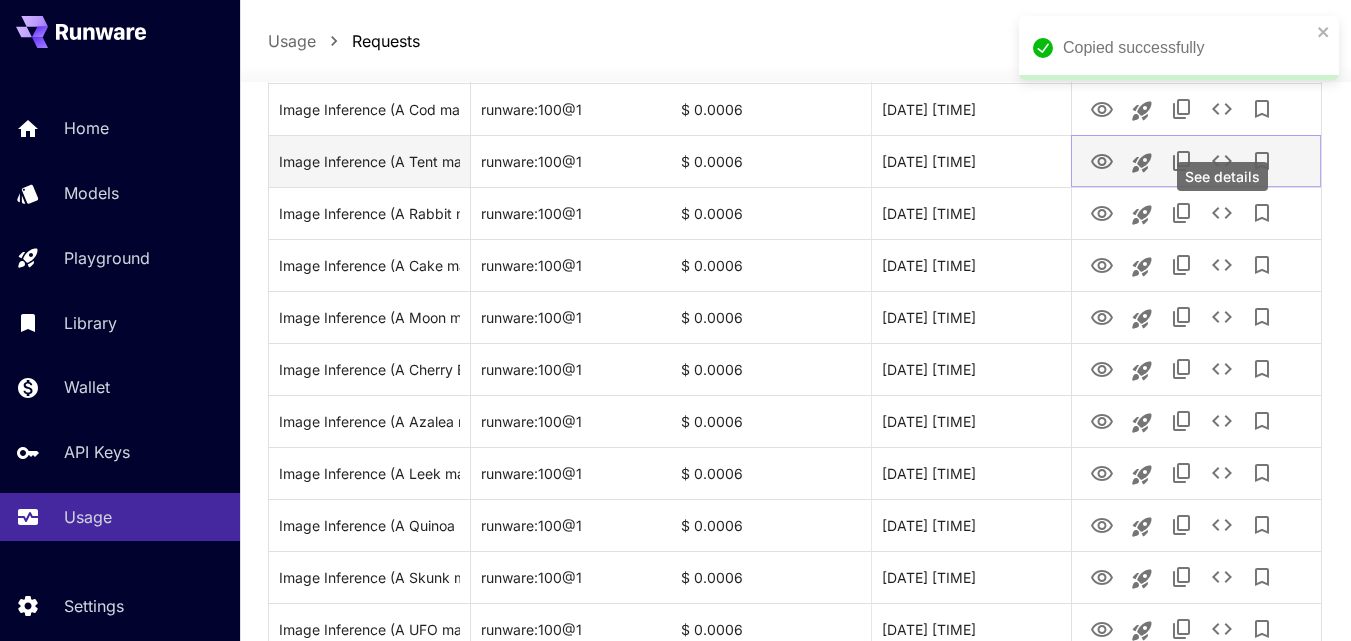 click 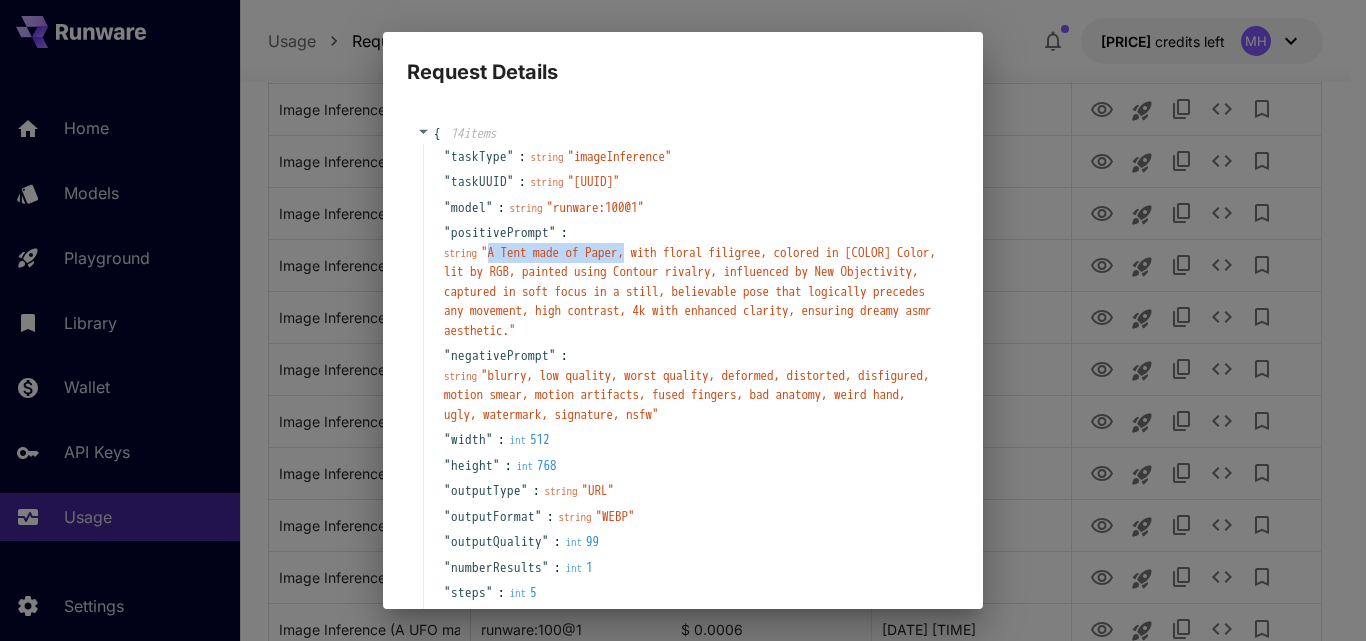 drag, startPoint x: 495, startPoint y: 255, endPoint x: 639, endPoint y: 252, distance: 144.03125 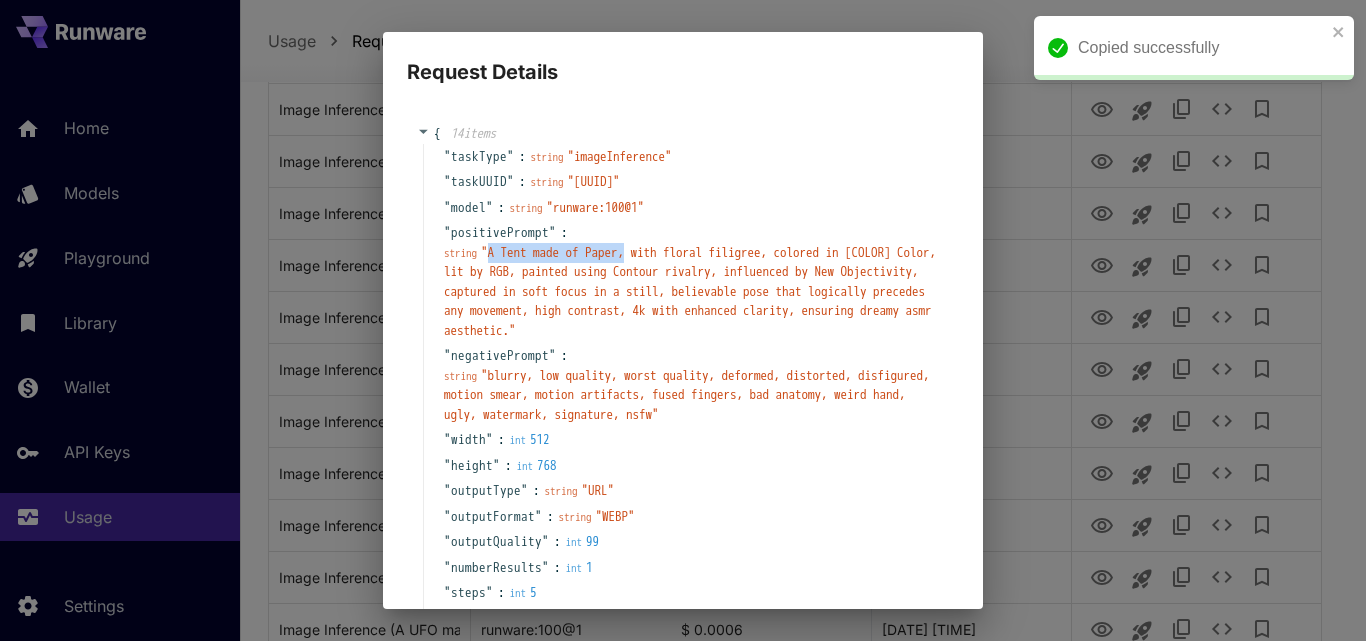 copy on "A Tent made of Paper," 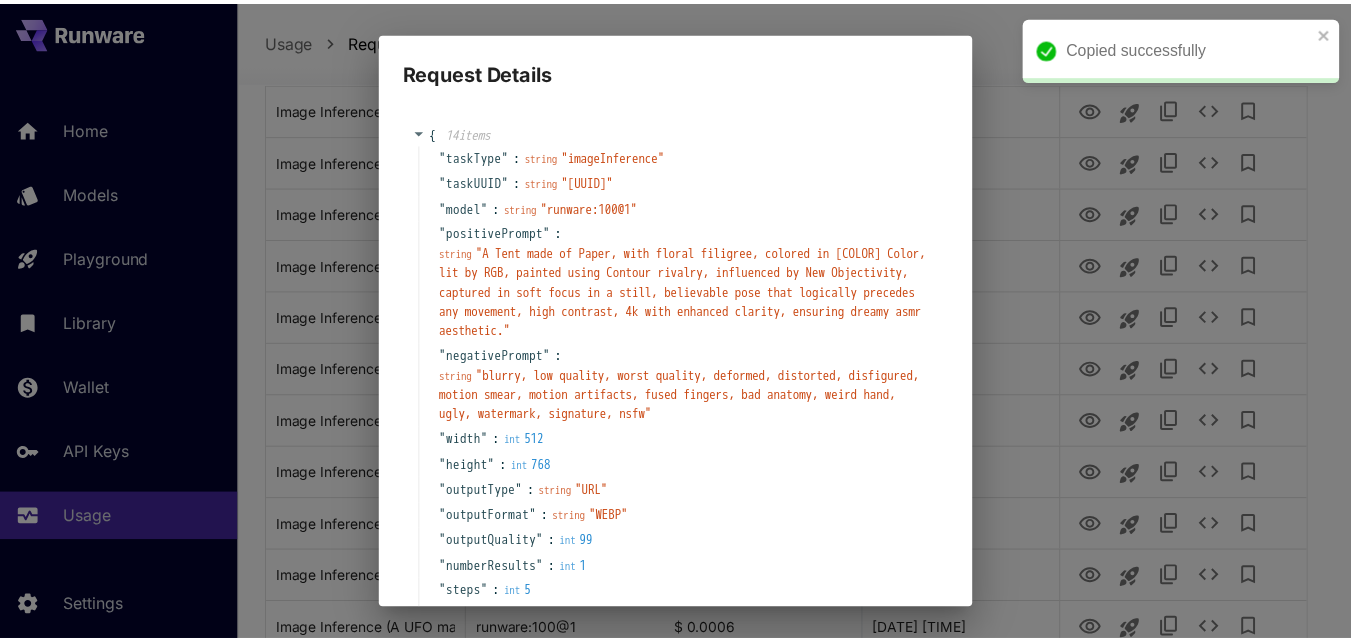 scroll, scrollTop: 207, scrollLeft: 0, axis: vertical 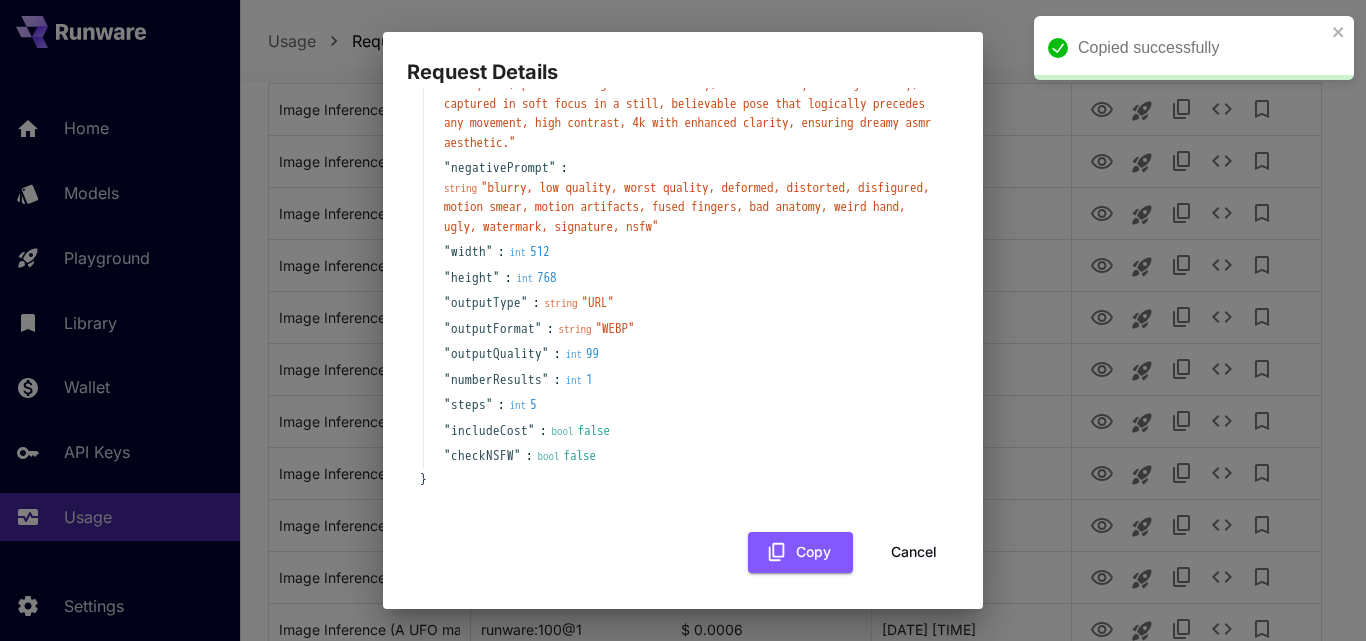 click on "Cancel" at bounding box center [914, 552] 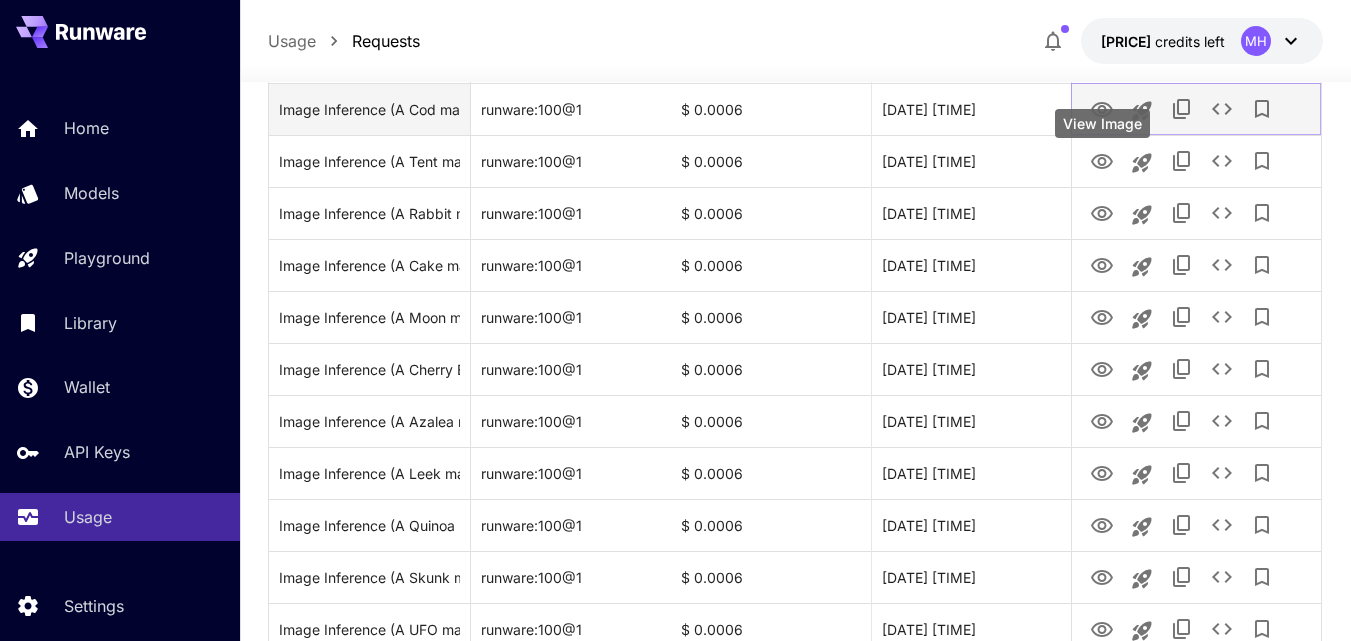 click at bounding box center (1102, 108) 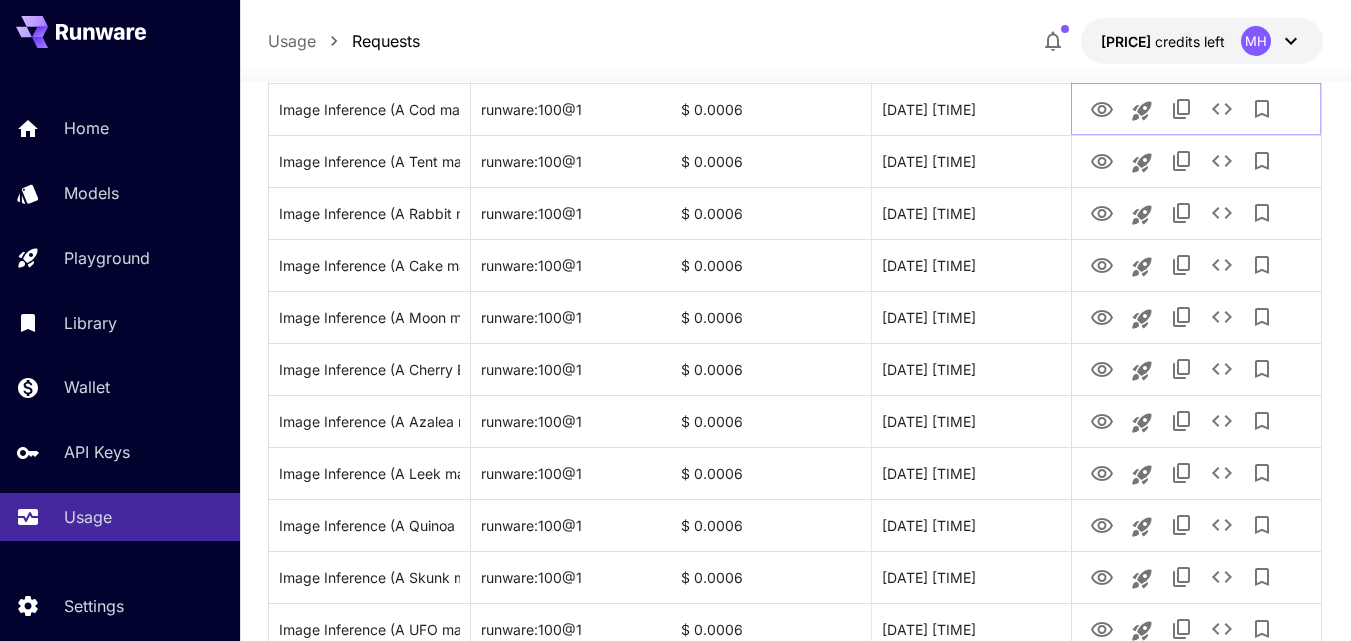 scroll, scrollTop: 1930, scrollLeft: 0, axis: vertical 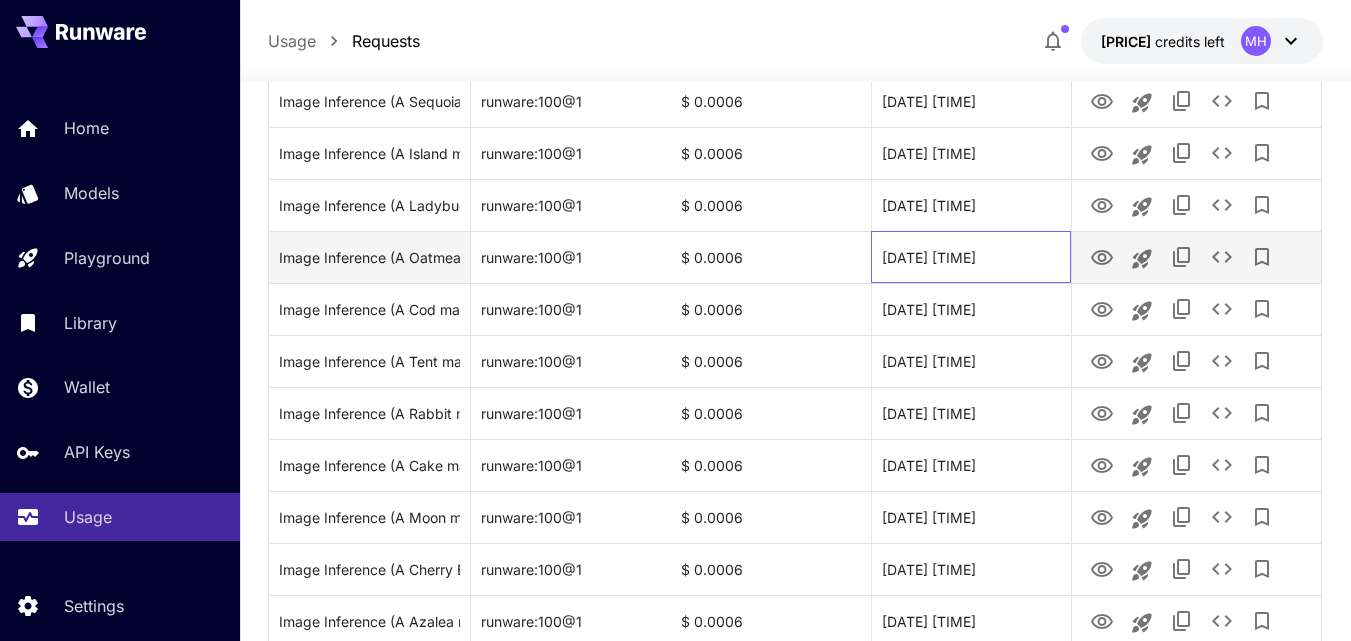 click on "[DATE] [TIME]" at bounding box center (971, 257) 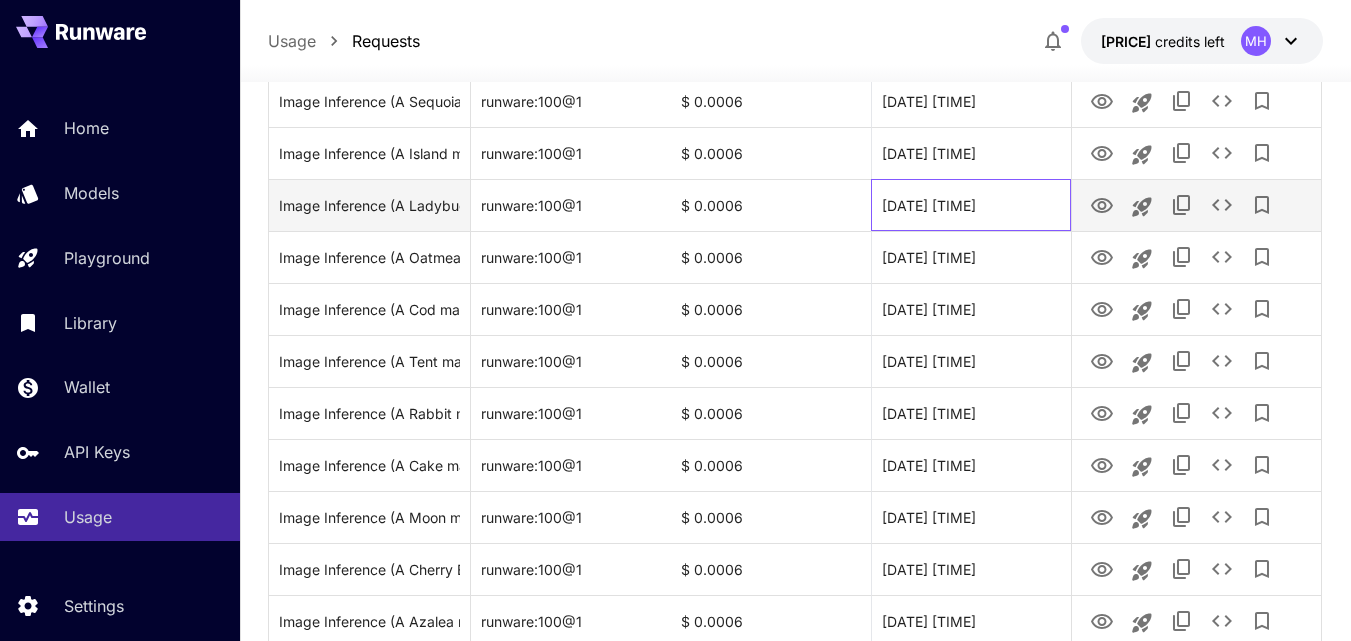 click on "[DATE] [TIME]" at bounding box center (971, 205) 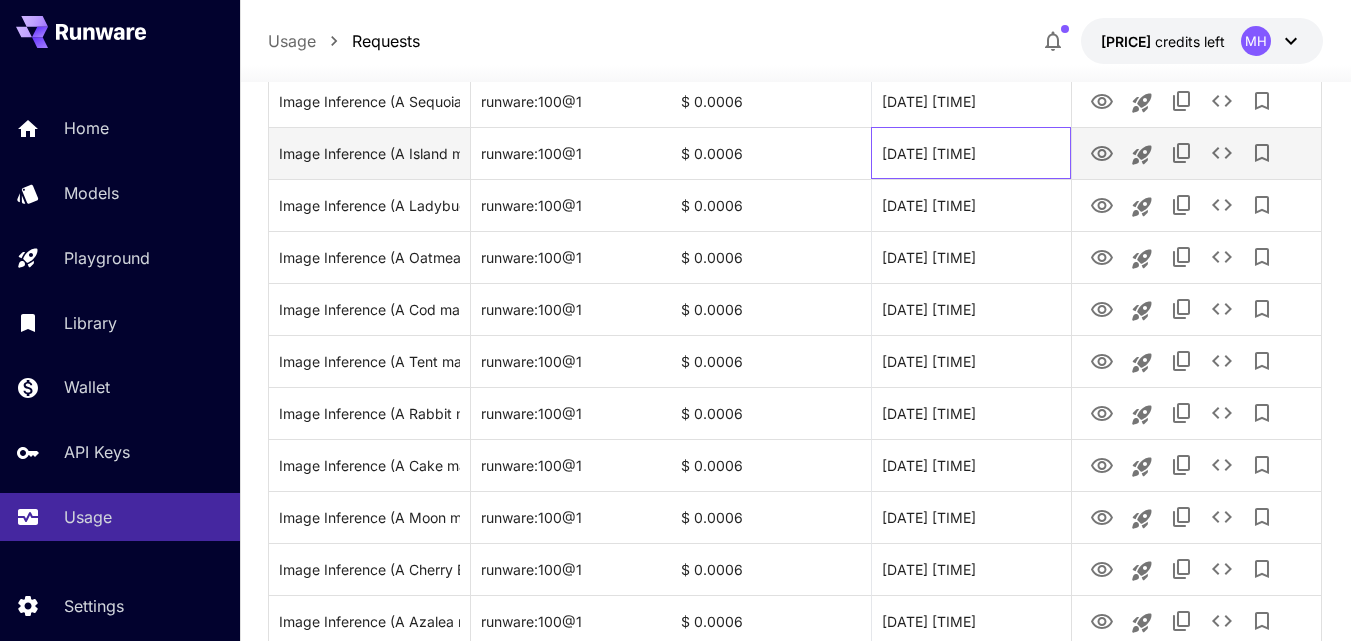 click on "[DATE] [TIME]" at bounding box center (971, 153) 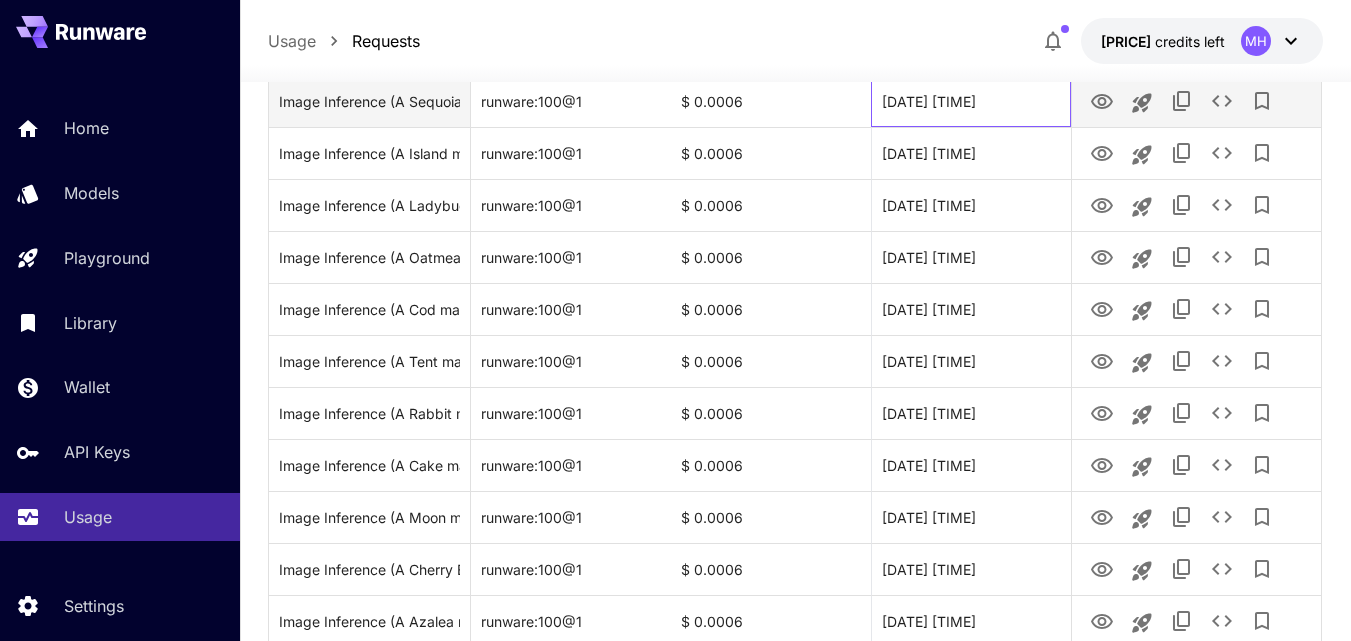 click on "[DATE] [TIME]" at bounding box center [971, 101] 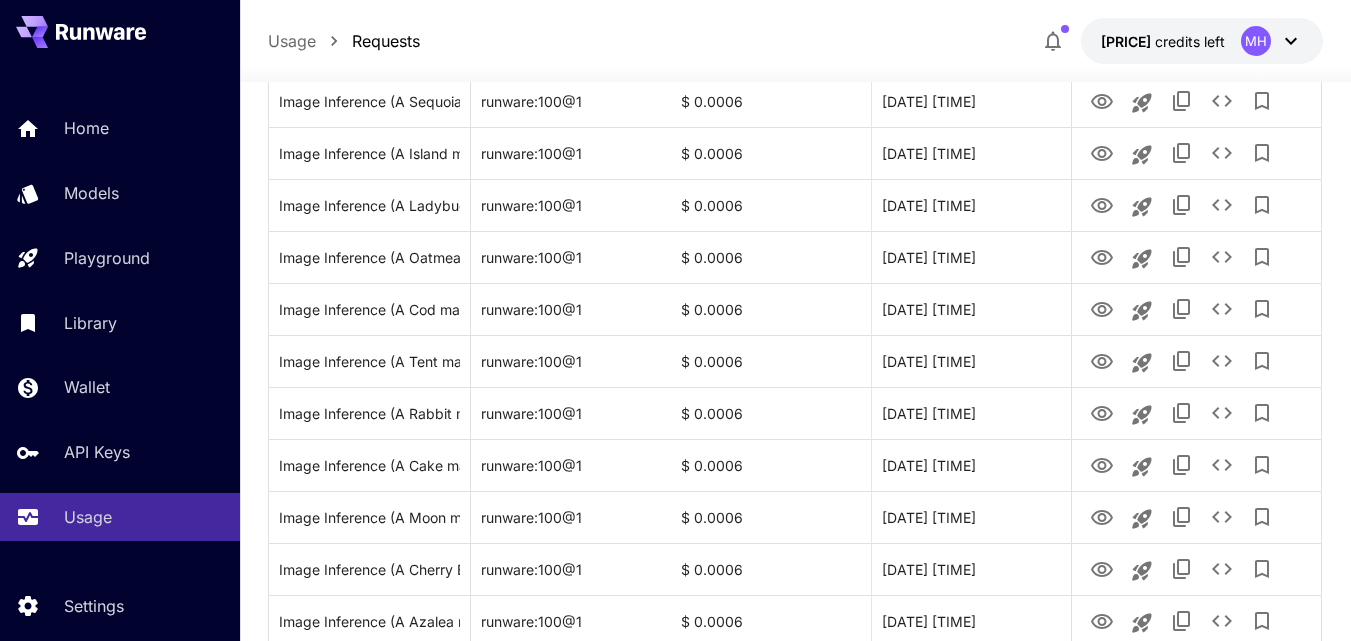 click on "[DATE] [TIME]" at bounding box center (971, 49) 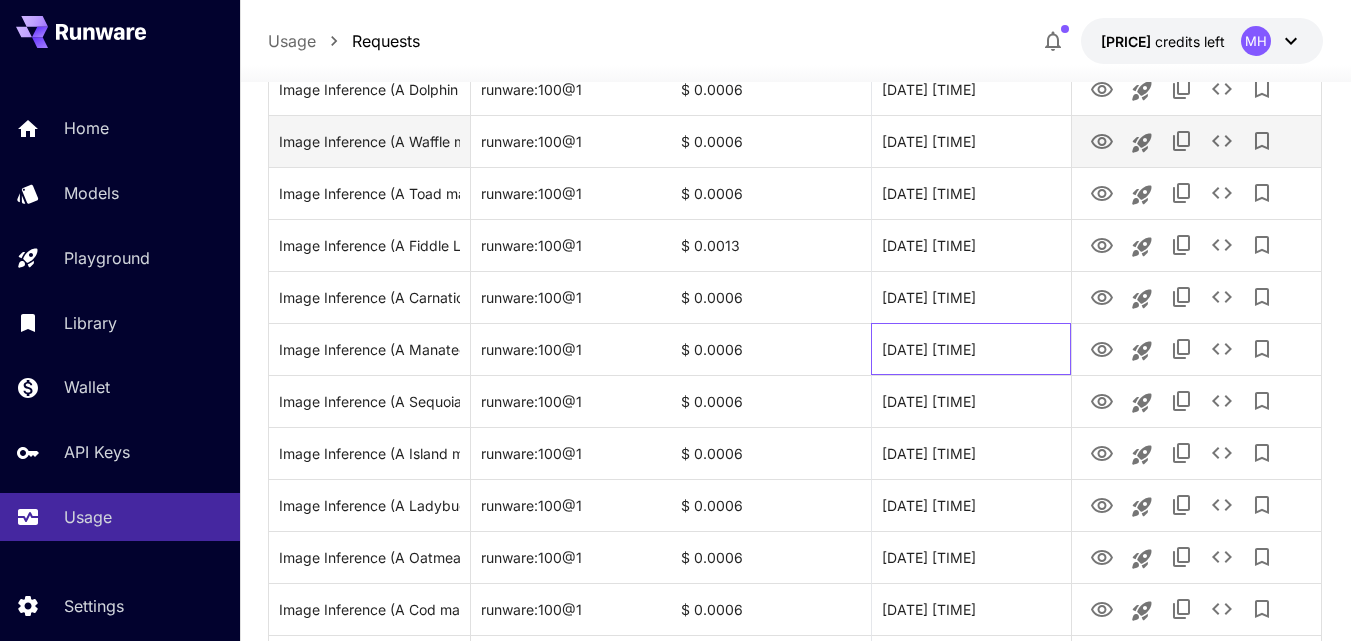 scroll, scrollTop: 1530, scrollLeft: 0, axis: vertical 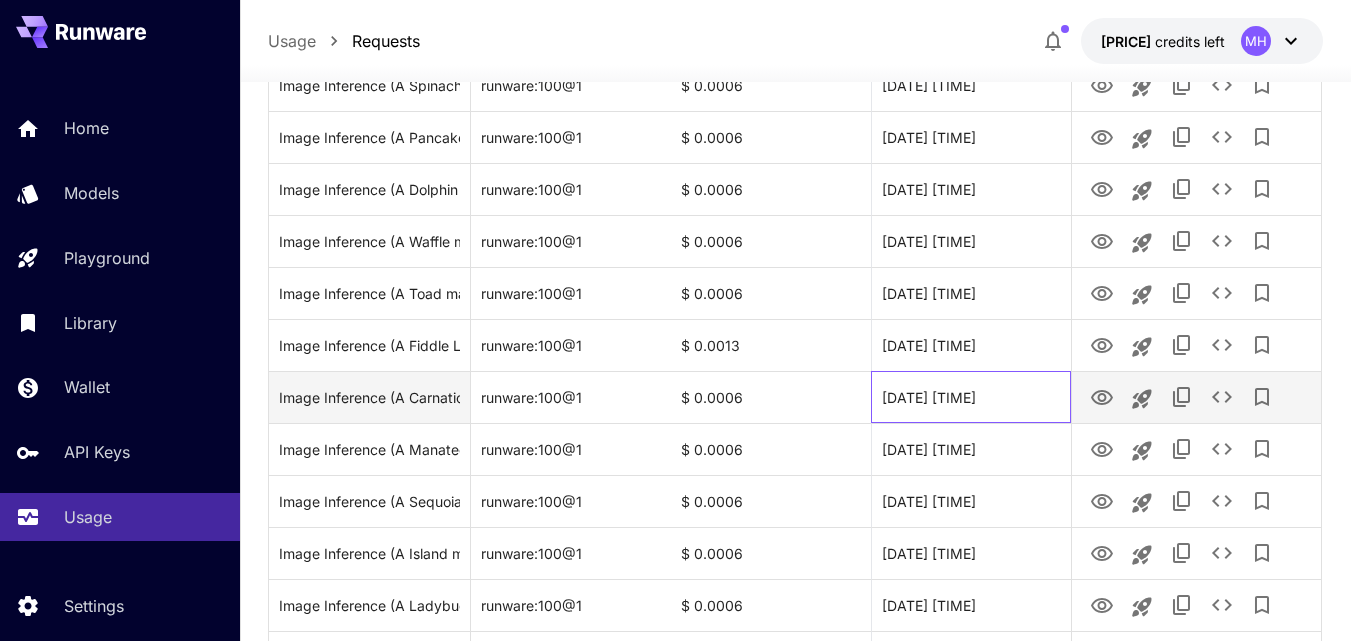 click on "[DATE] [TIME]" at bounding box center [971, 397] 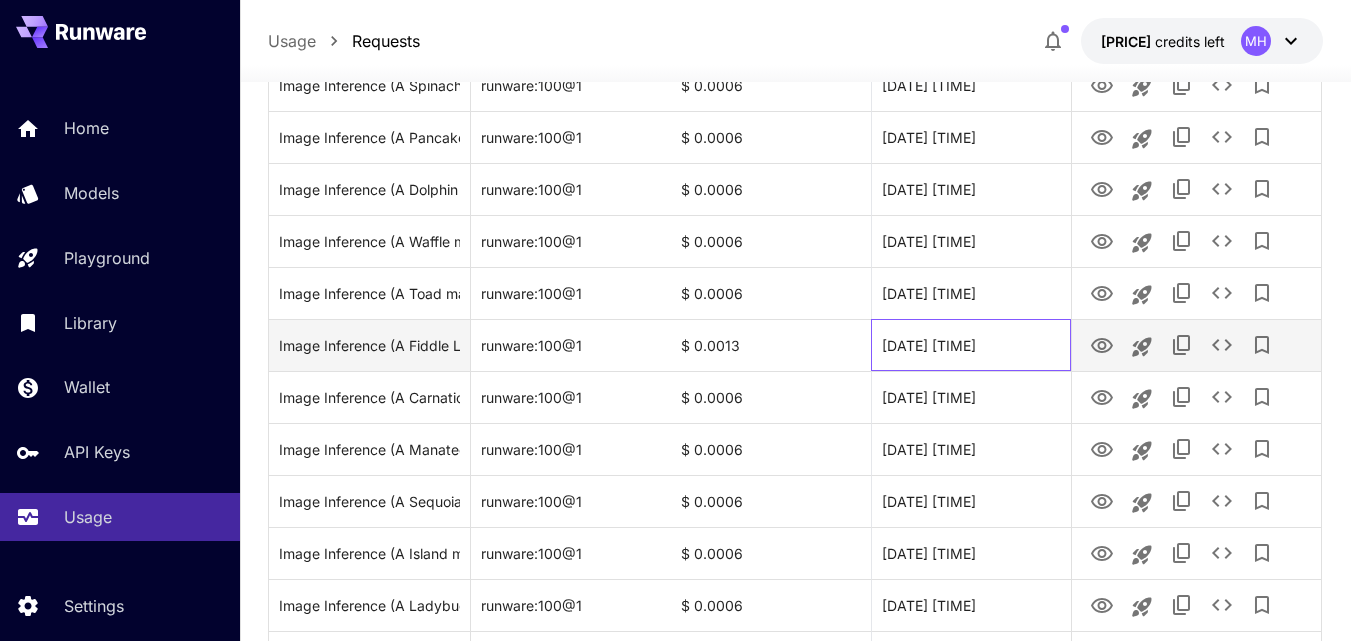 click on "[DATE] [TIME]" at bounding box center (971, 345) 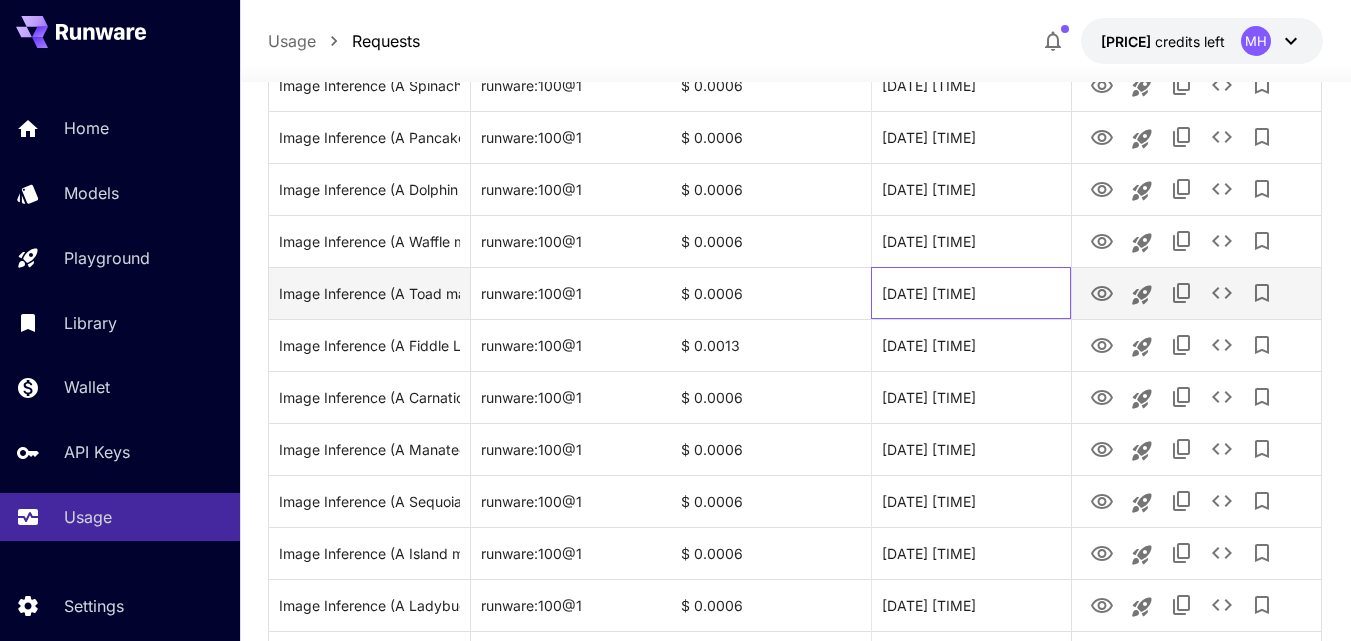 click on "[DATE] [TIME]" at bounding box center [971, 293] 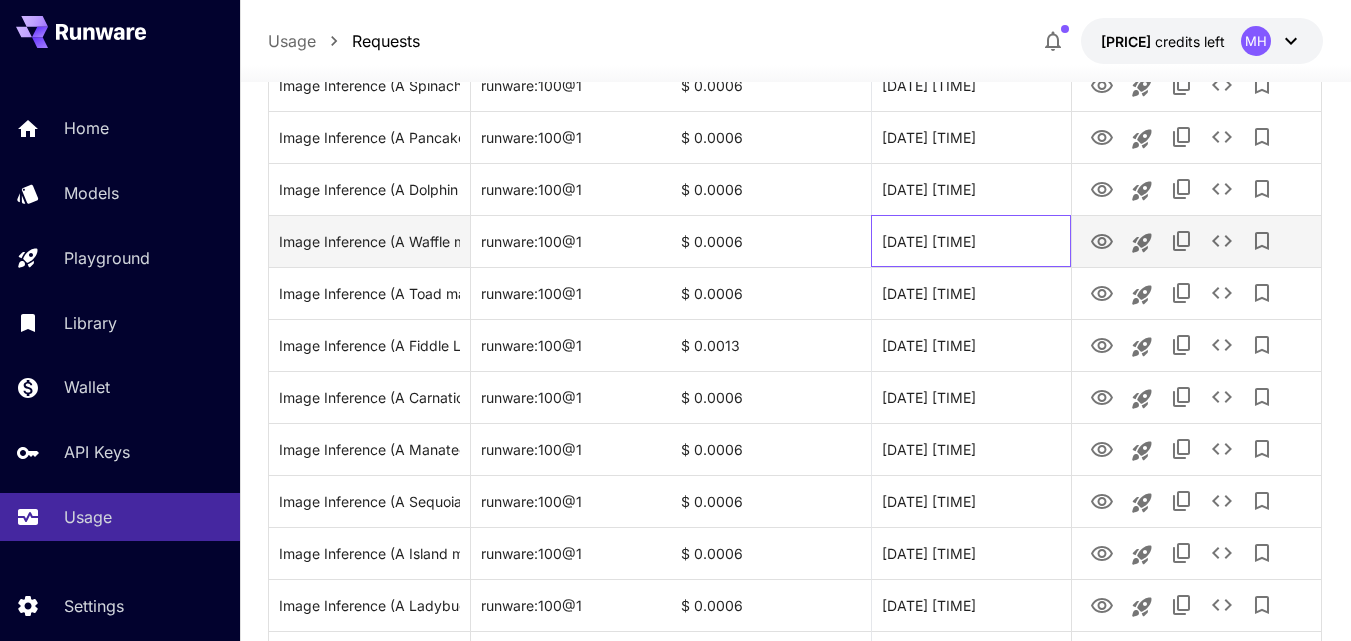 click on "[DATE] [TIME]" at bounding box center [971, 241] 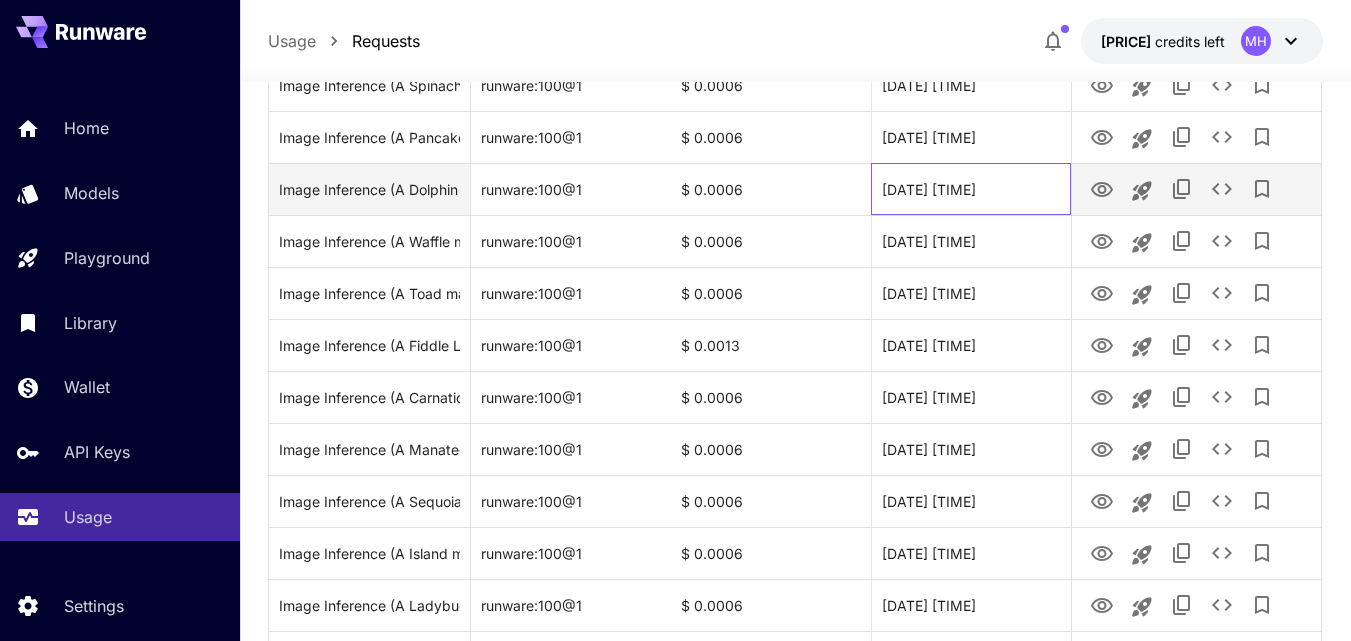 click on "[DATE] [TIME]" at bounding box center [971, 189] 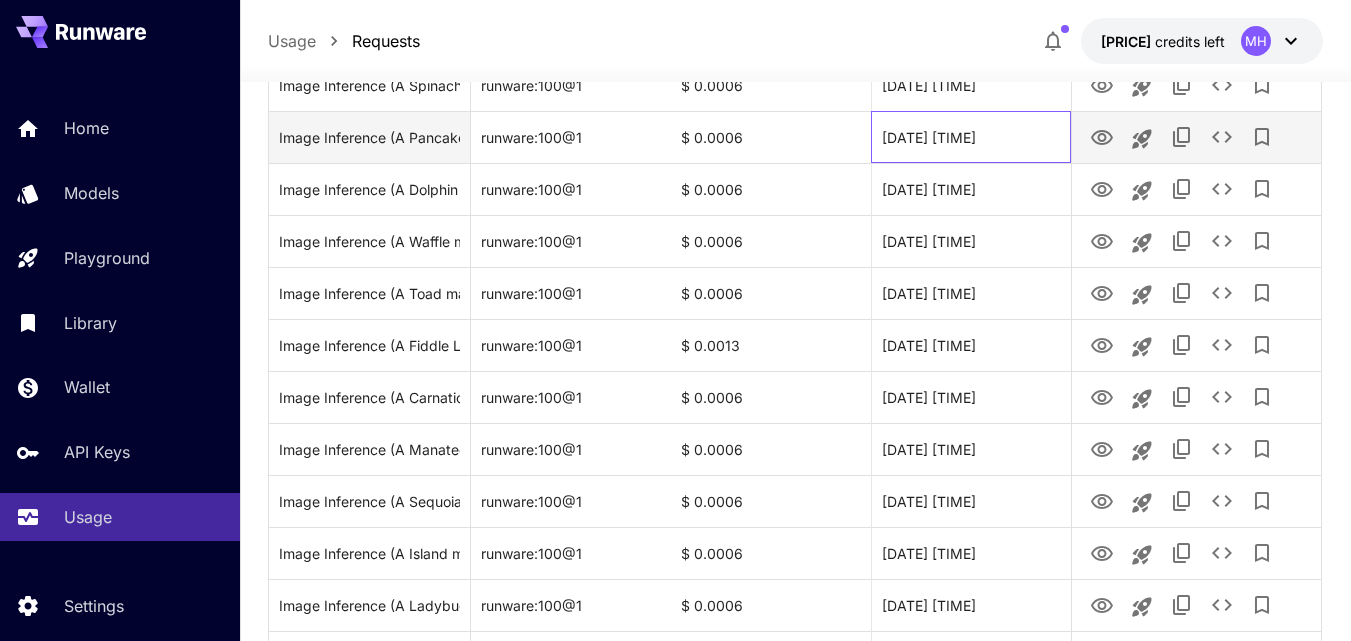 click on "[DATE] [TIME]" at bounding box center [971, 137] 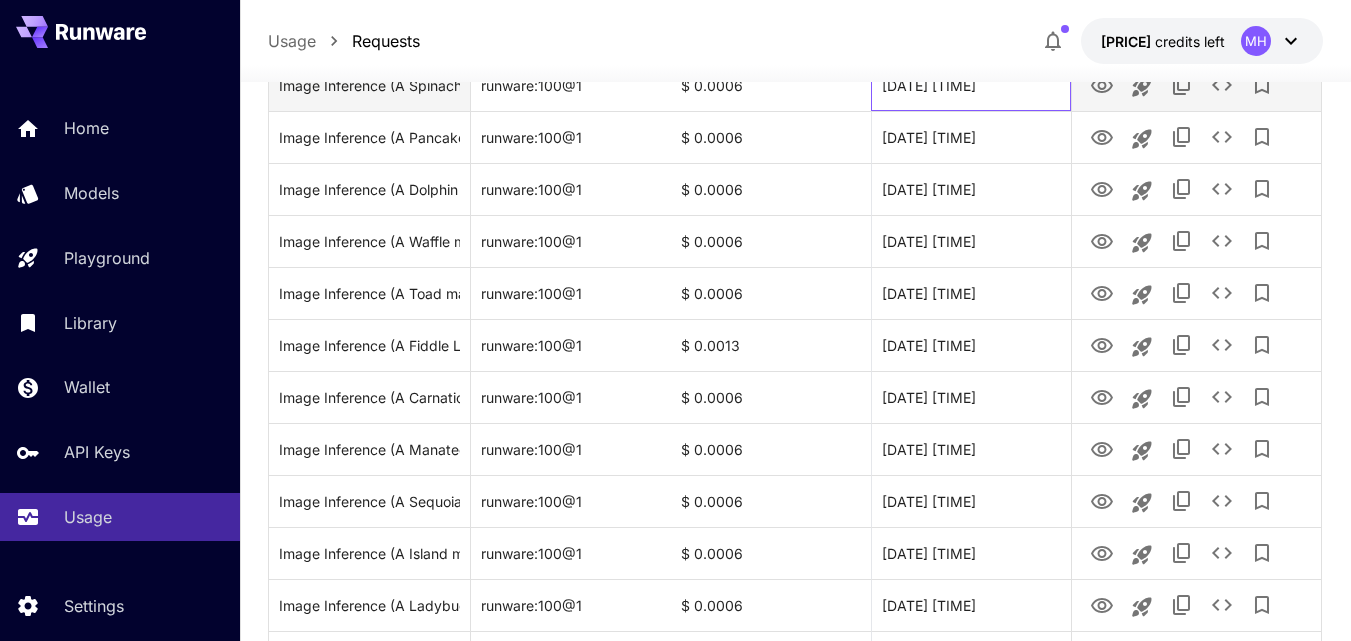 click on "[DATE] [TIME]" at bounding box center [971, 85] 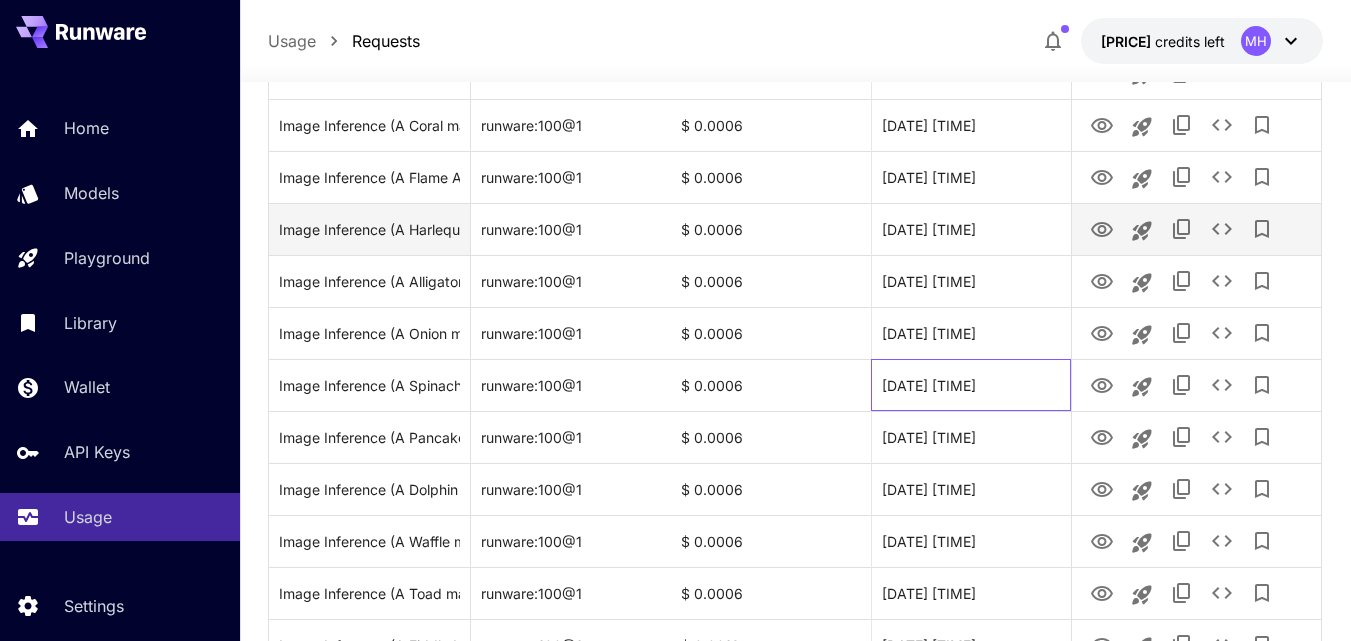scroll, scrollTop: 1130, scrollLeft: 0, axis: vertical 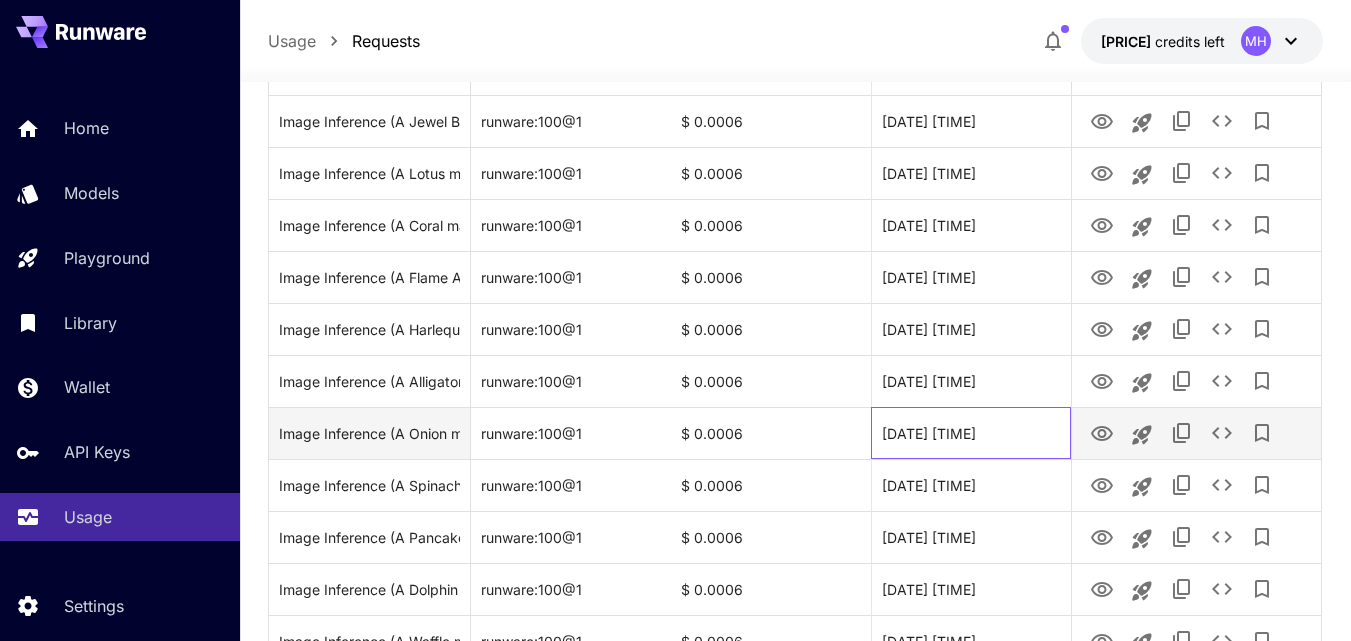 click on "[DATE] [TIME]" at bounding box center [971, 433] 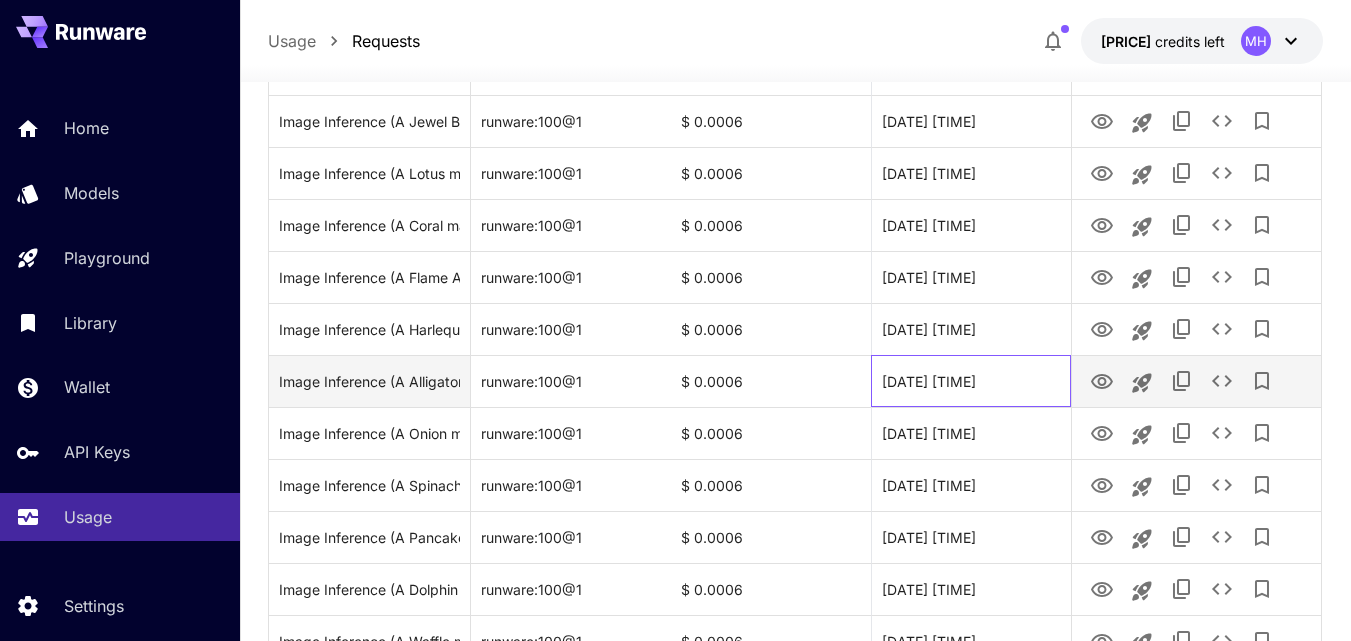 click on "[DATE] [TIME]" at bounding box center [971, 381] 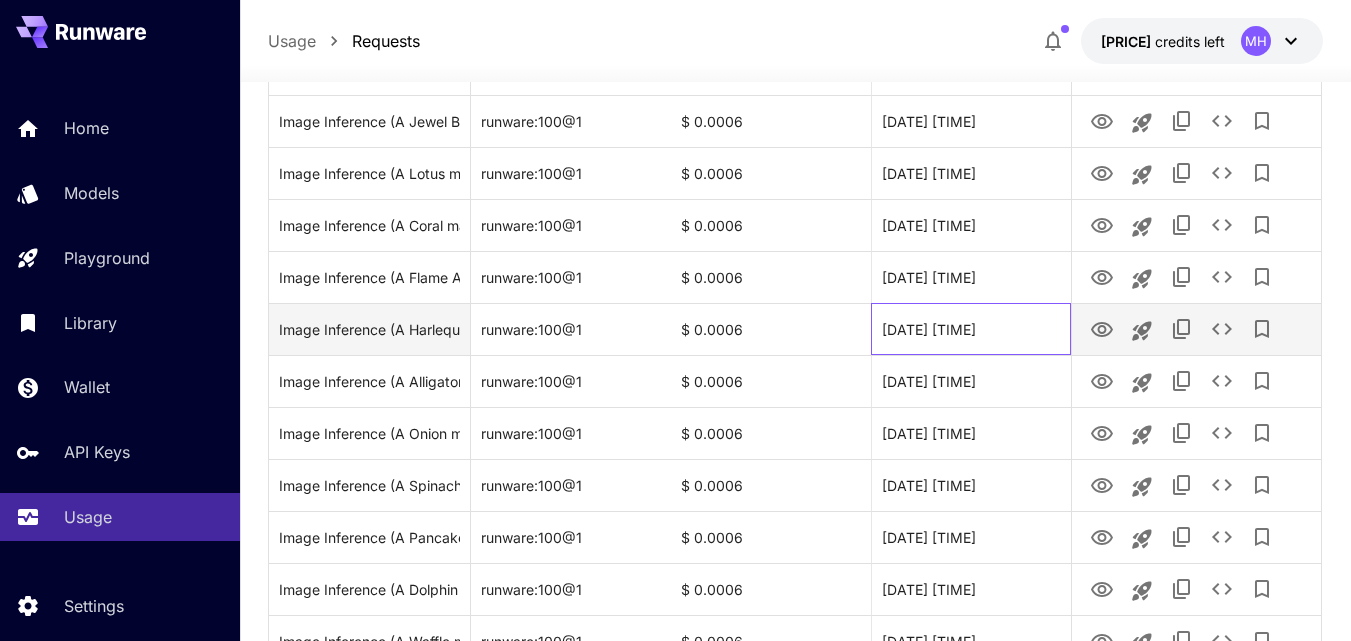 click on "[DATE] [TIME]" at bounding box center (971, 329) 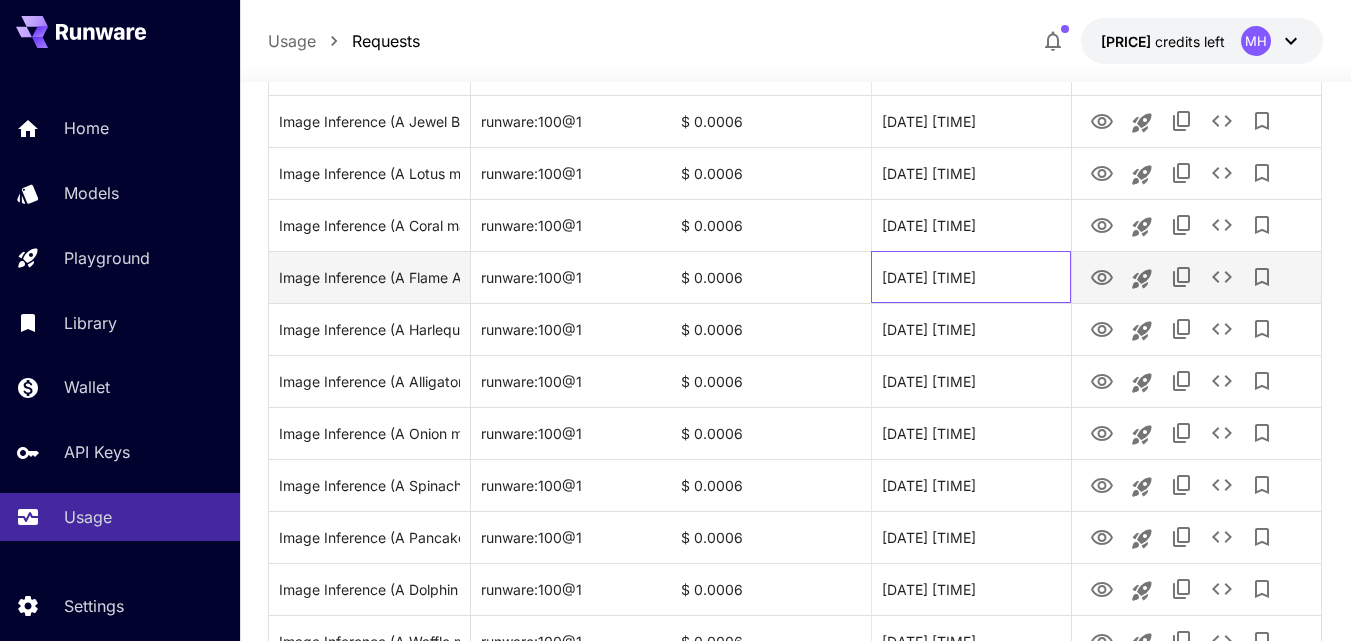 click on "[DATE] [TIME]" at bounding box center (971, 277) 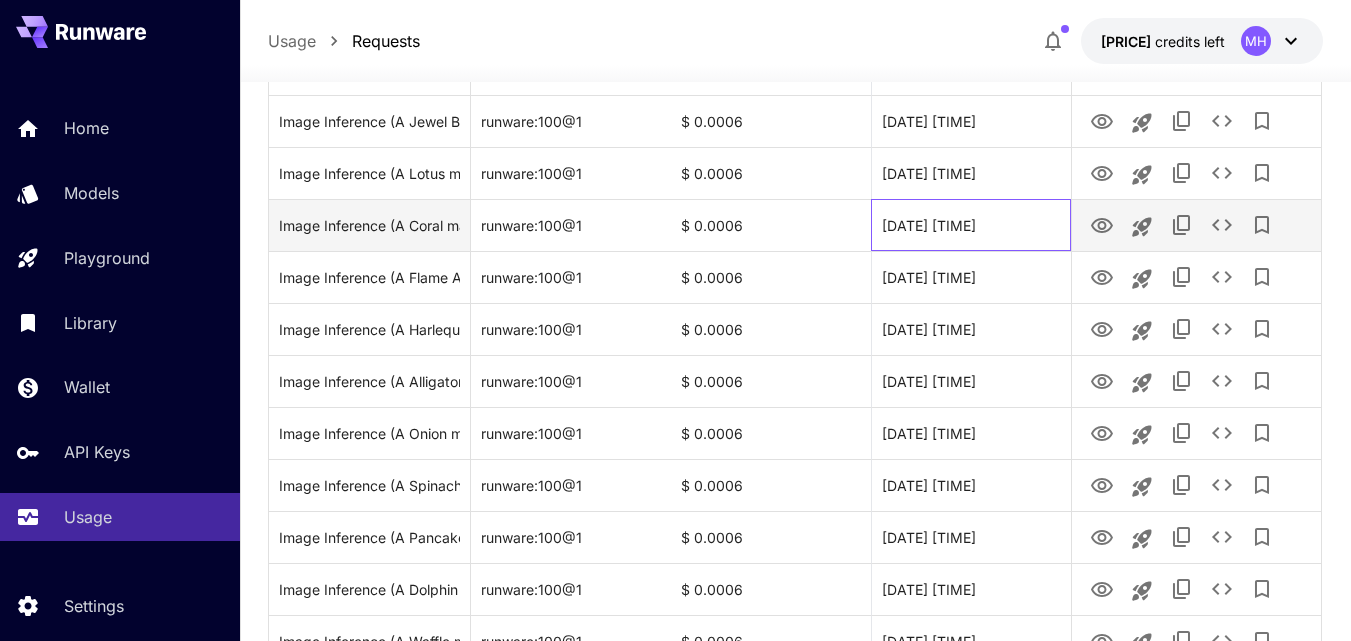 click on "[DATE] [TIME]" at bounding box center [971, 225] 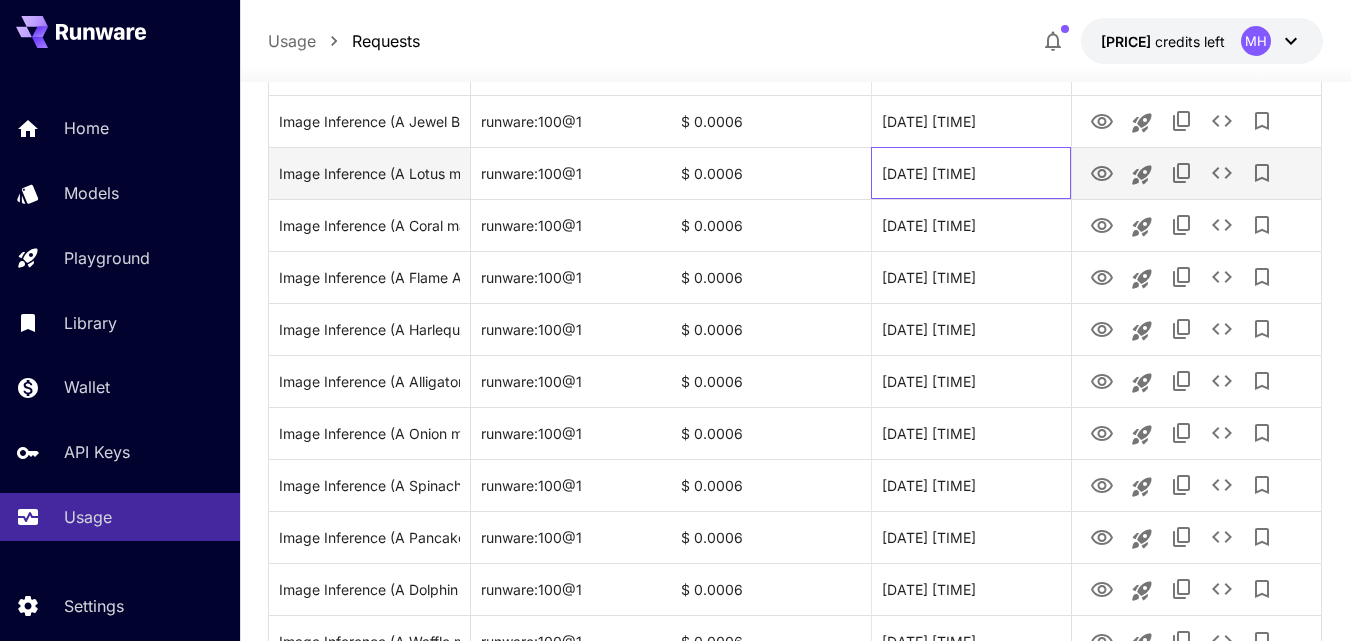 click on "[DATE] [TIME]" at bounding box center [971, 173] 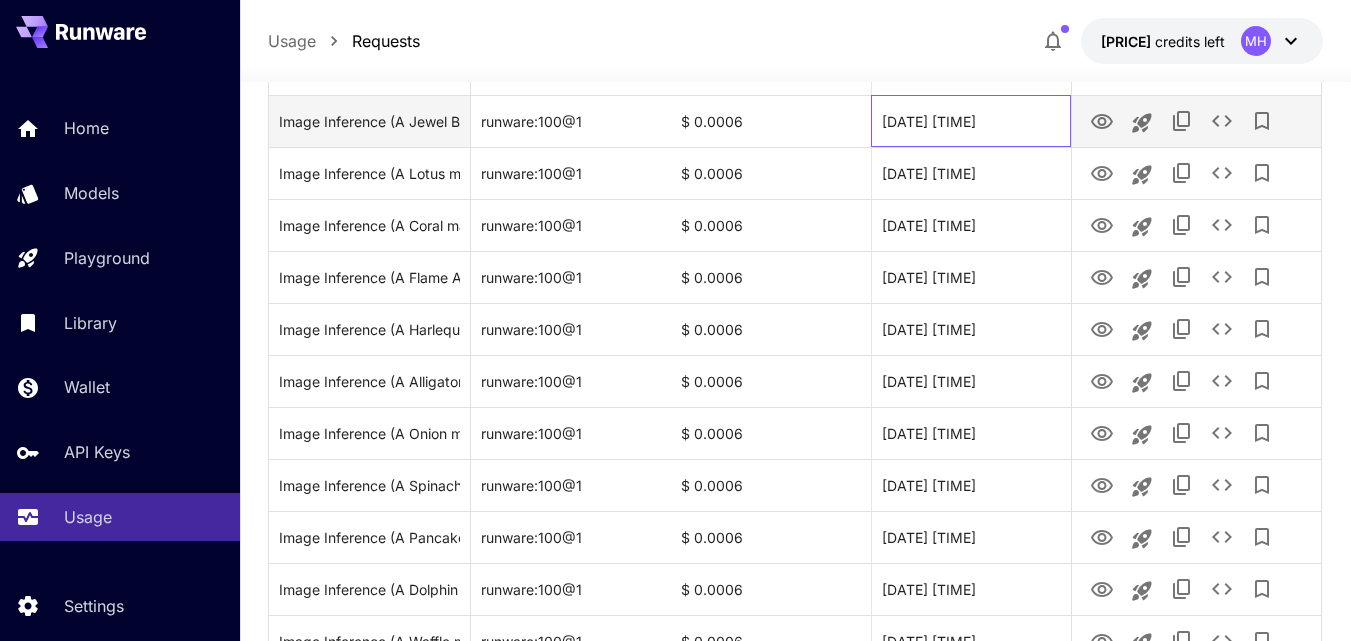 click on "[DATE] [TIME]" at bounding box center [971, 121] 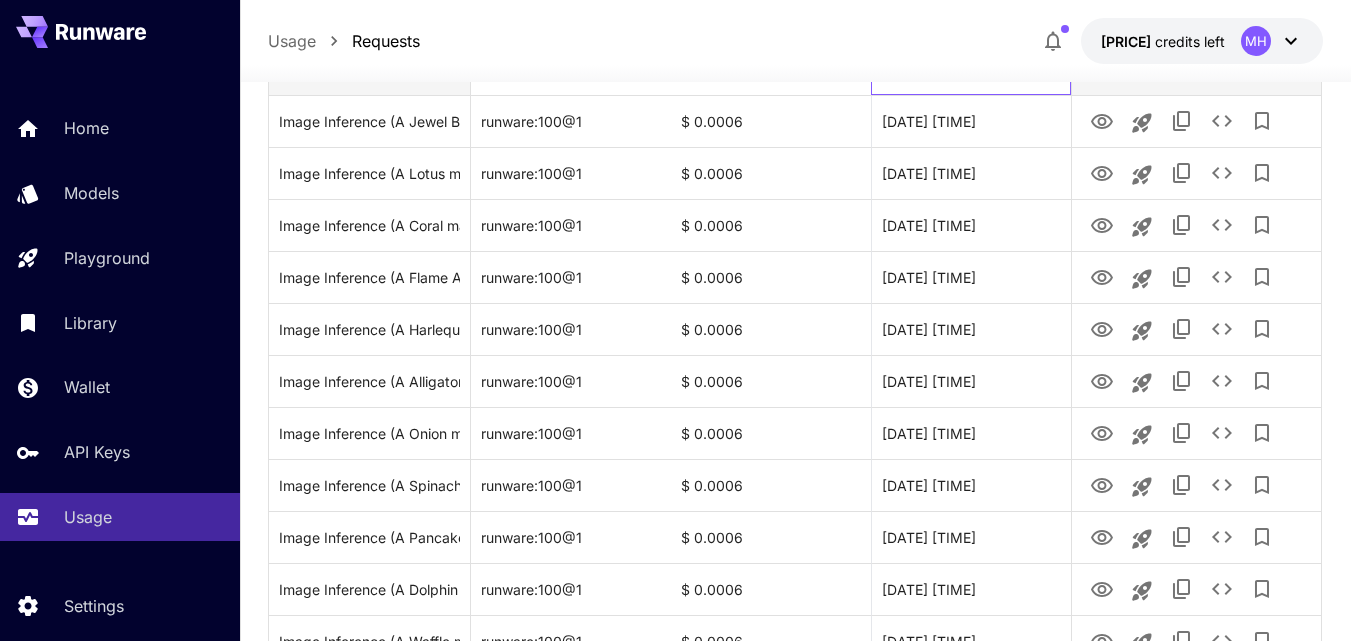 click on "[DATE] [TIME]" at bounding box center (971, 69) 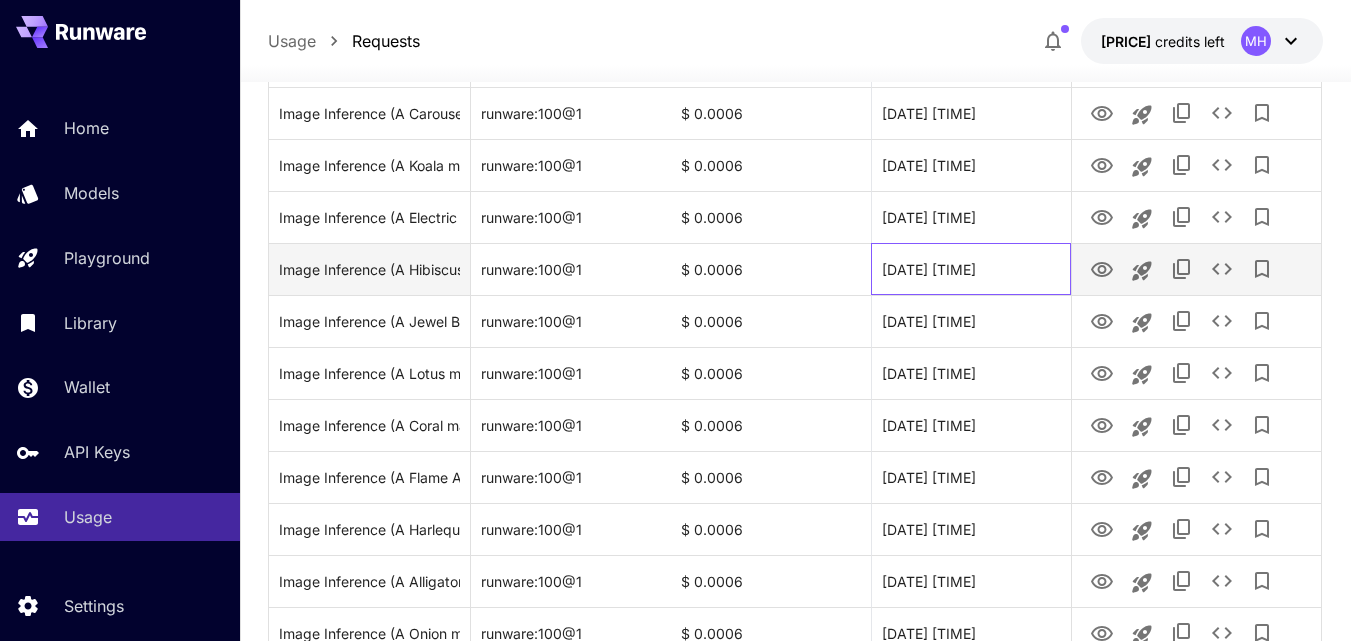 scroll, scrollTop: 830, scrollLeft: 0, axis: vertical 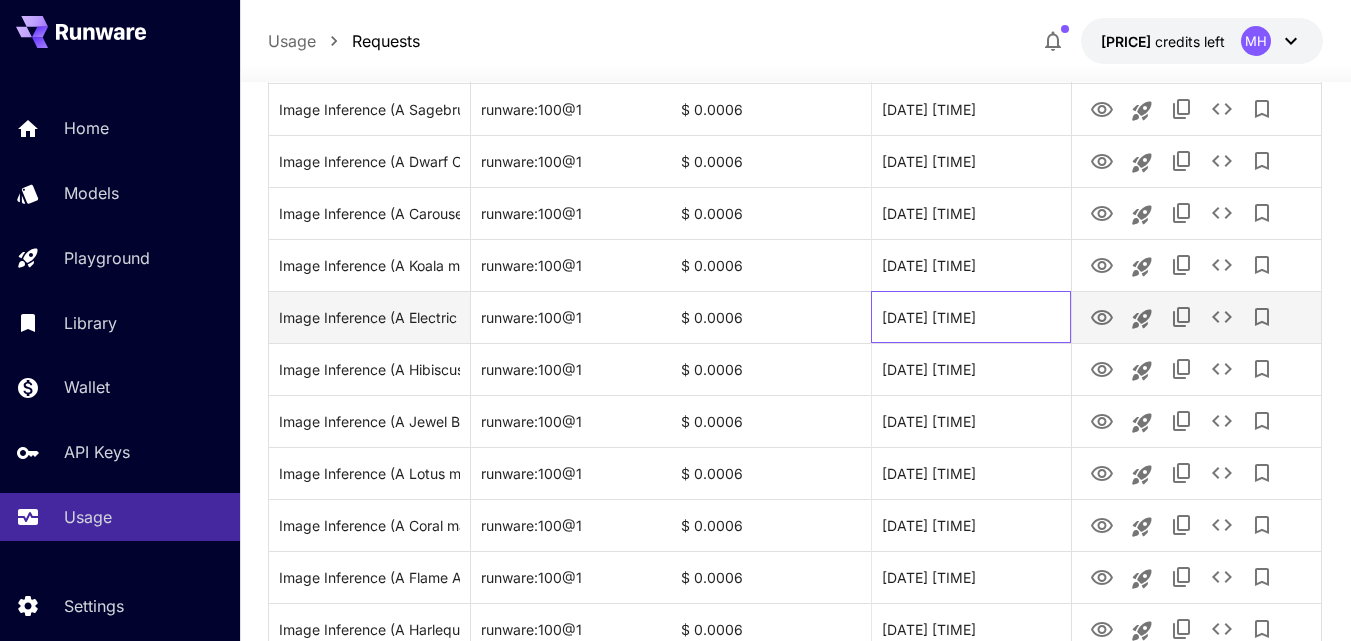 click on "[DATE] [TIME]" at bounding box center [971, 317] 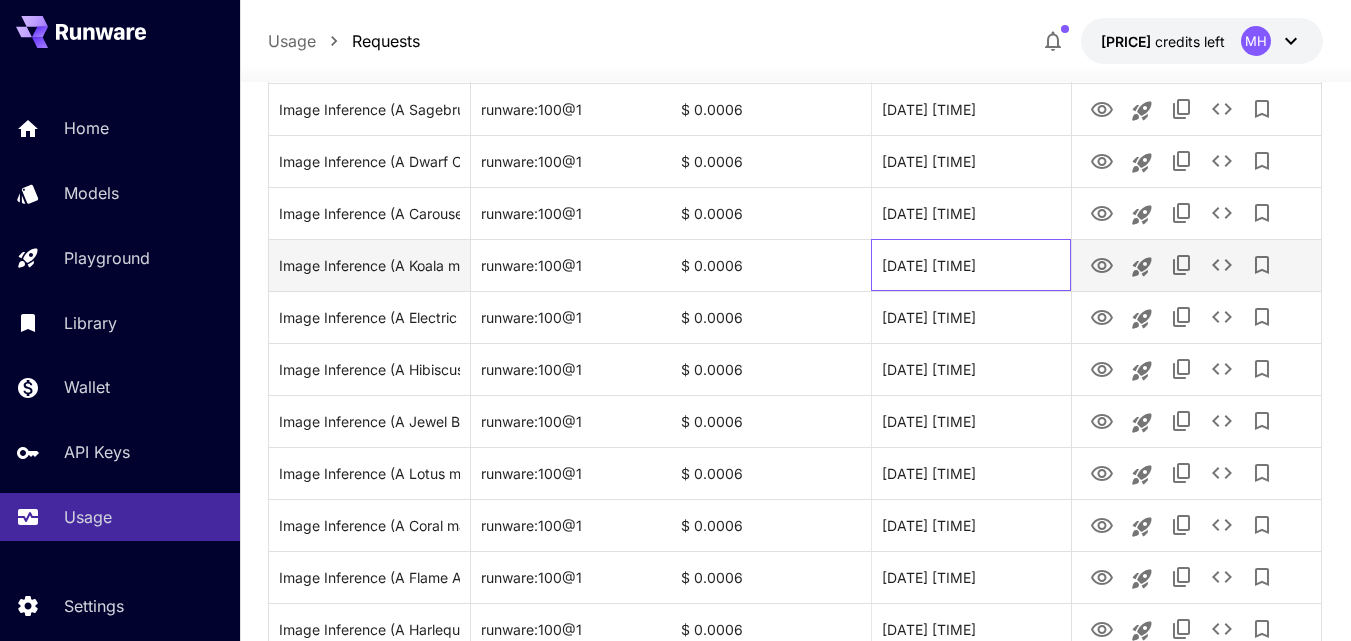 click on "[DATE] [TIME]" at bounding box center (971, 265) 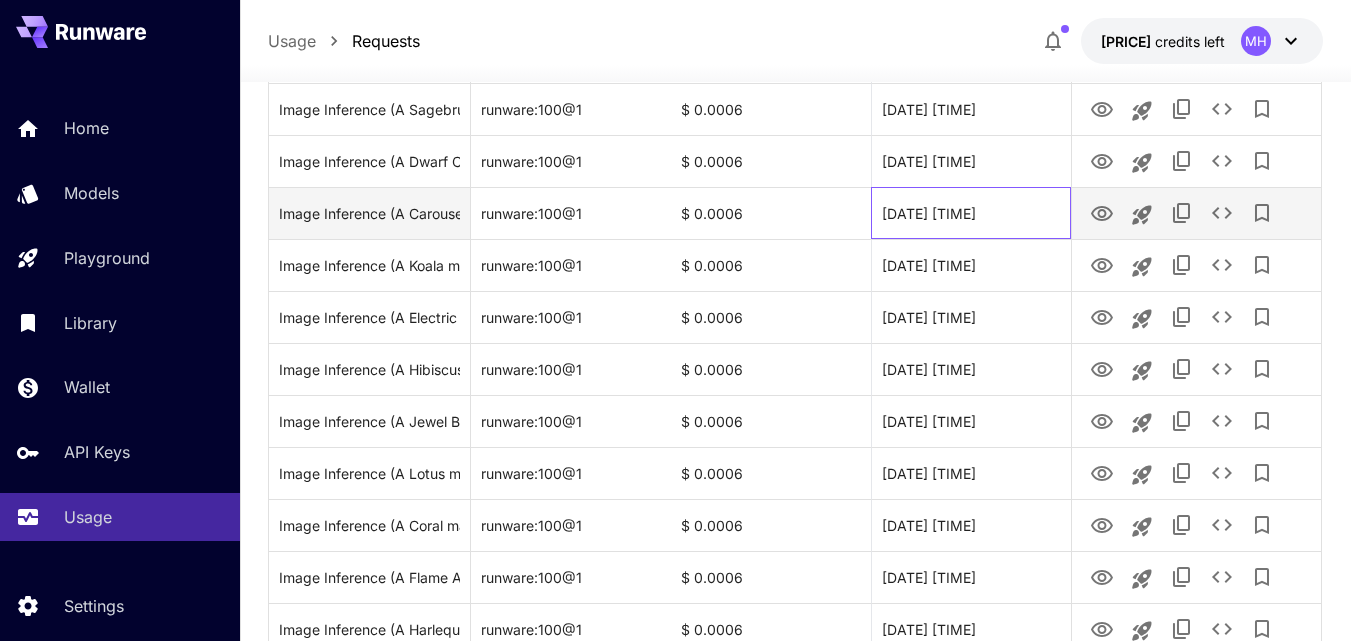 click on "[DATE] [TIME]" at bounding box center [971, 213] 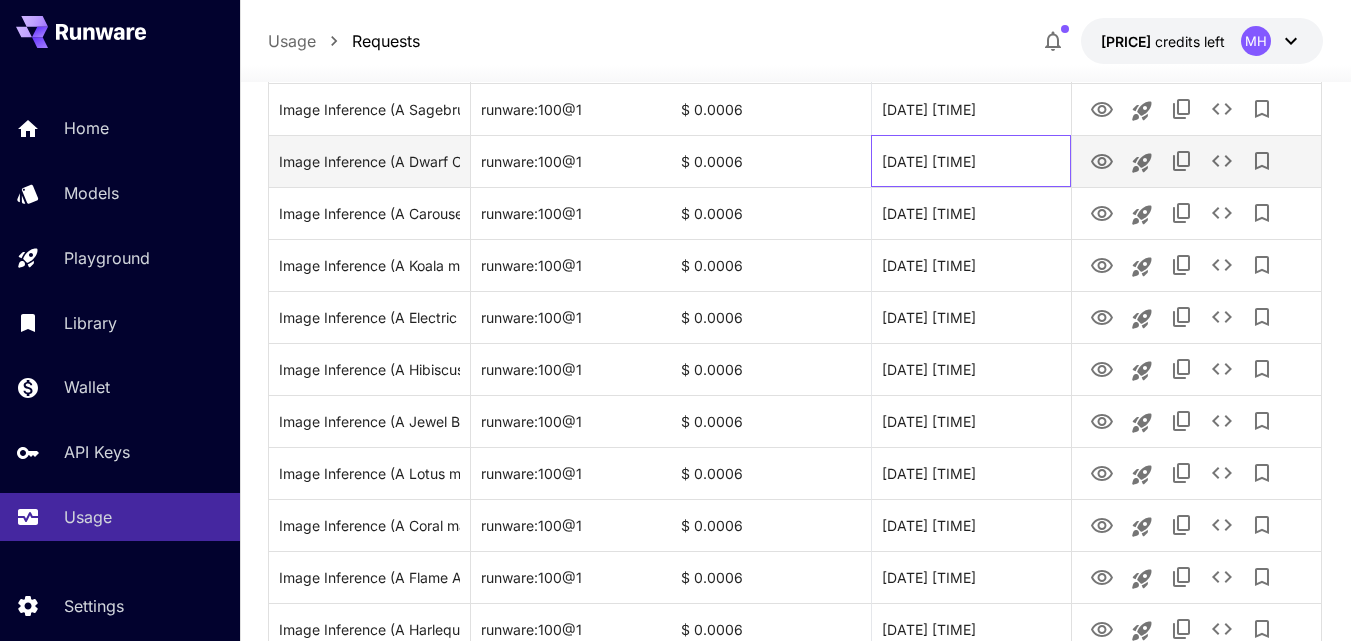 click on "[DATE] [TIME]" at bounding box center [971, 161] 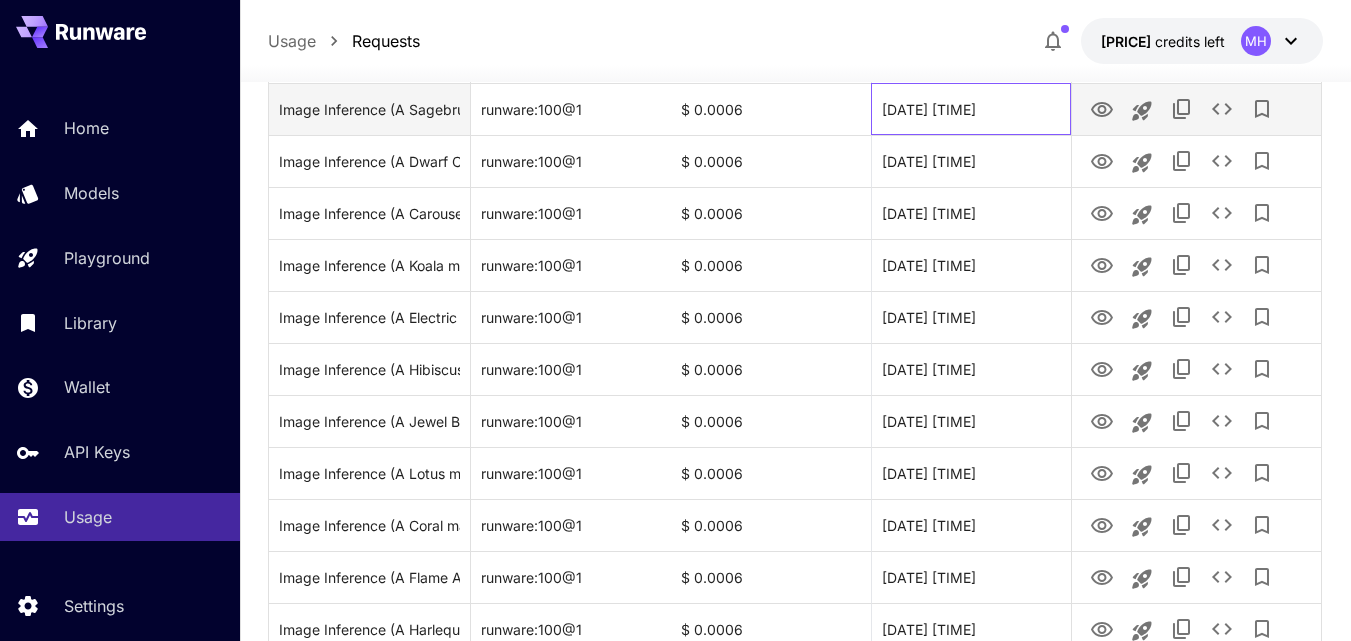 click on "[DATE] [TIME]" at bounding box center [971, 109] 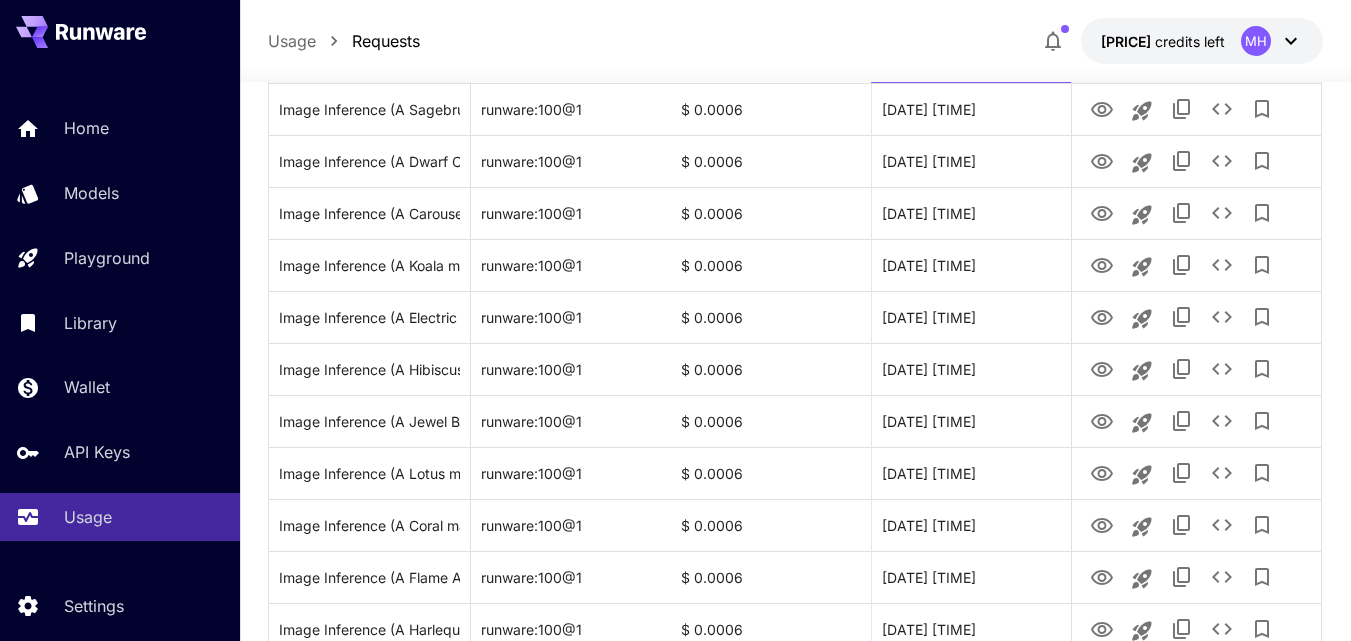 click on "[DATE] [TIME]" at bounding box center [971, 57] 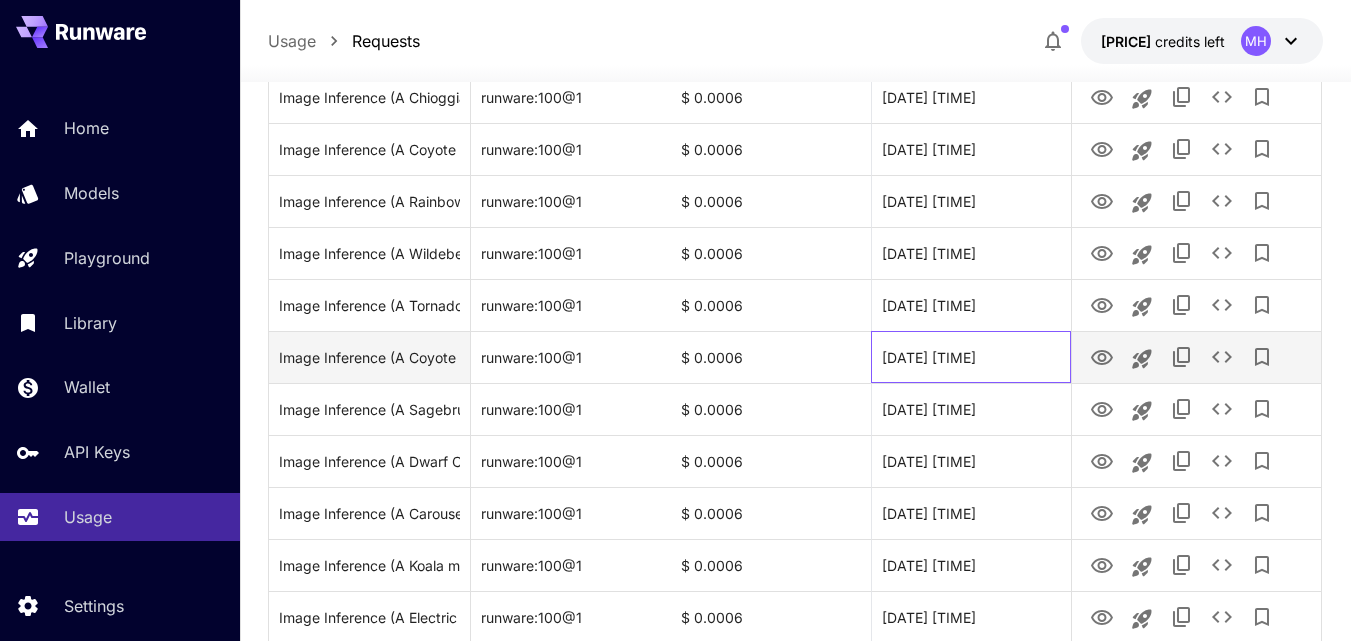 scroll, scrollTop: 430, scrollLeft: 0, axis: vertical 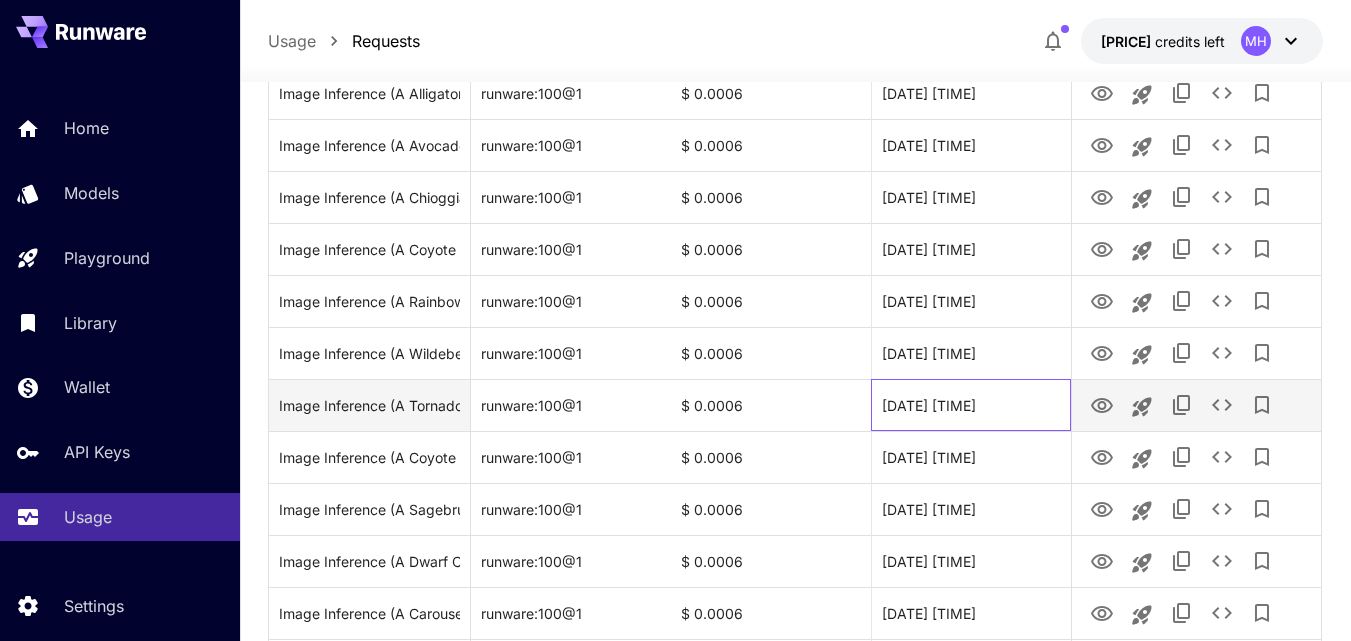 click on "[DATE] [TIME]" at bounding box center [971, 405] 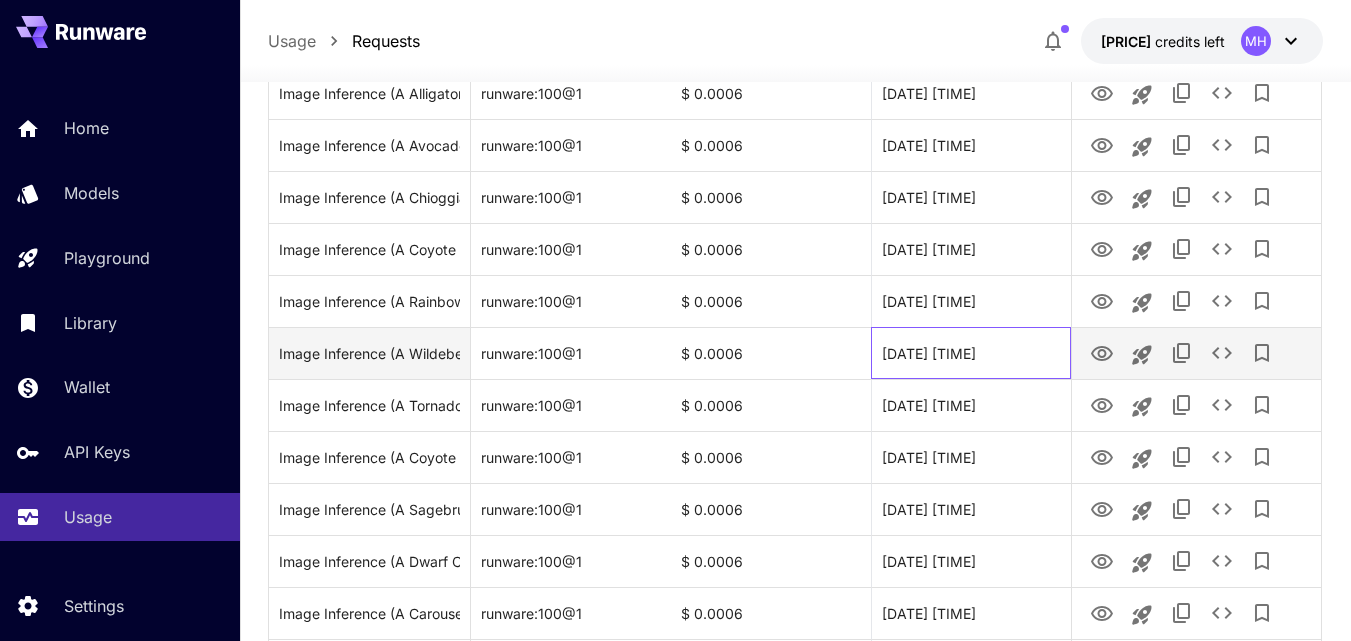 click on "[DATE] [TIME]" at bounding box center [971, 353] 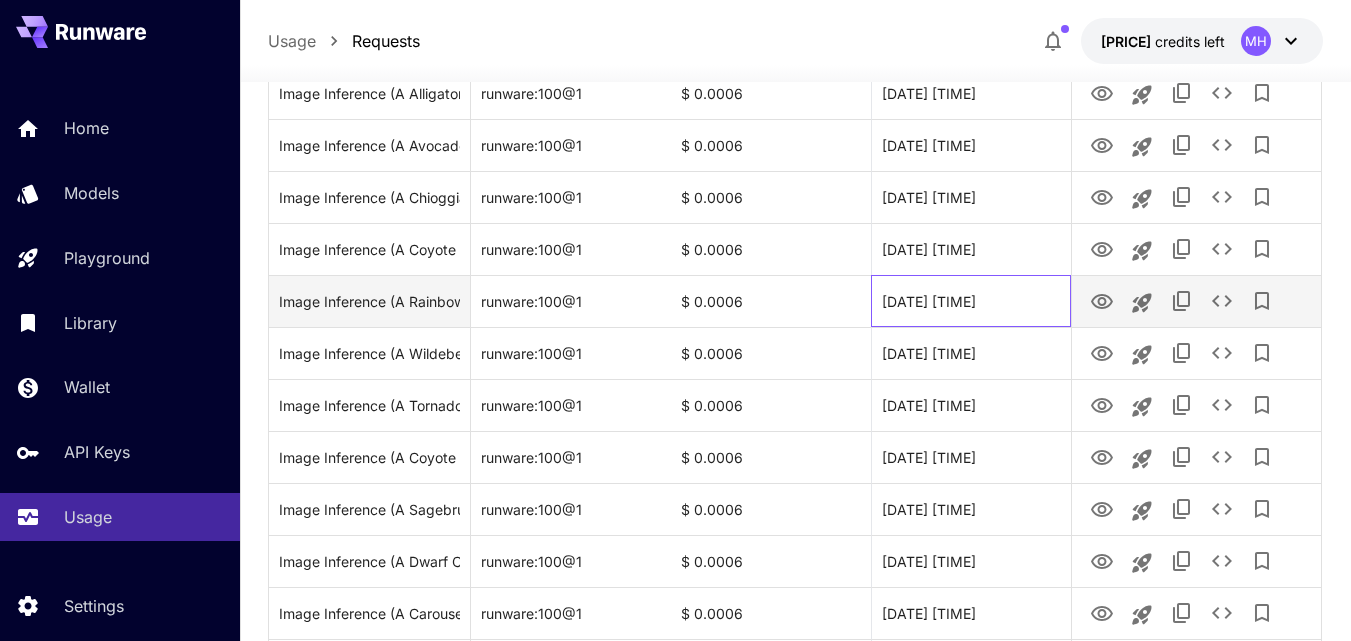 click on "[DATE] [TIME]" at bounding box center [971, 301] 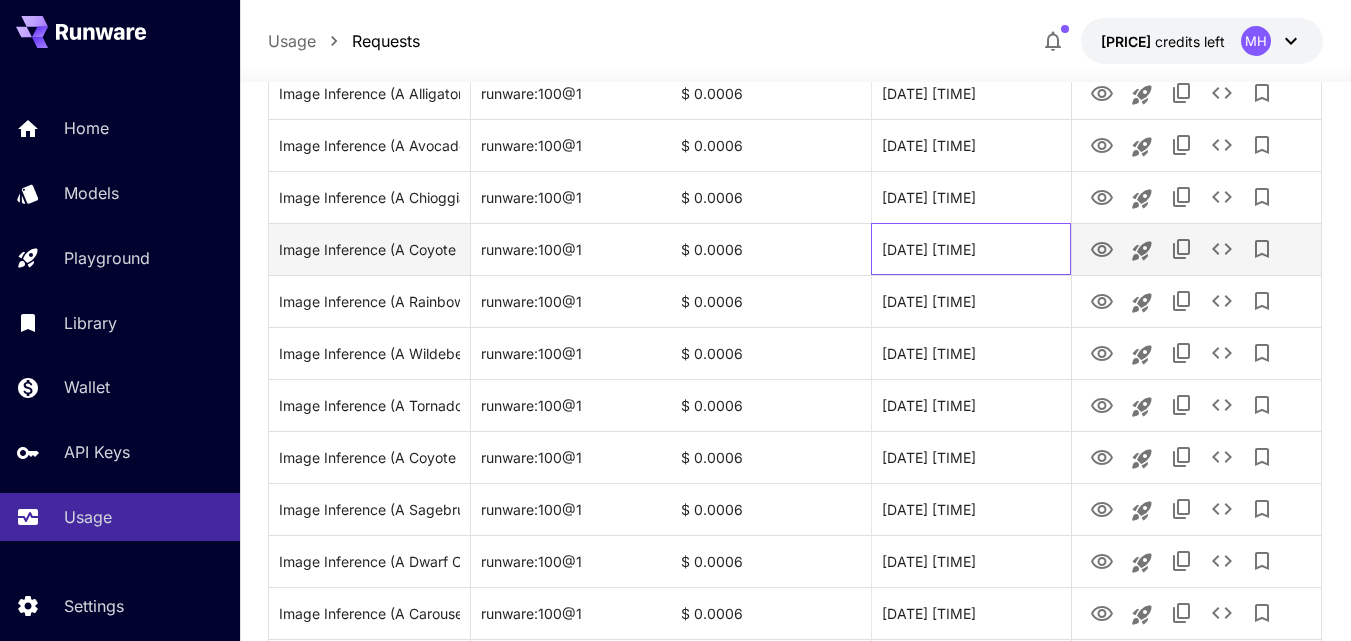 click on "[DATE] [TIME]" at bounding box center (971, 249) 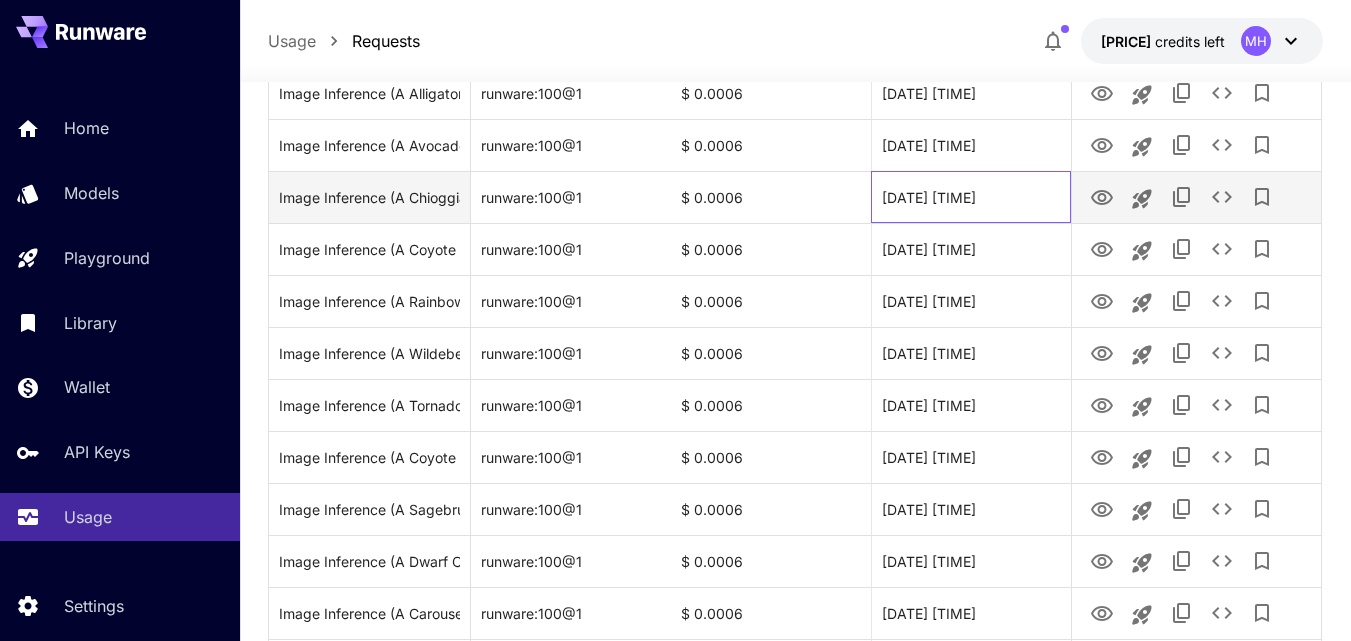click on "[DATE] [TIME]" at bounding box center (971, 197) 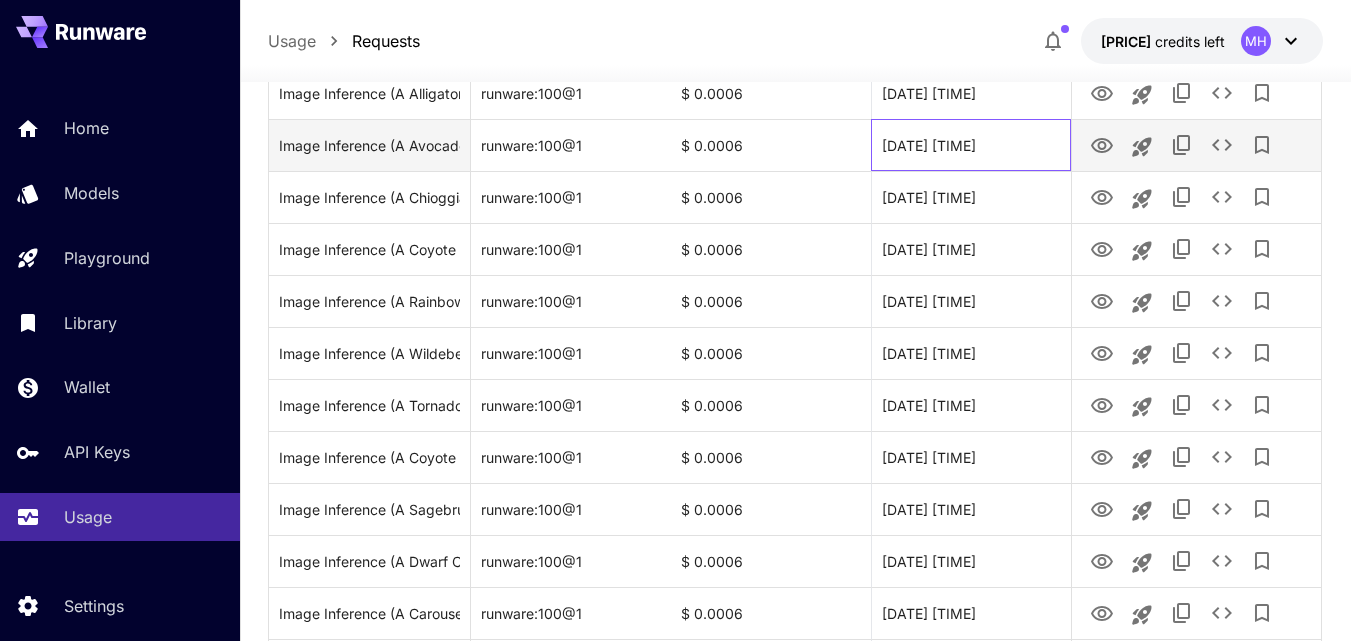 click on "[DATE] [TIME]" at bounding box center [971, 145] 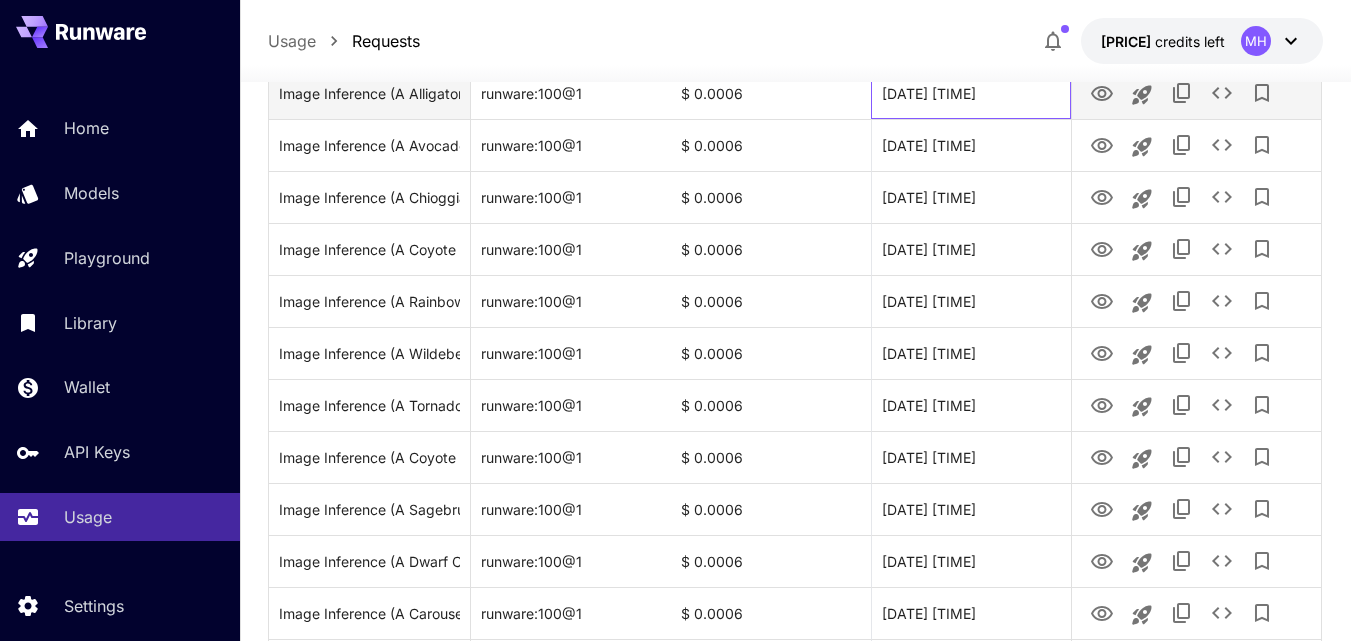 click on "[DATE] [TIME]" at bounding box center [971, 93] 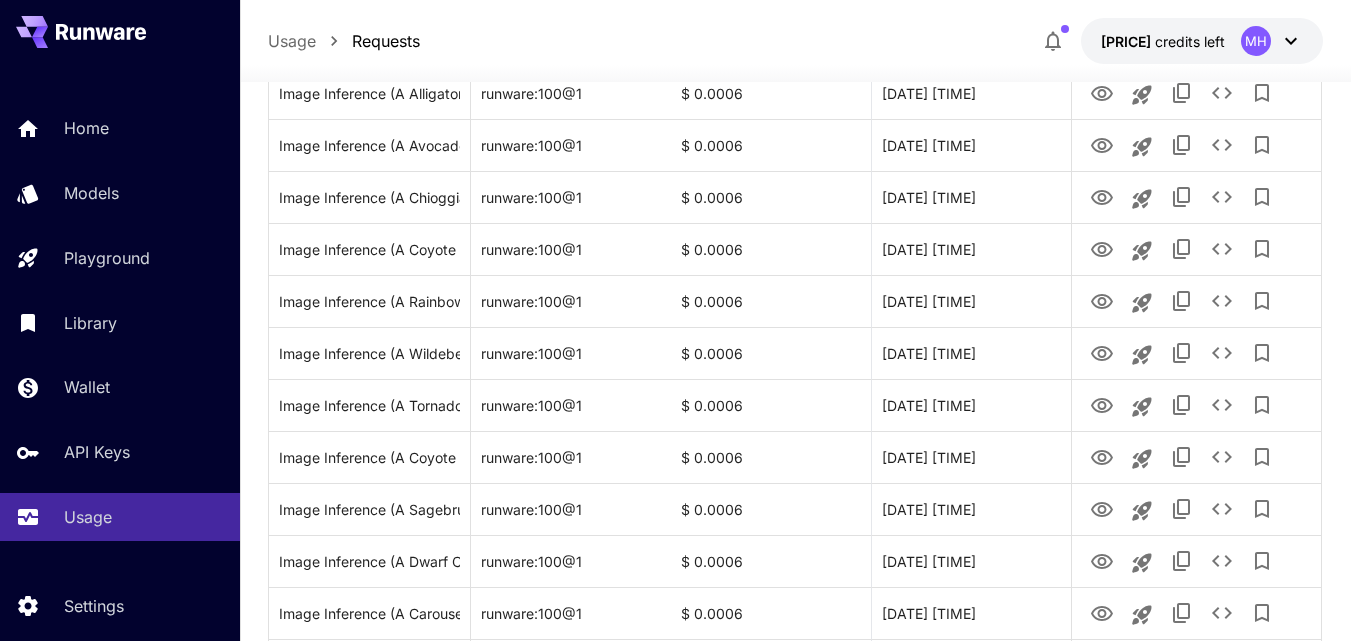 click on "[DATE] [TIME]" at bounding box center [971, 41] 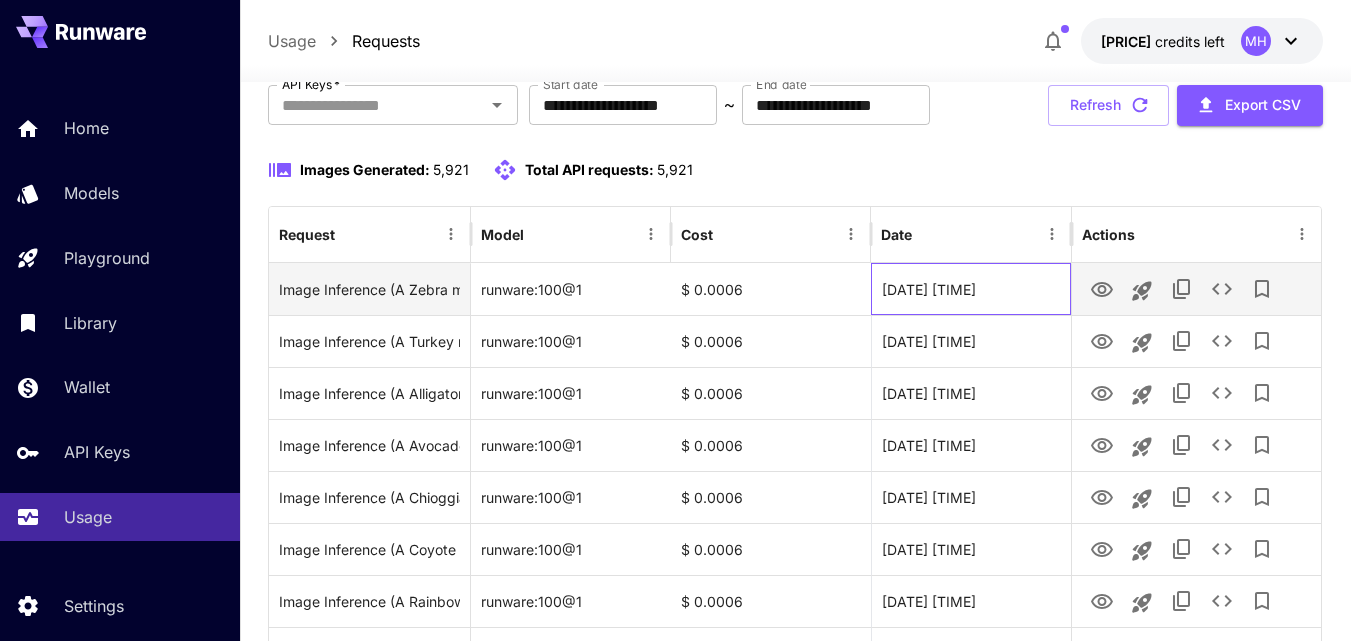 click on "[DATE] [TIME]" at bounding box center [971, 289] 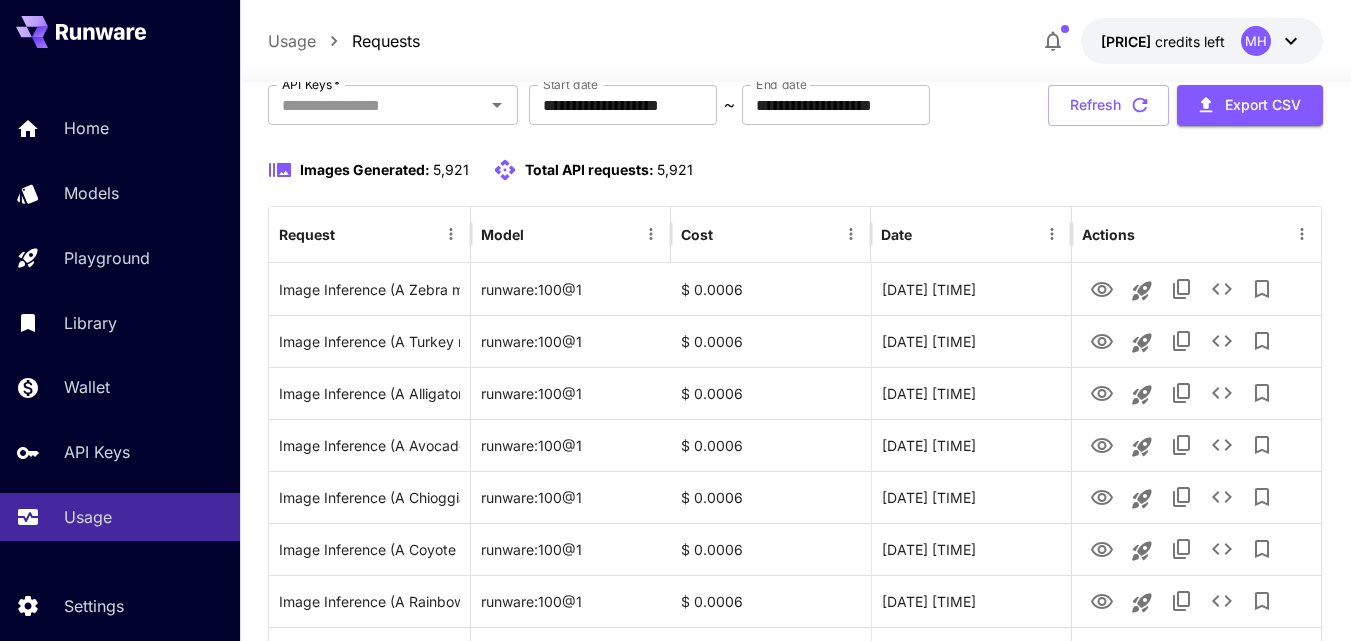 click on "**********" at bounding box center [795, 1501] 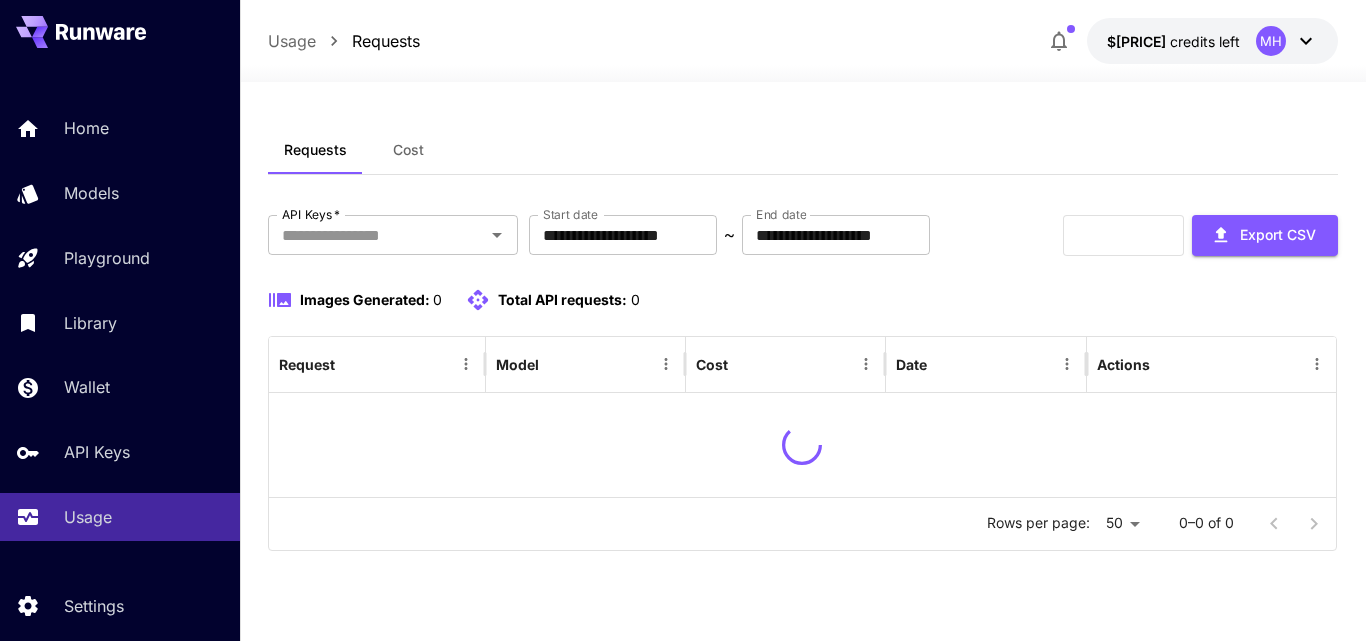 scroll, scrollTop: 0, scrollLeft: 0, axis: both 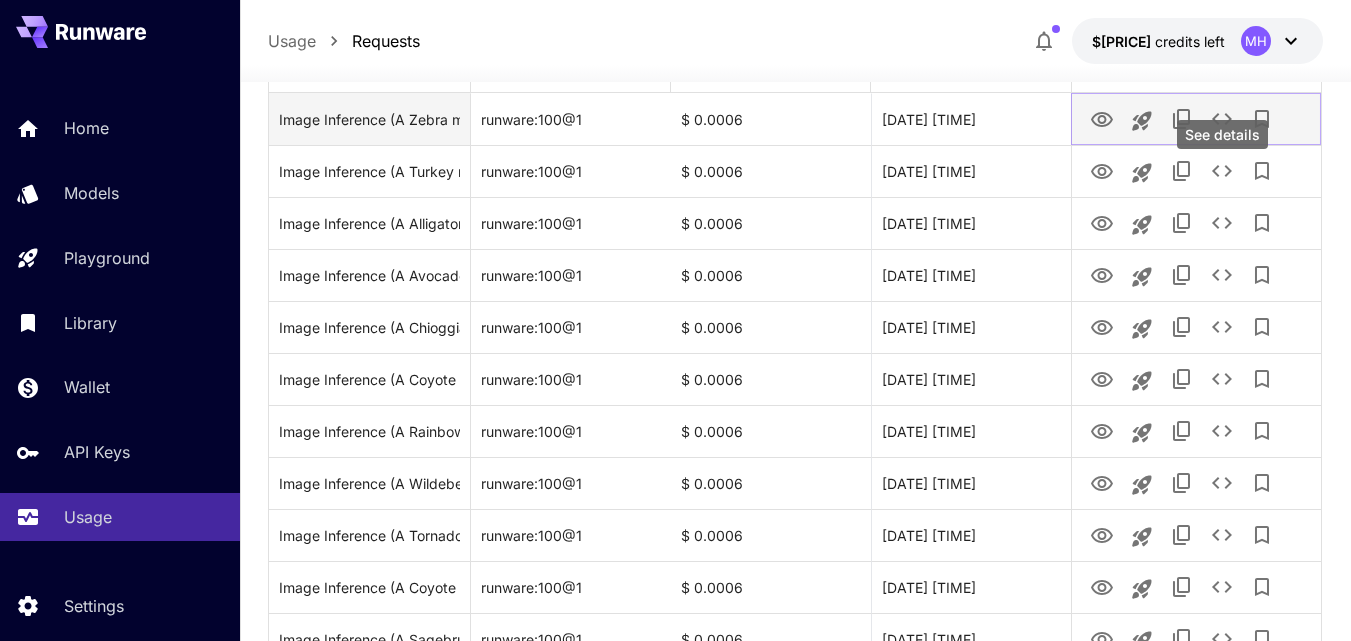click 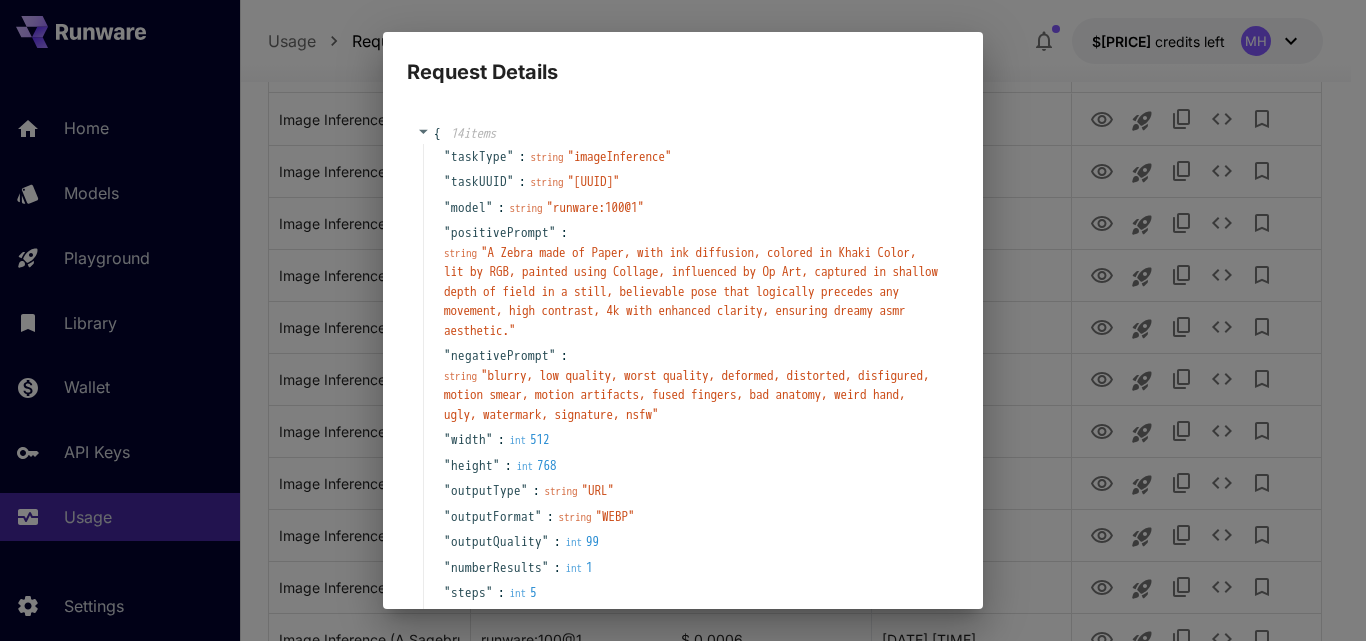 click on "Request Details { 14  item s " taskType " : string " imageInference " " taskUUID " : string " 5647612e-95b6-4f80-8fab-a95c323ac190 " " model " : string " runware:100@1 " " positivePrompt " : string " A Zebra made of Paper, with ink diffusion,
colored in Khaki Color, lit by RGB, painted using Collage,
influenced by Op Art, captured in shallow depth of field in a still,
believable pose that logically precedes any movement, high contrast,
4k with enhanced clarity, ensuring dreamy asmr aesthetic. " " negativePrompt " : string " blurry, low quality, worst quality, deformed, distorted, disfigured, motion smear, motion artifacts, fused fingers, bad anatomy, weird hand, ugly, watermark, signature, nsfw " " width " : int 512 " height " : int 768 " outputType " : string " URL " " outputFormat " : string " WEBP " " outputQuality " : int 99 " numberResults " : int 1 " steps " : int 5 " includeCost " : bool false " checkNSFW " : bool false } Copy Cancel" at bounding box center [683, 320] 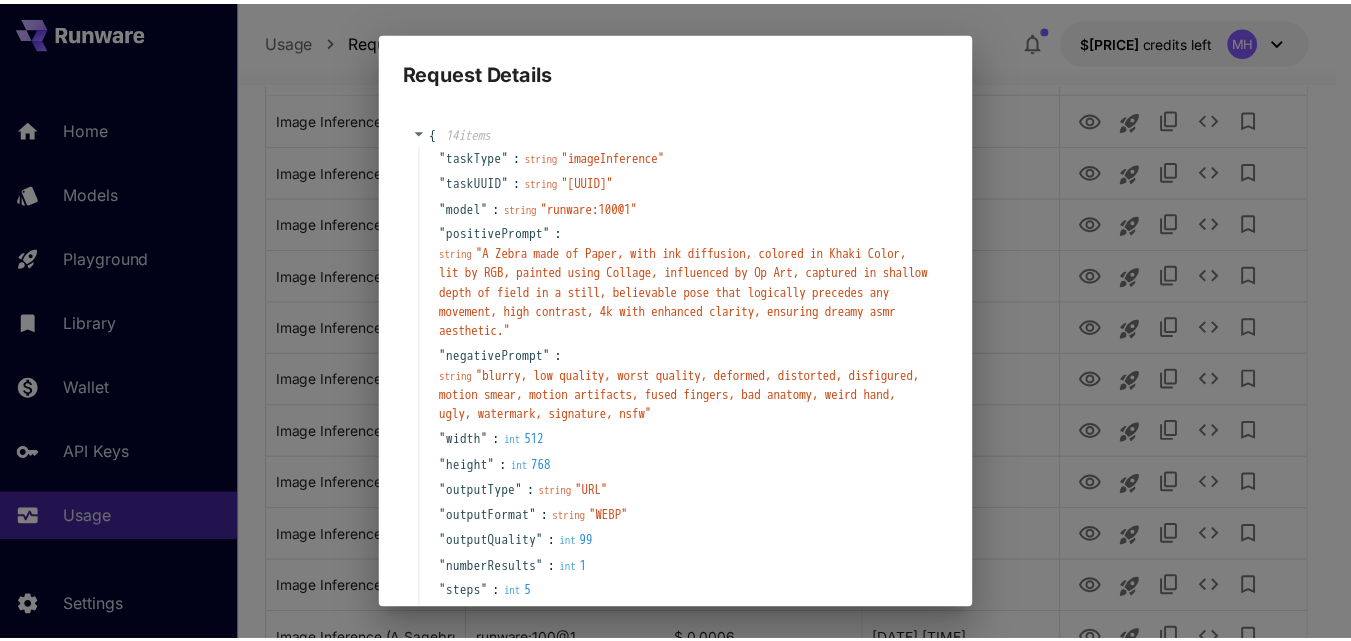 scroll, scrollTop: 188, scrollLeft: 0, axis: vertical 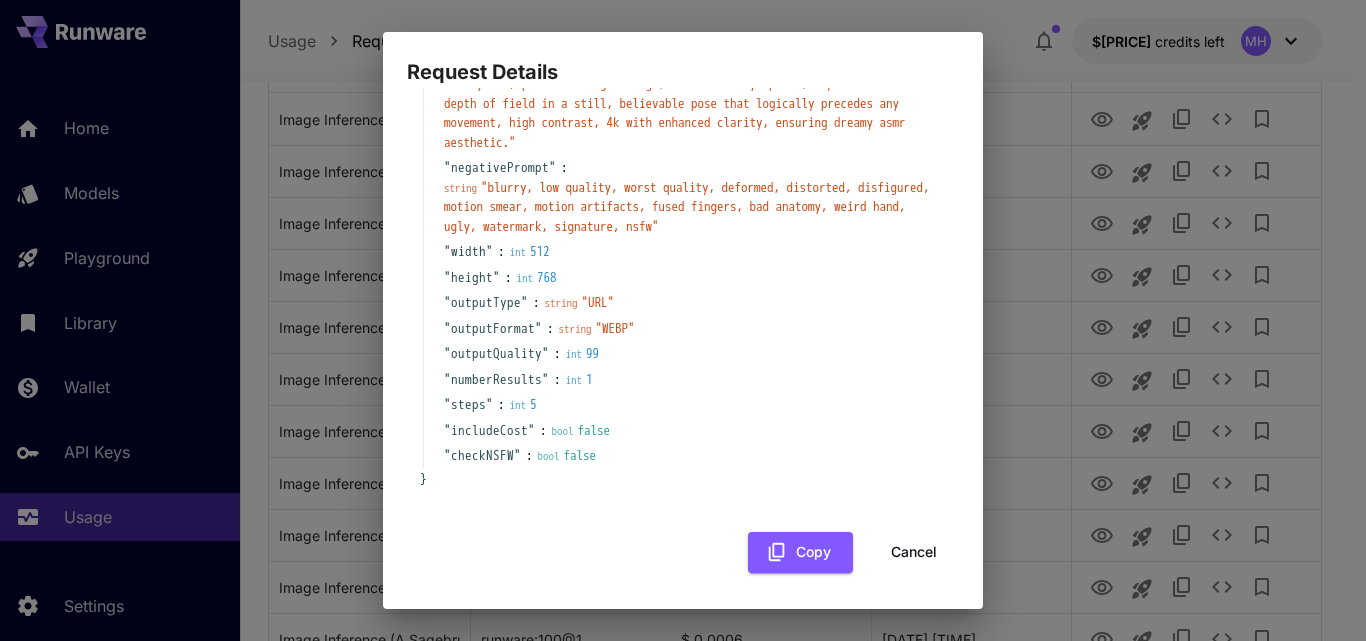 click on "Cancel" at bounding box center (914, 552) 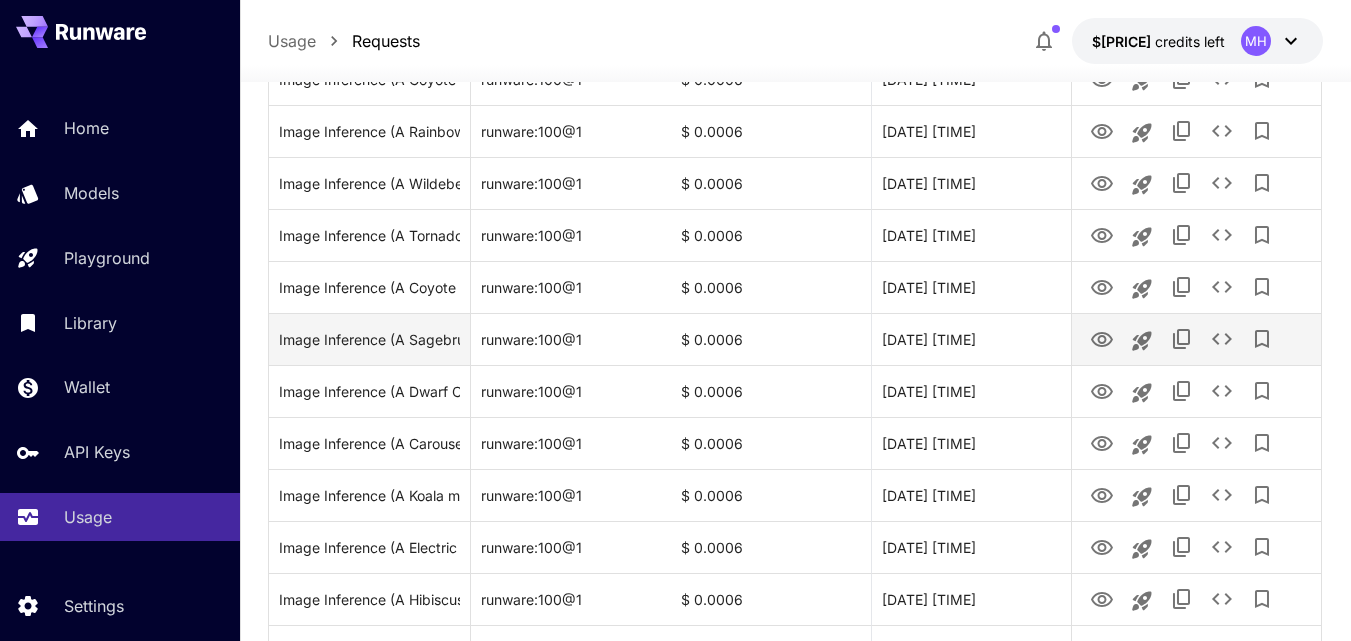 scroll, scrollTop: 800, scrollLeft: 0, axis: vertical 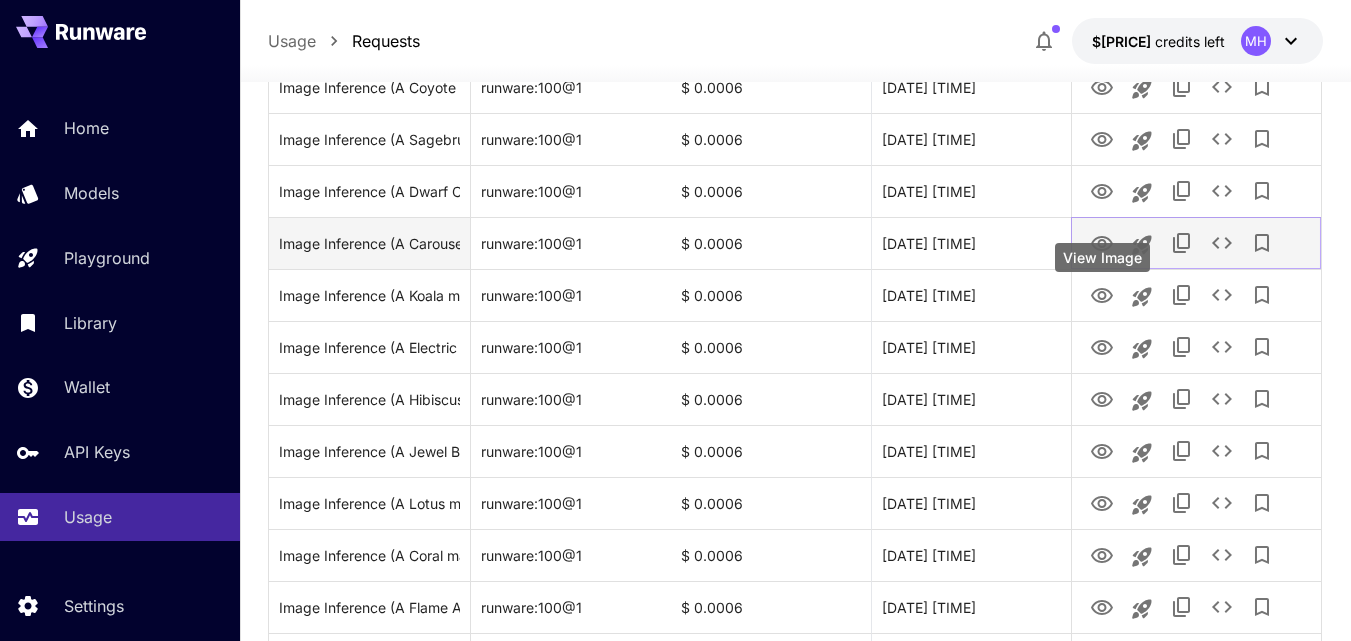 click 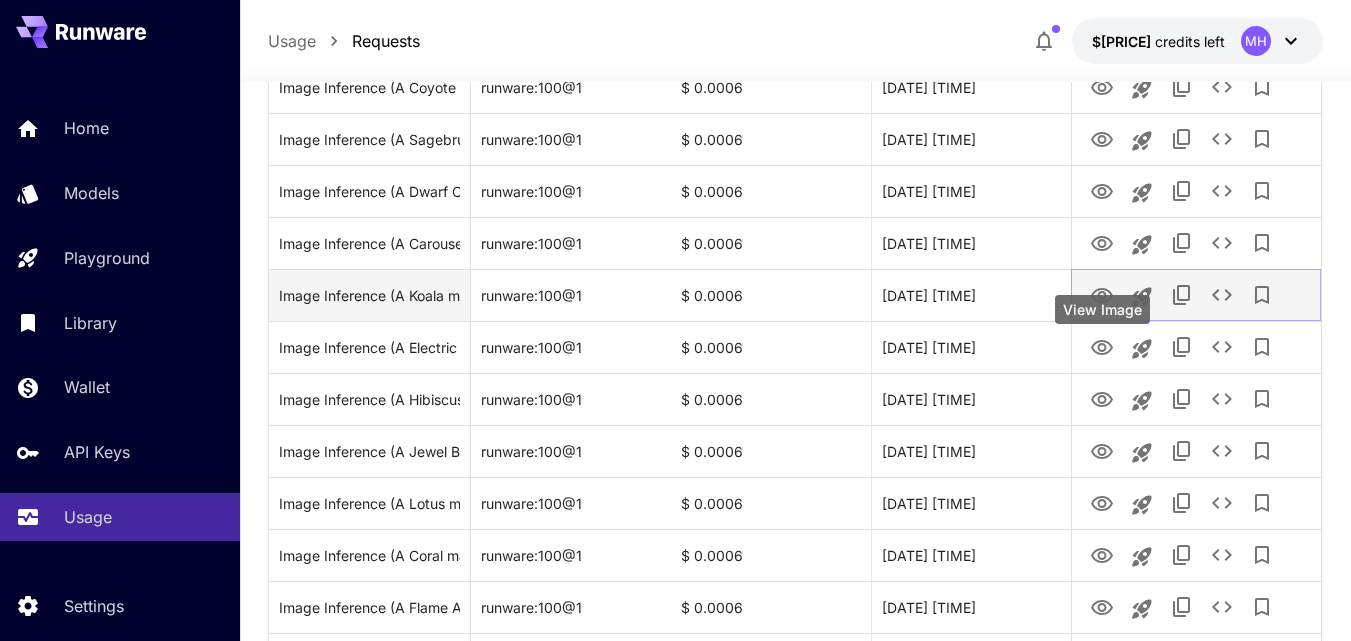click 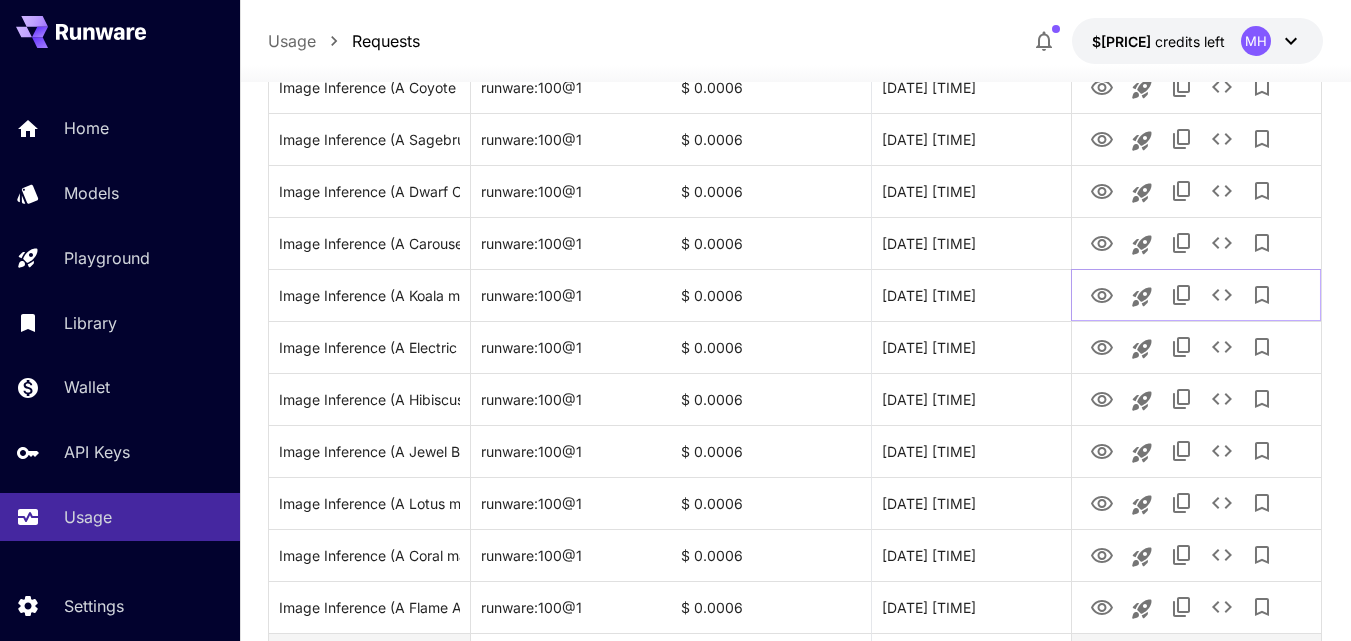 scroll, scrollTop: 1200, scrollLeft: 0, axis: vertical 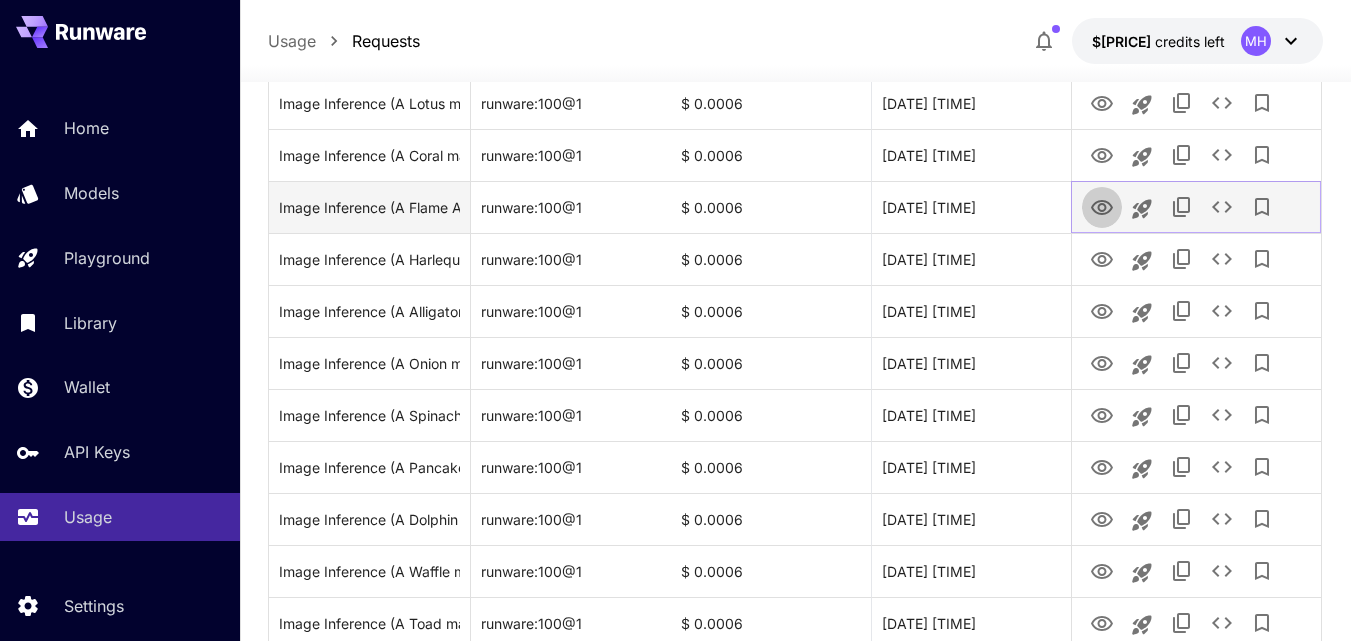 click 